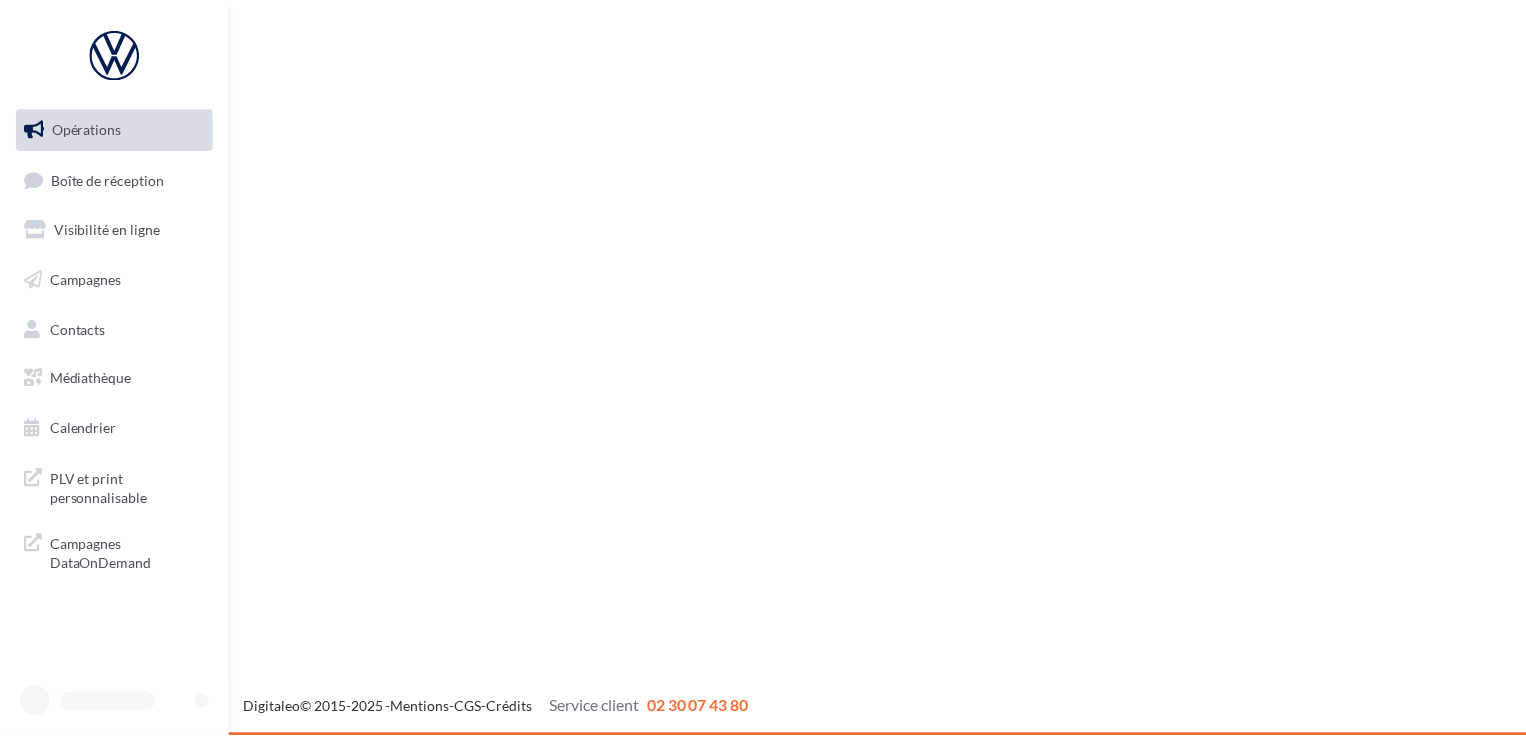scroll, scrollTop: 0, scrollLeft: 0, axis: both 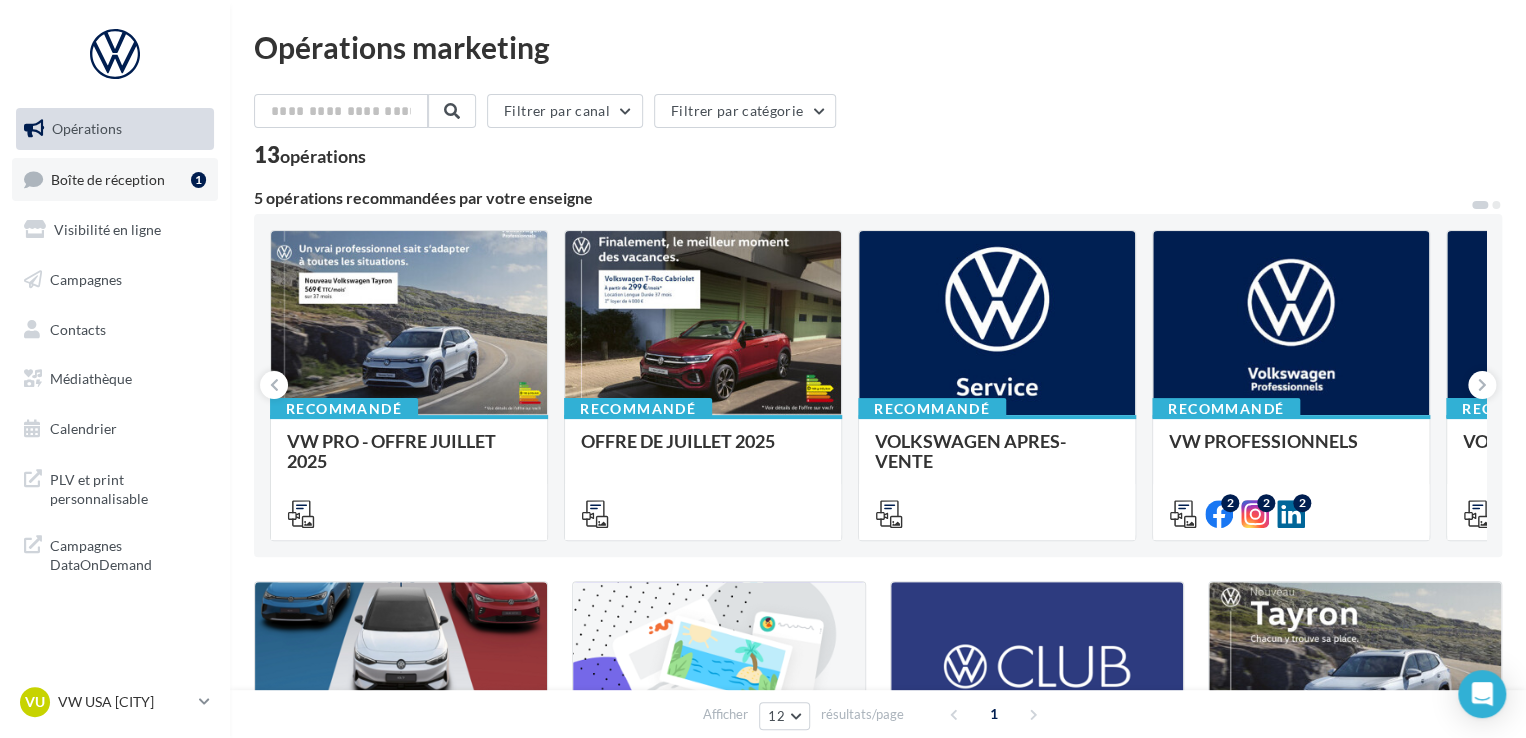 click on "Boîte de réception" at bounding box center (108, 178) 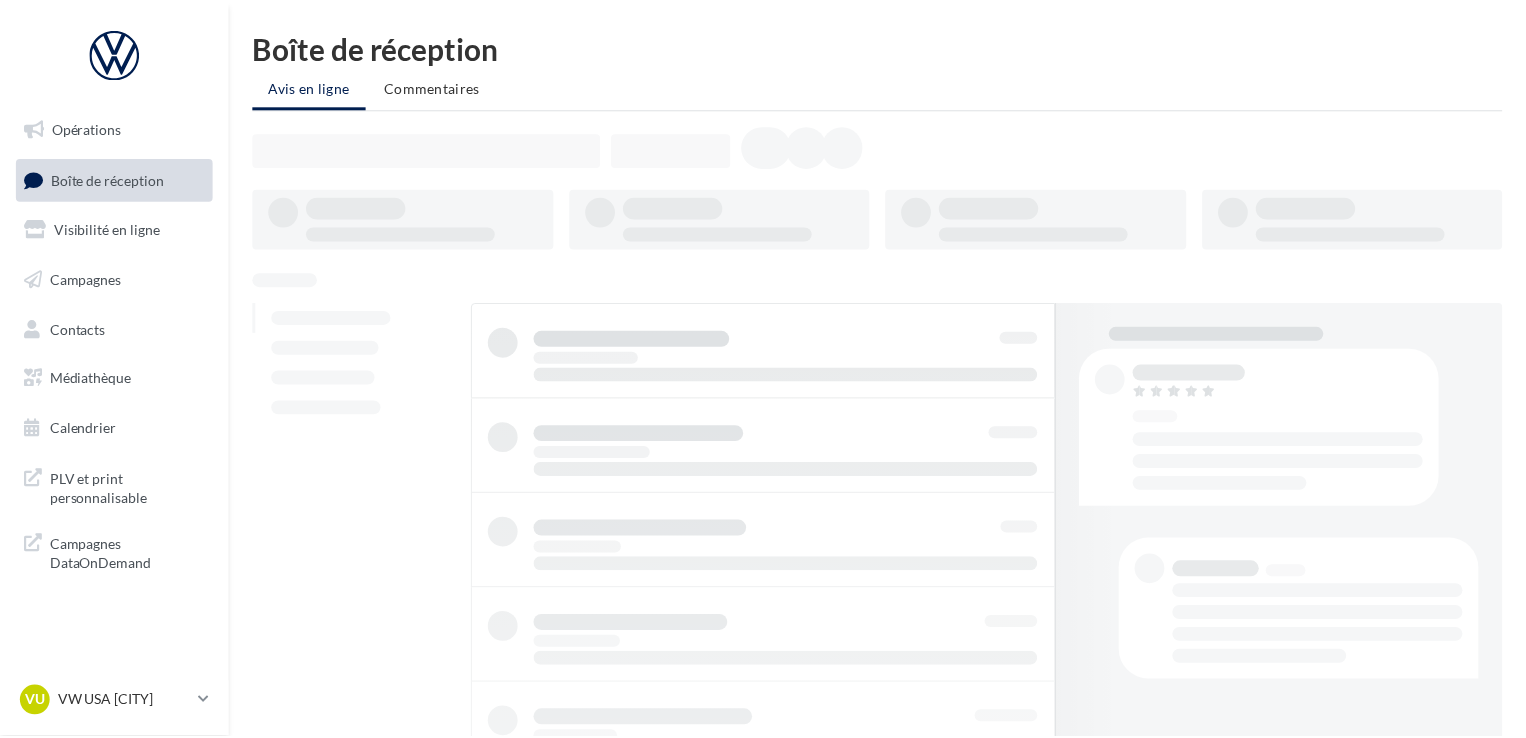 scroll, scrollTop: 0, scrollLeft: 0, axis: both 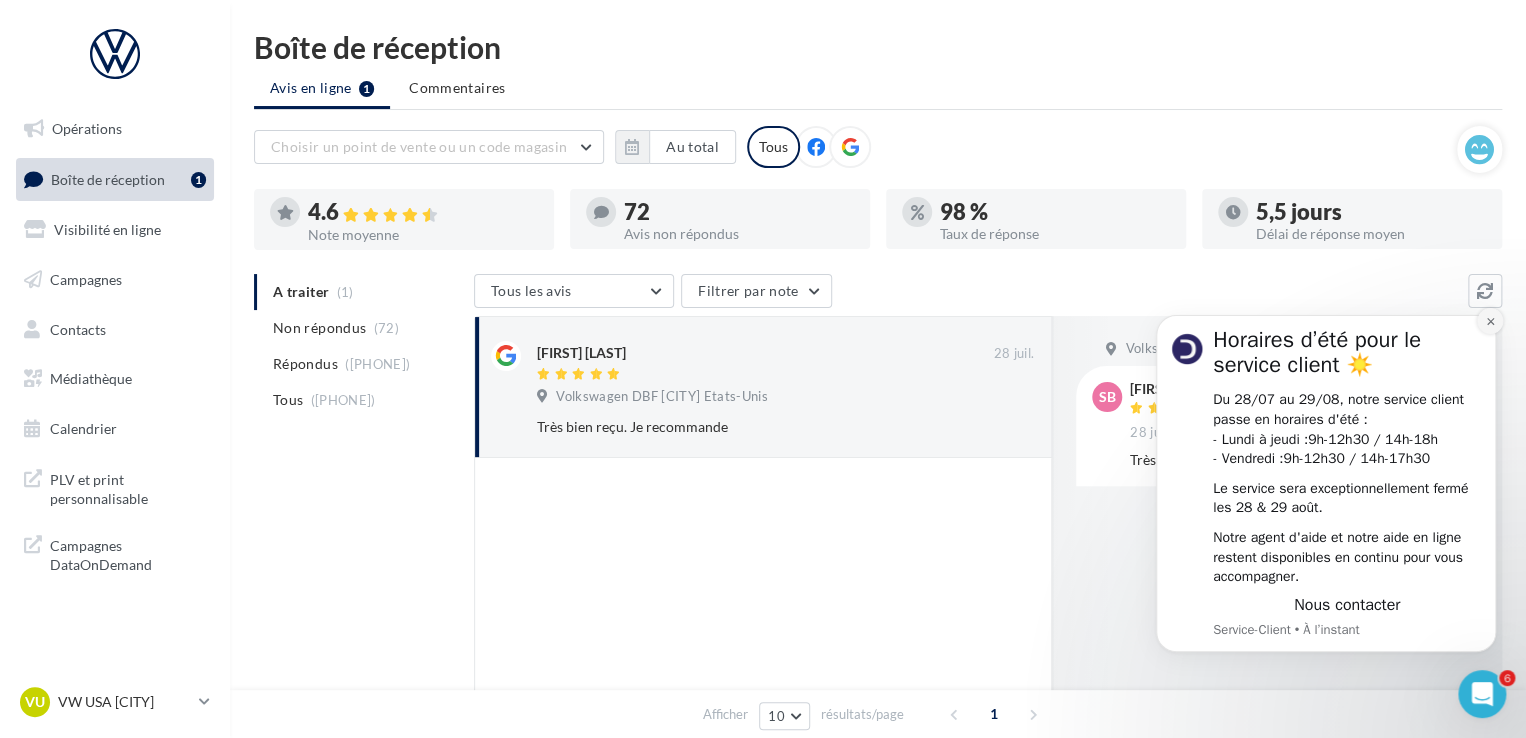 click at bounding box center [1490, 321] 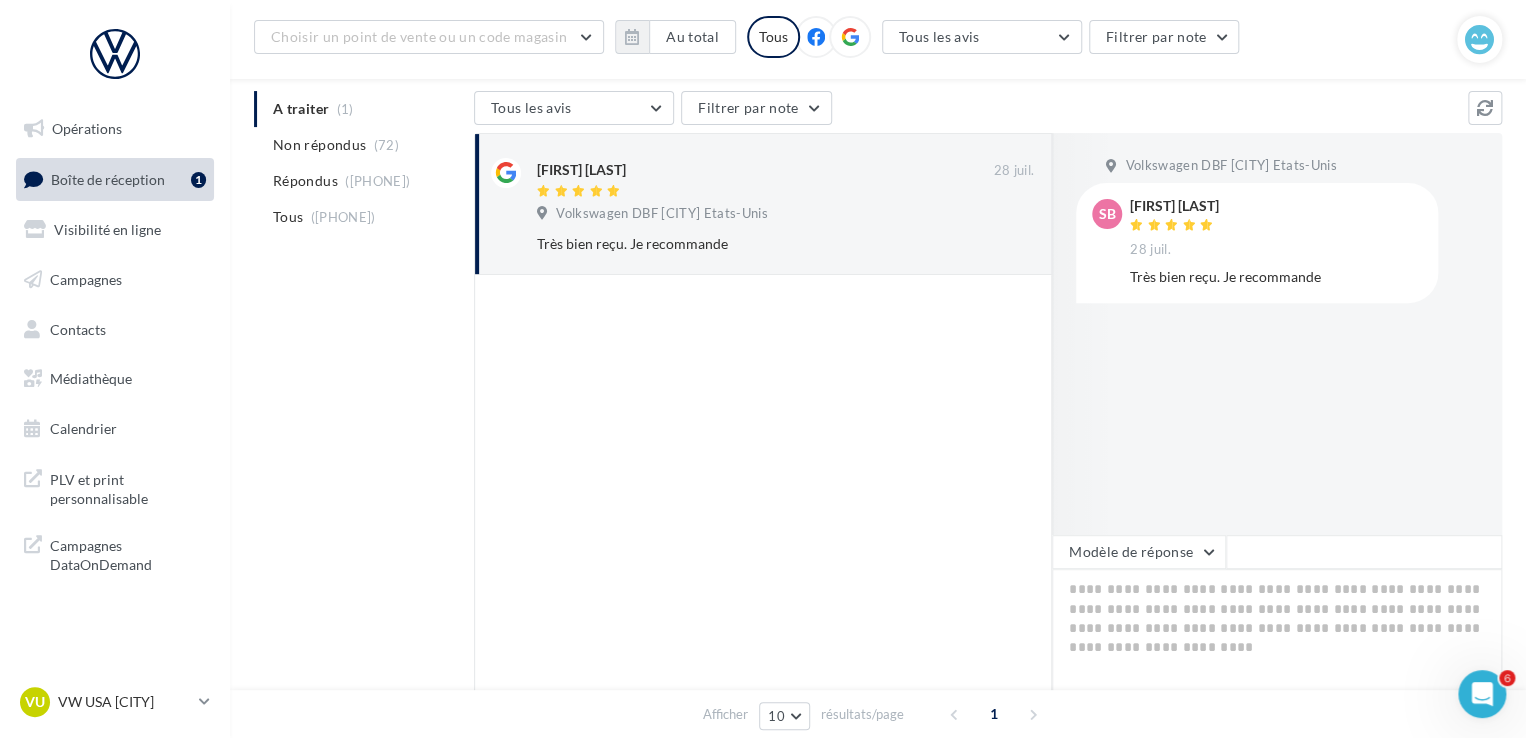 scroll, scrollTop: 200, scrollLeft: 0, axis: vertical 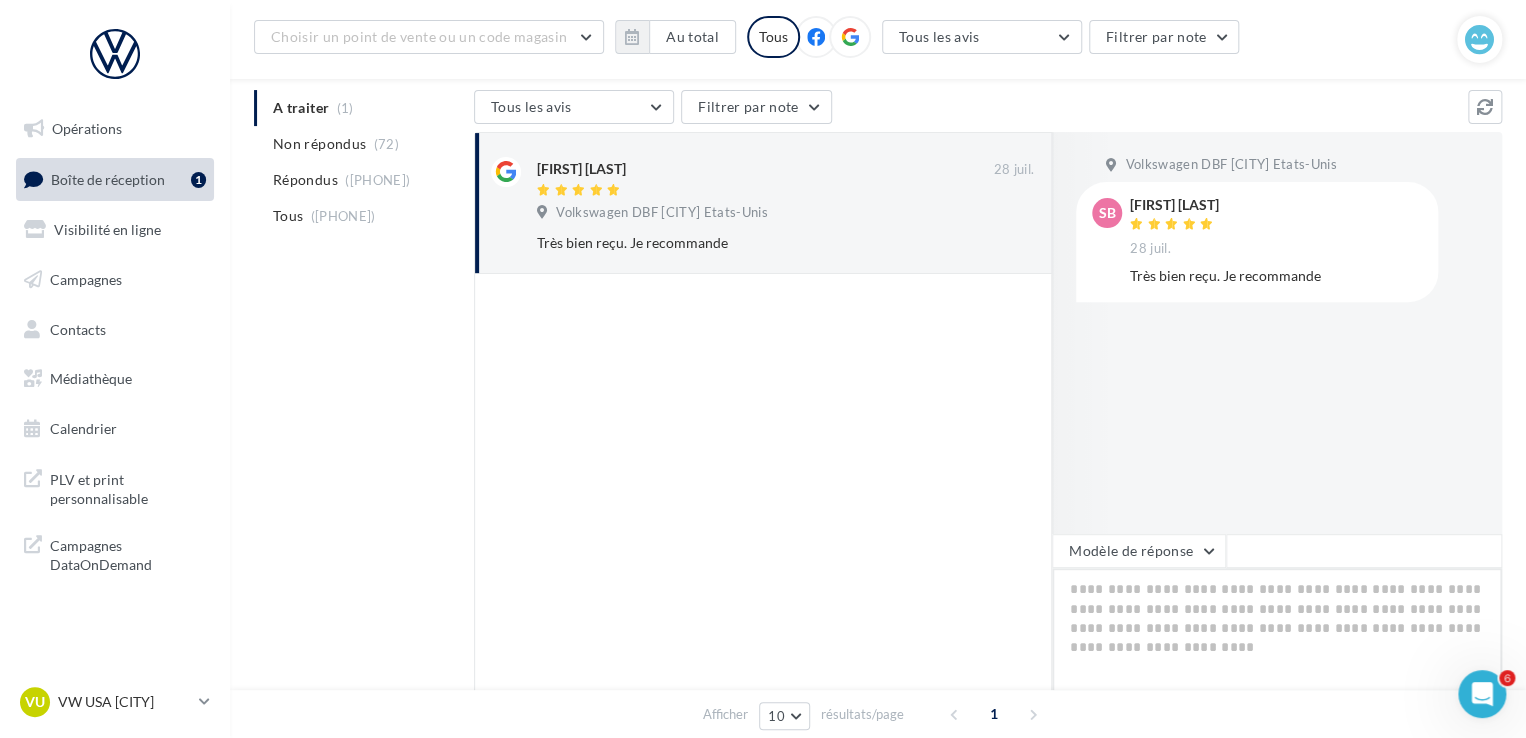 click at bounding box center [1277, 630] 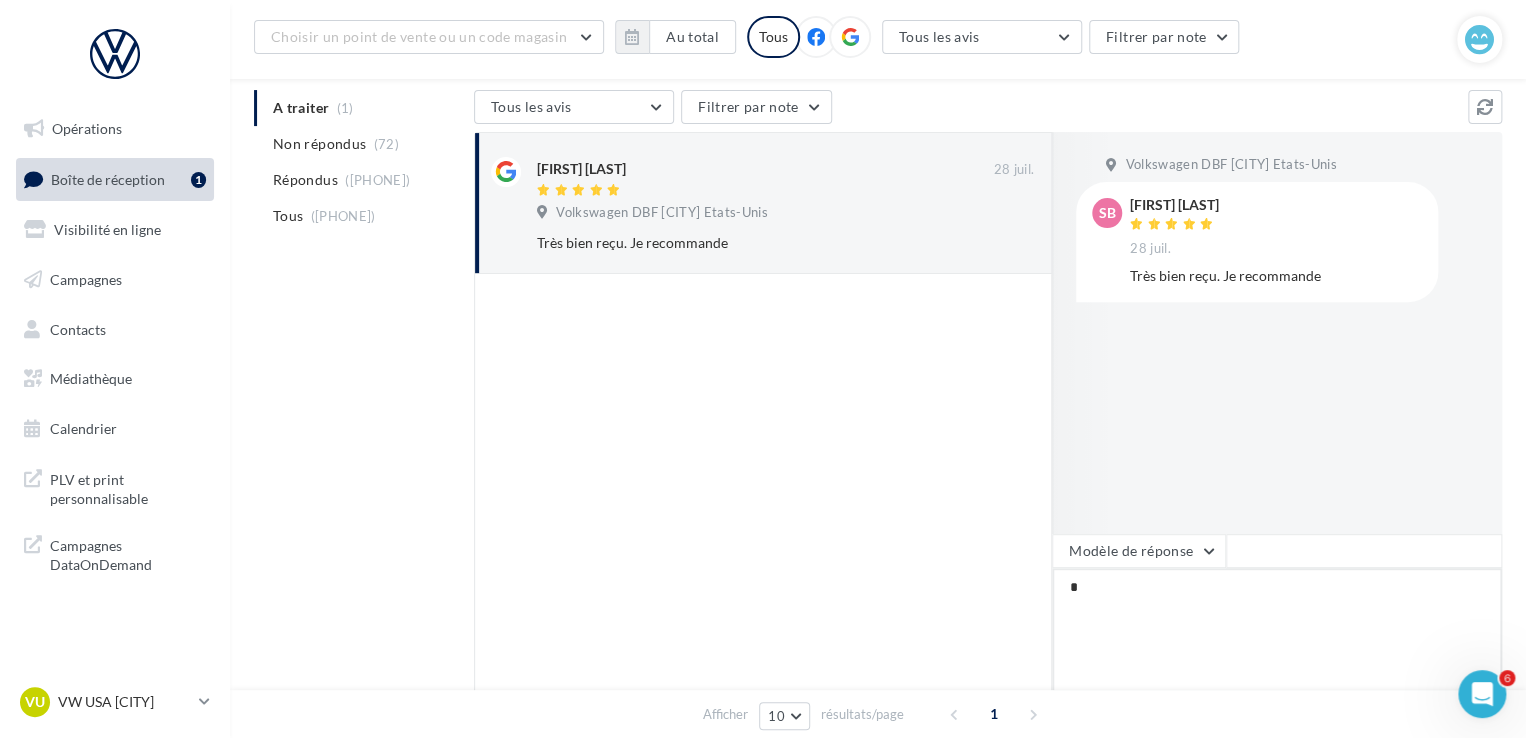 type on "**" 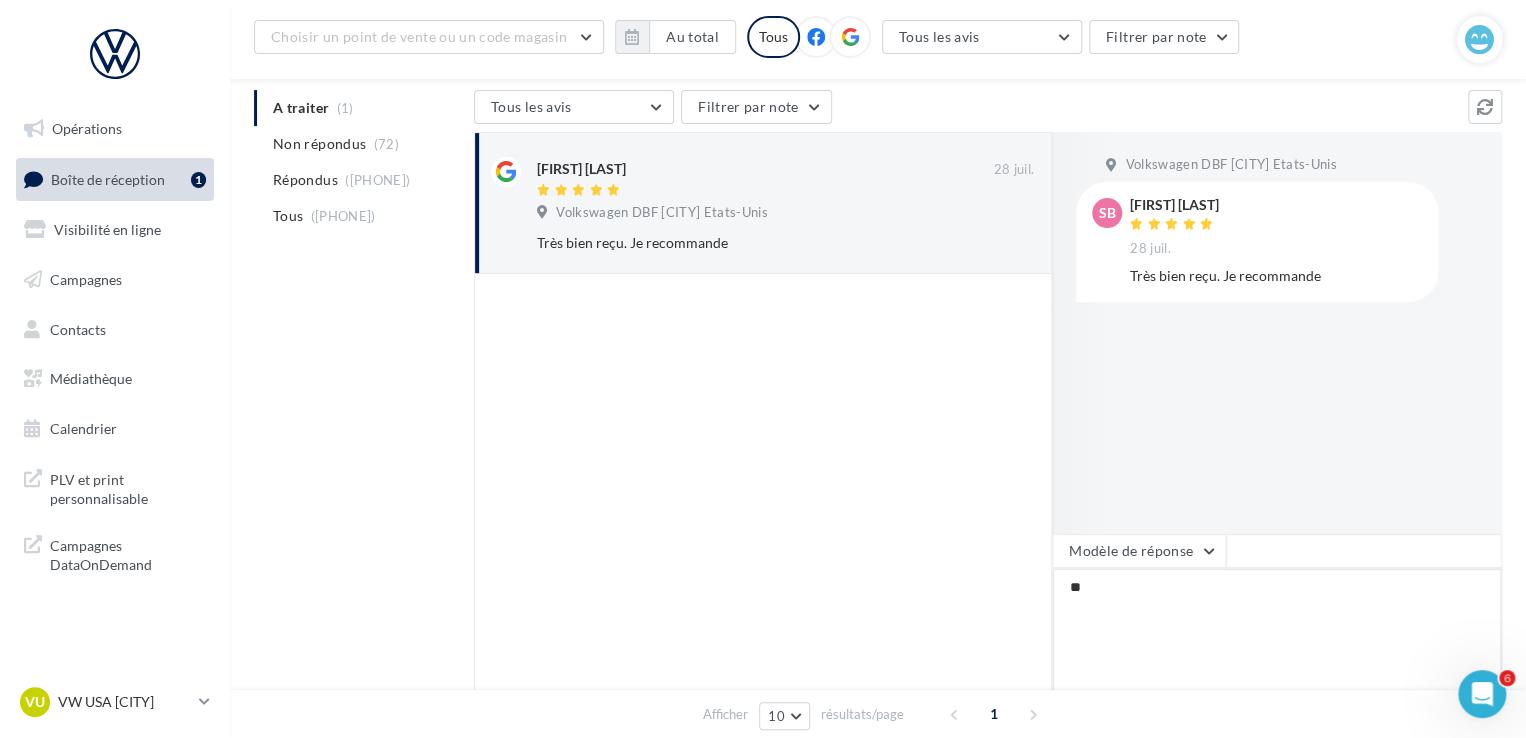 type on "***" 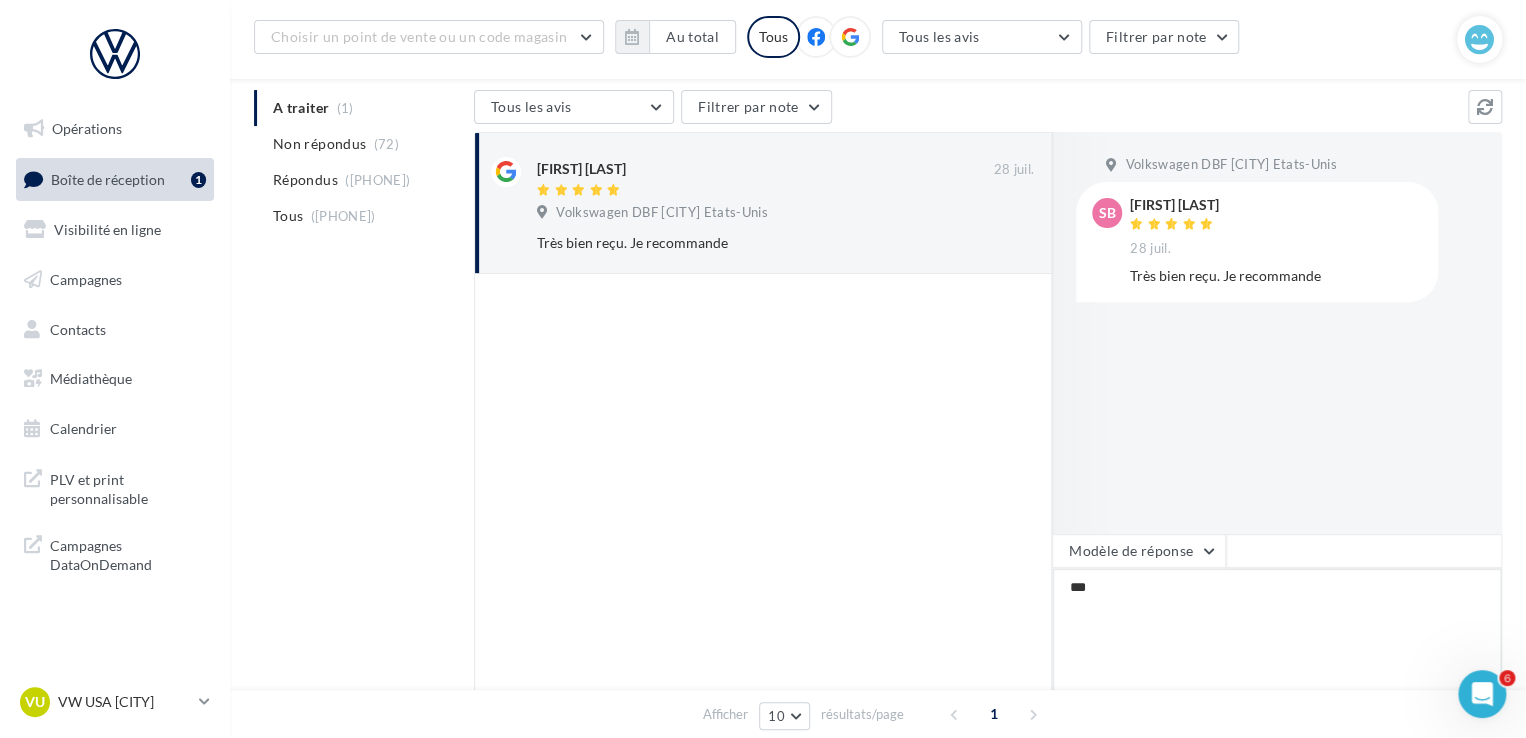 type on "****" 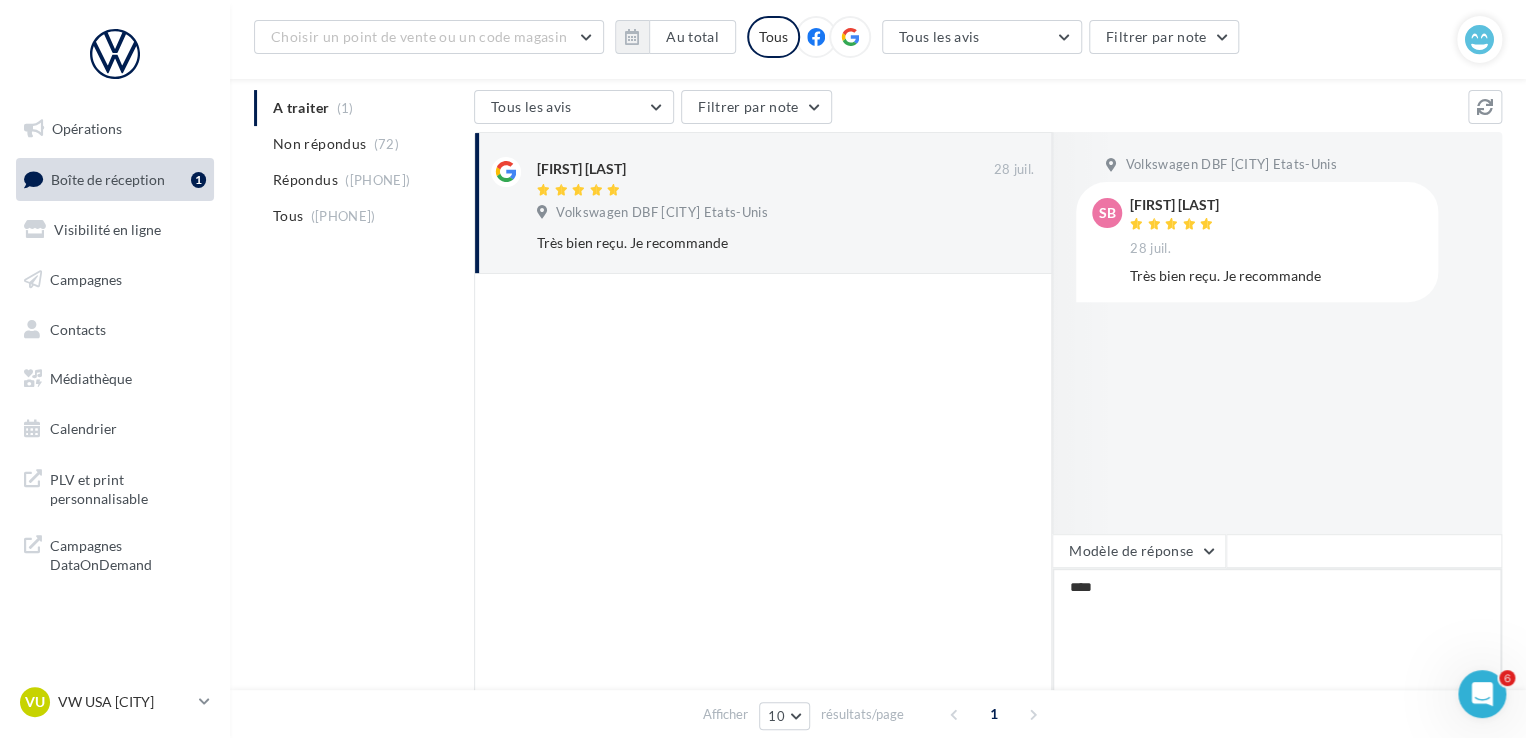 type on "*****" 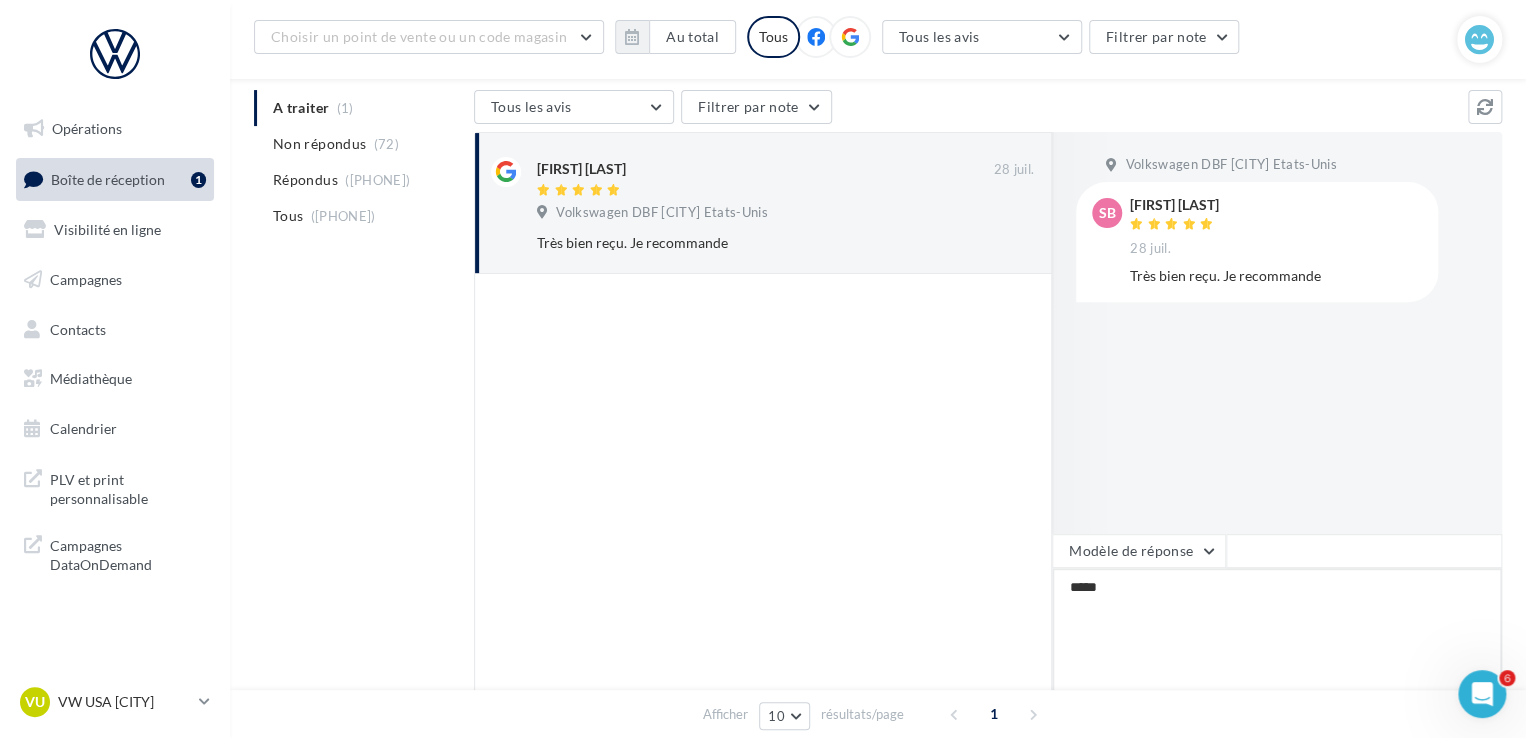 type on "******" 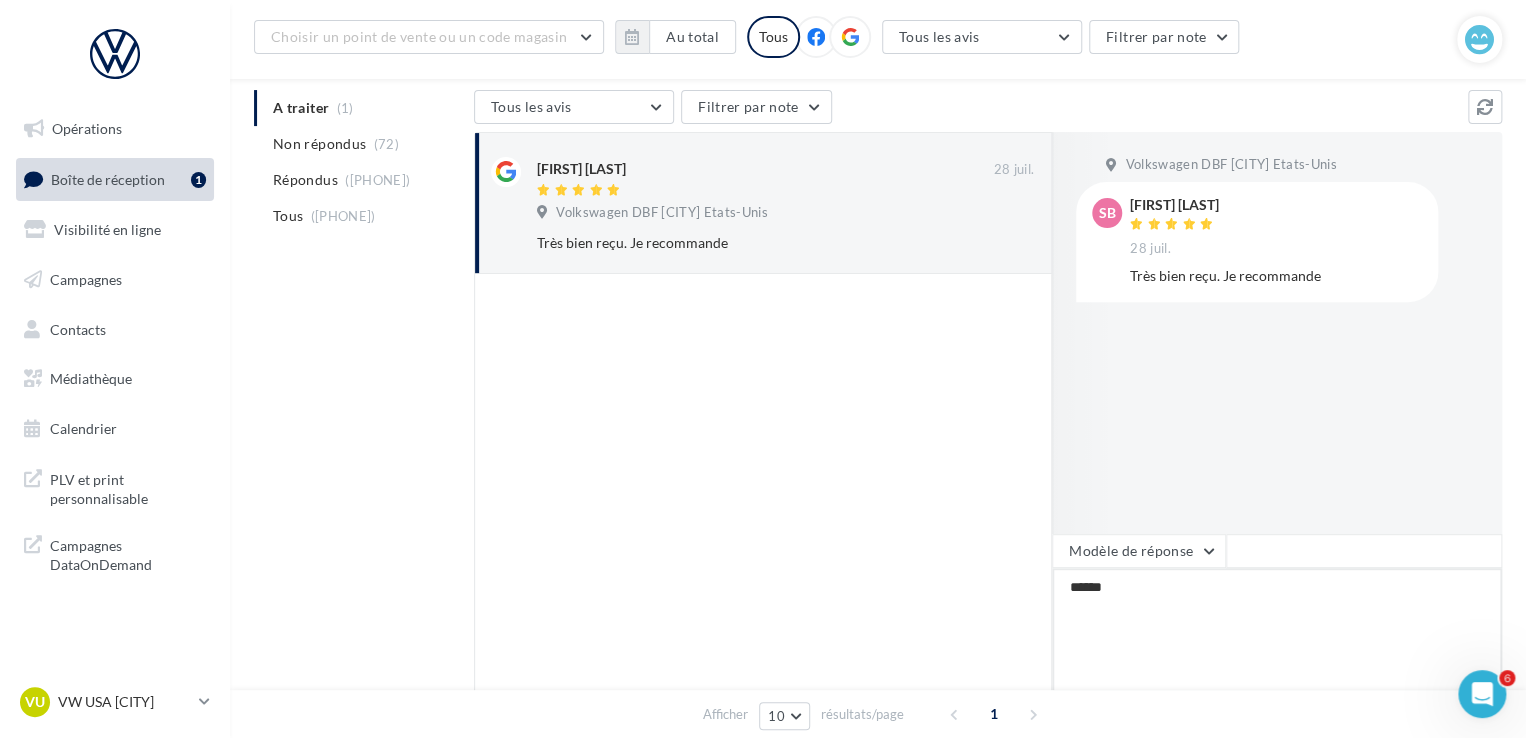 type on "*******" 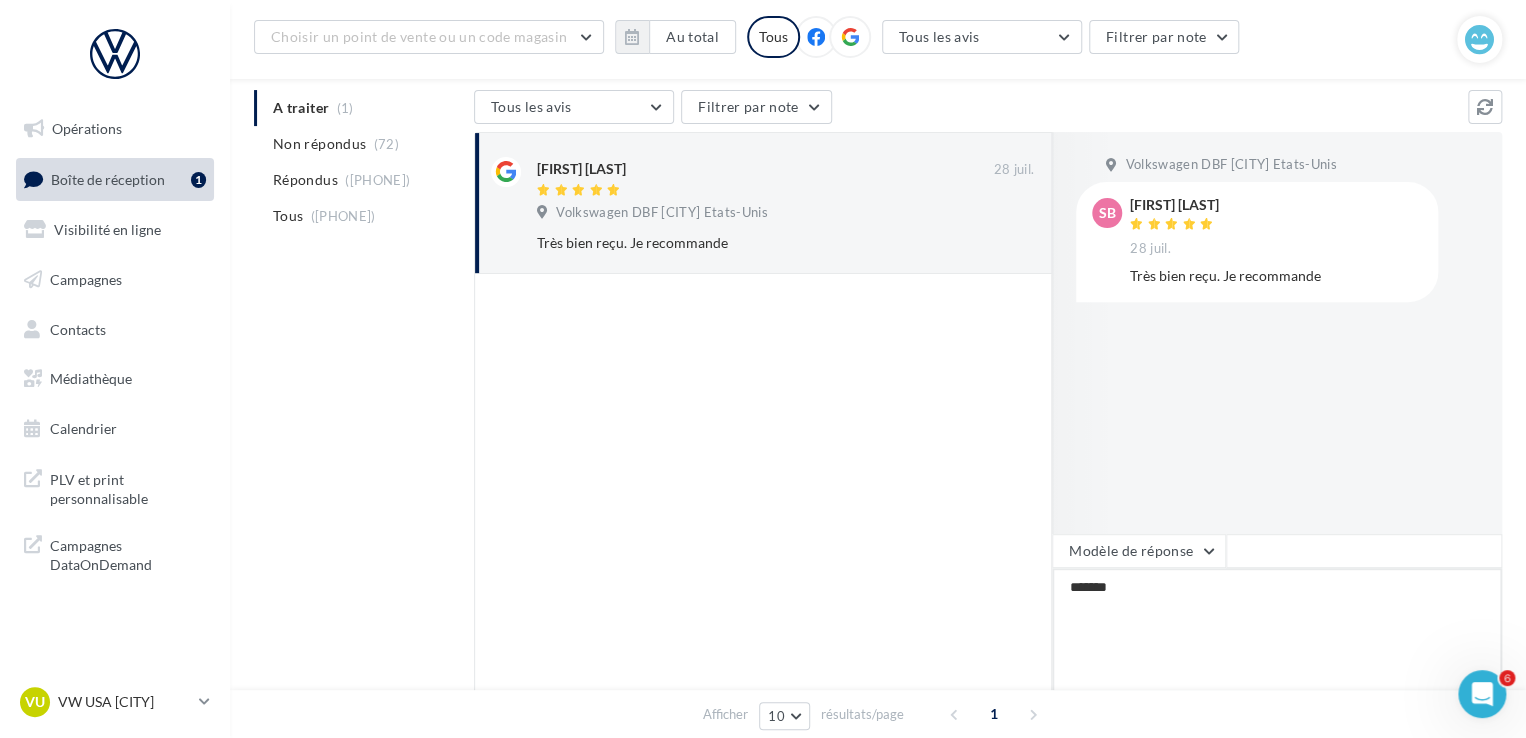 type on "*******" 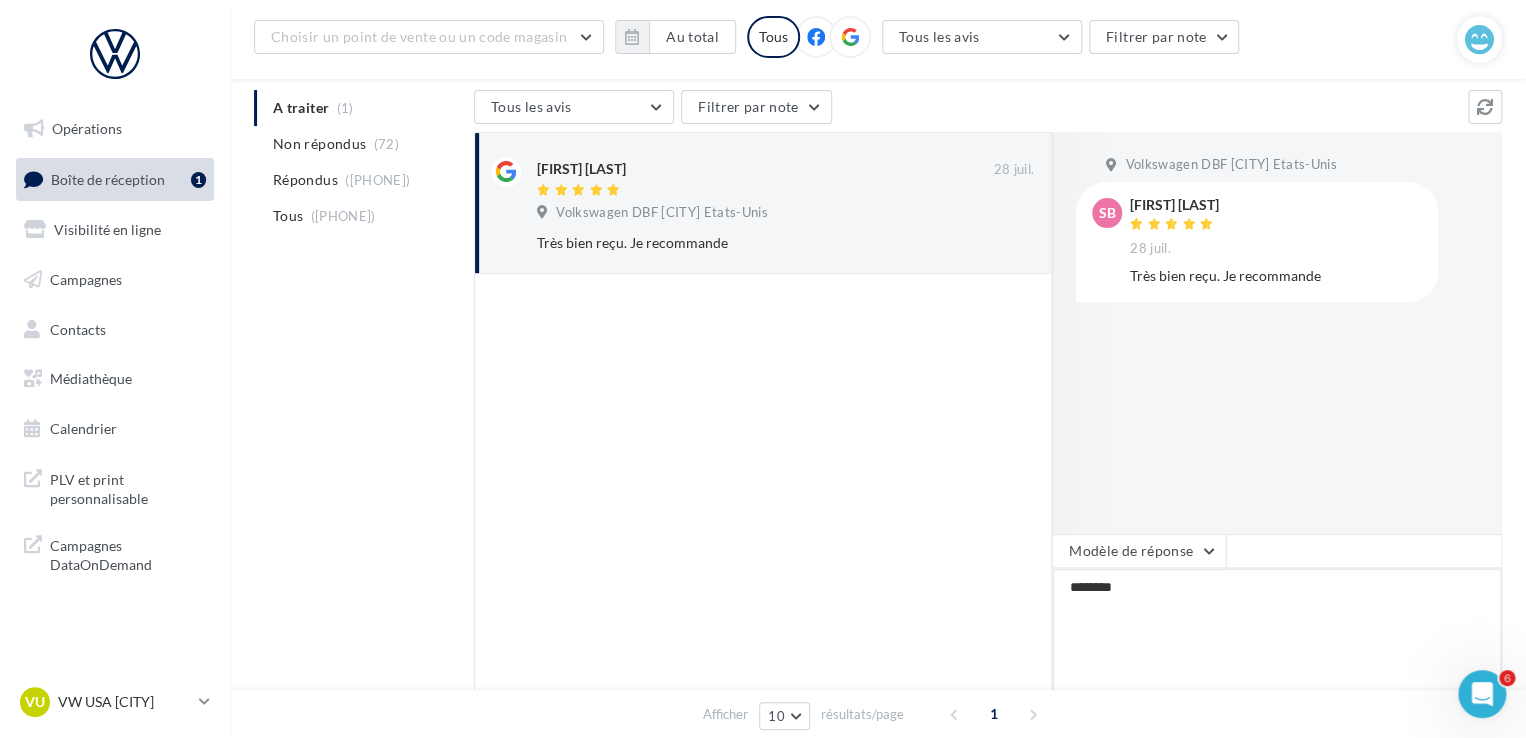 type on "*********" 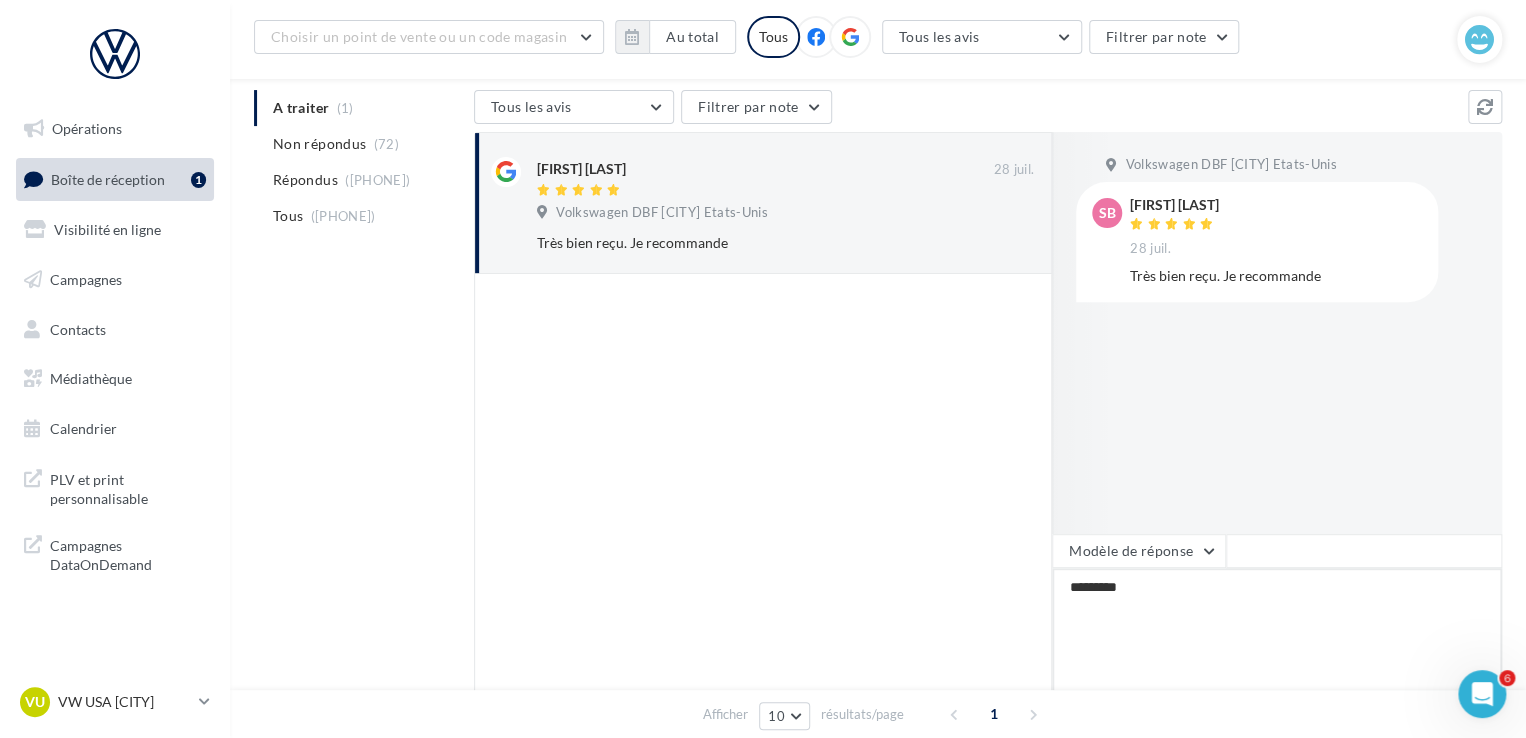 type on "**********" 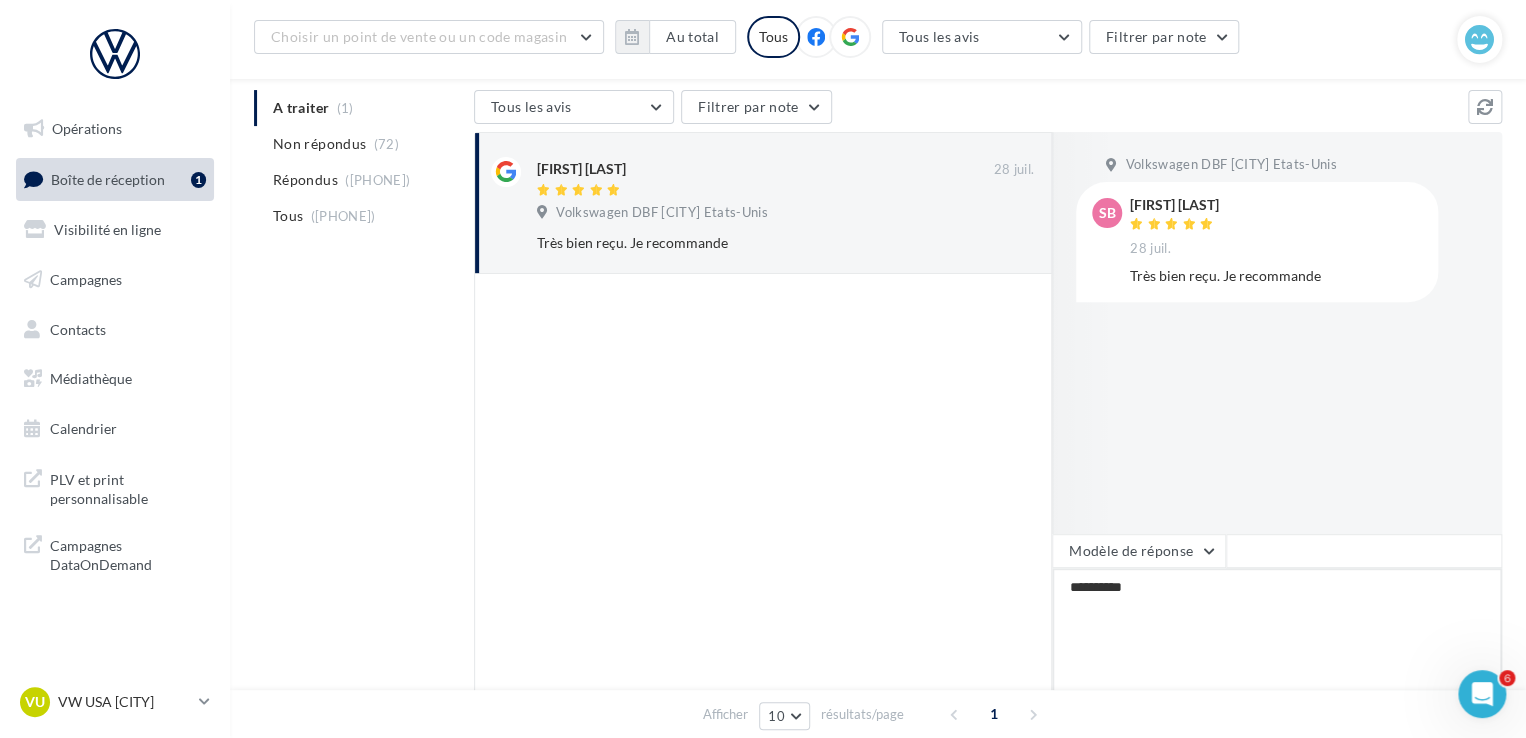 type on "**********" 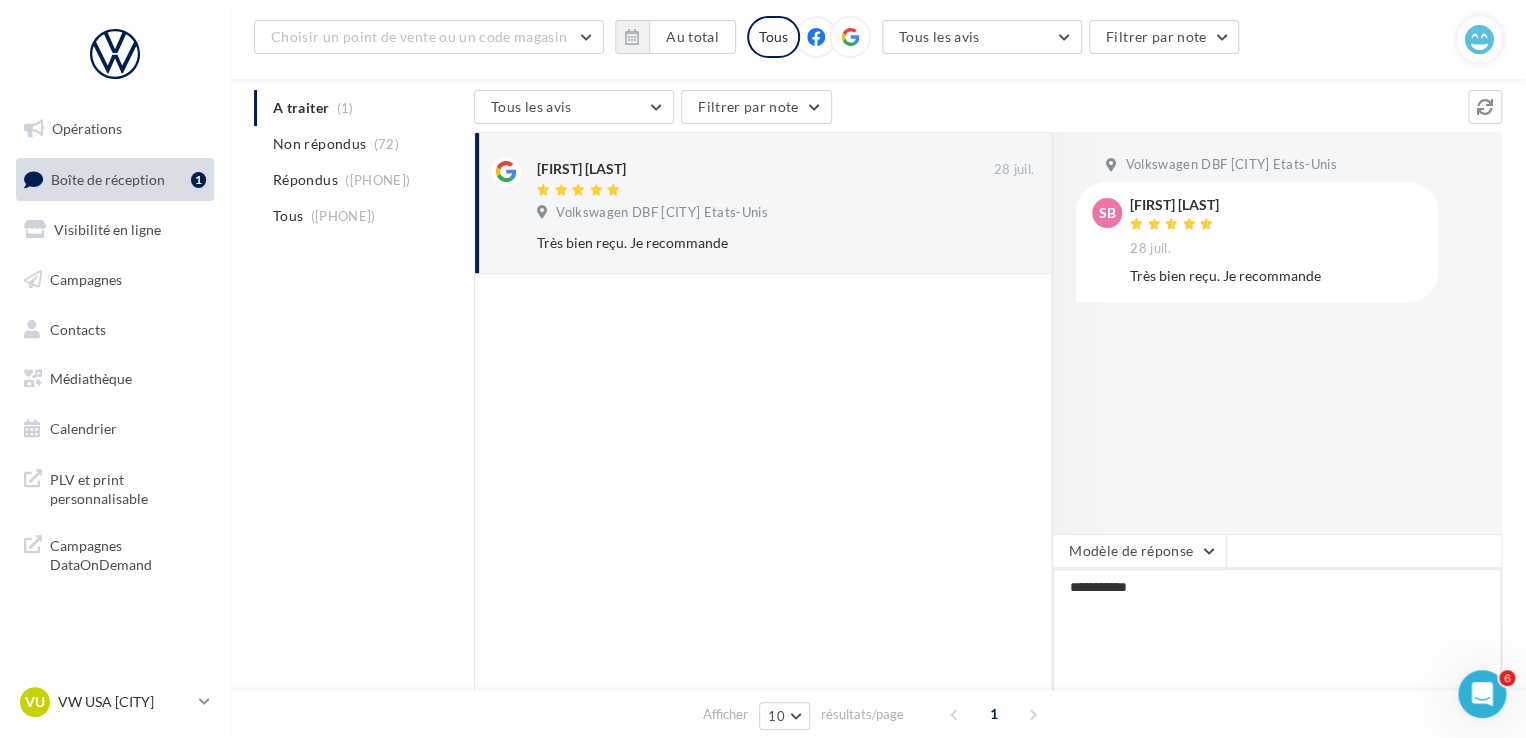 type on "**********" 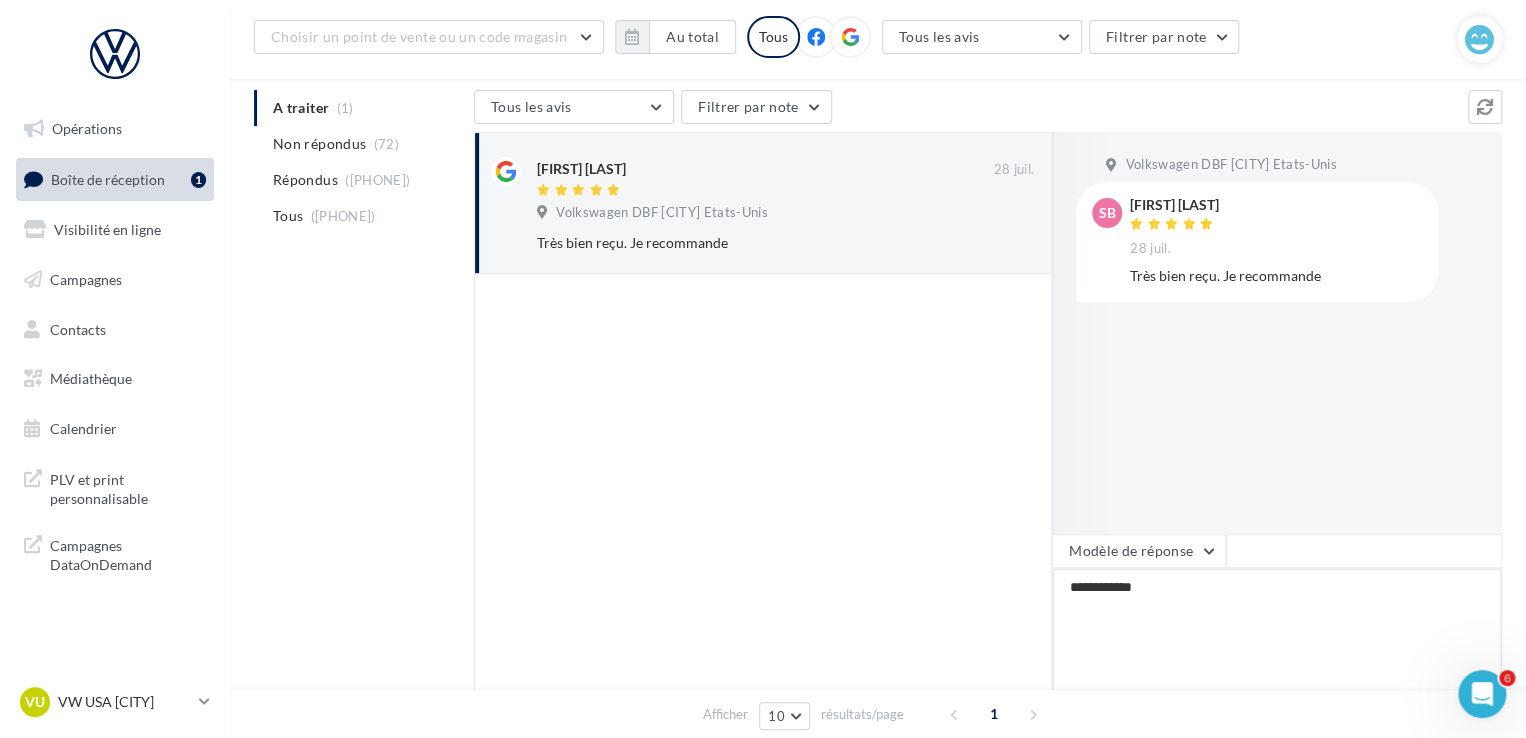 type on "**********" 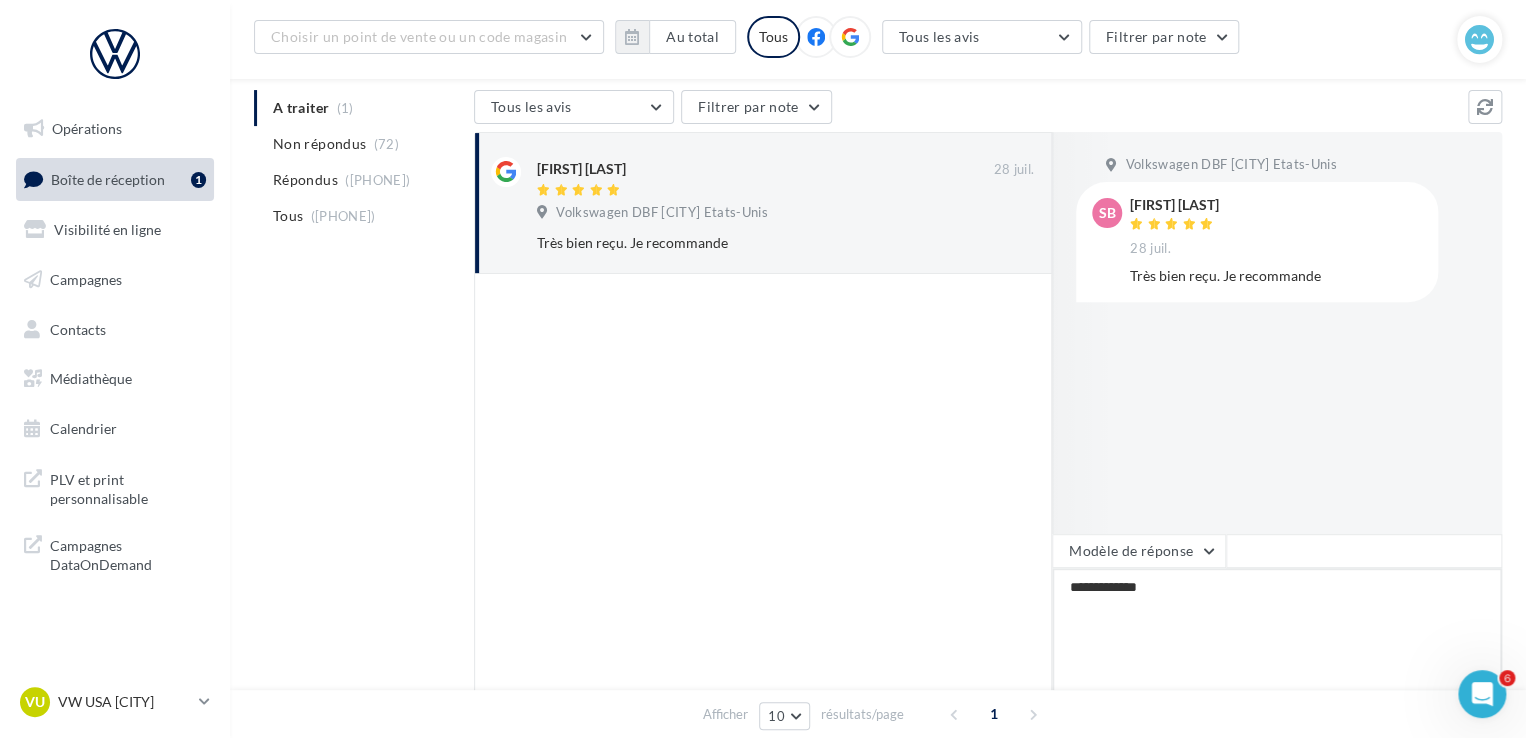 type on "**********" 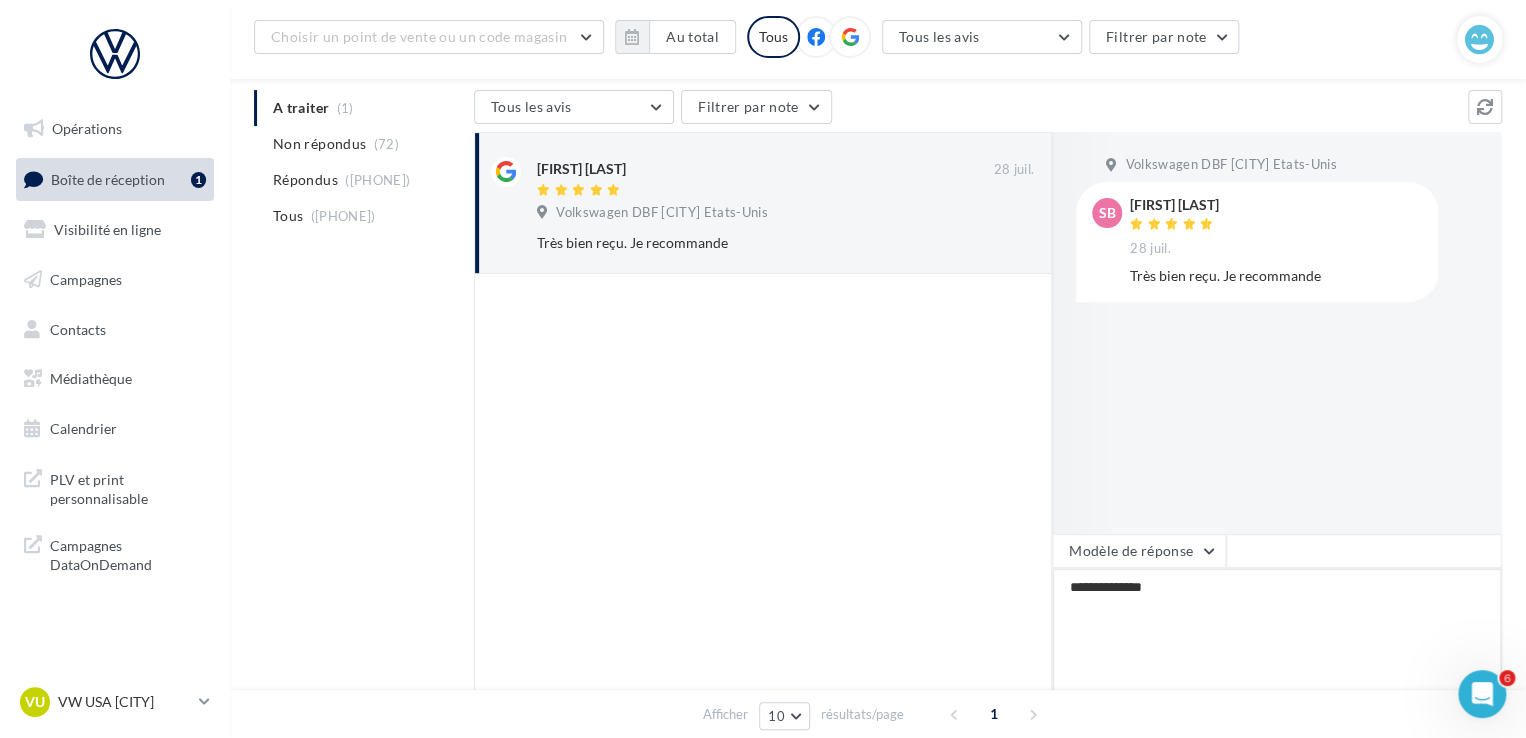 type on "**********" 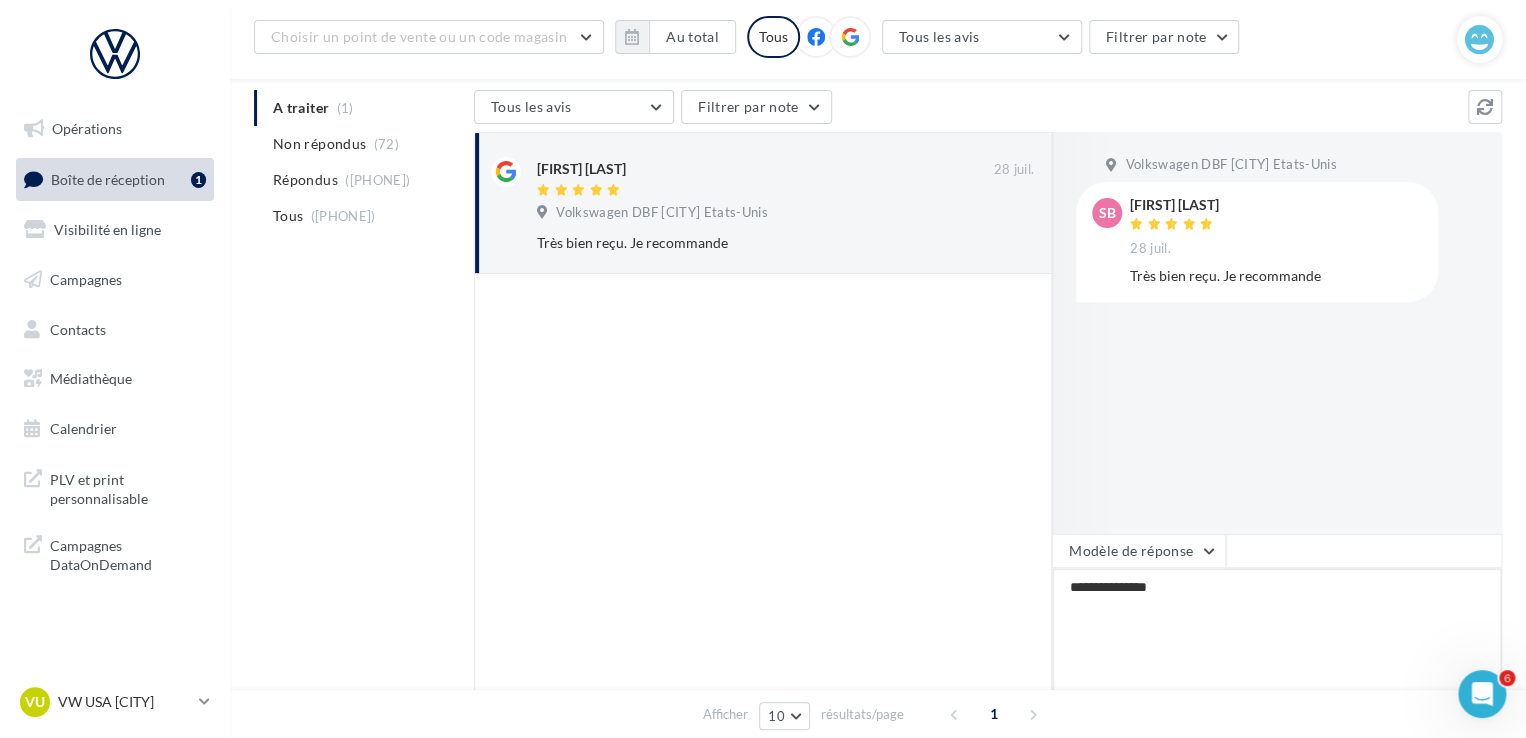 type on "**********" 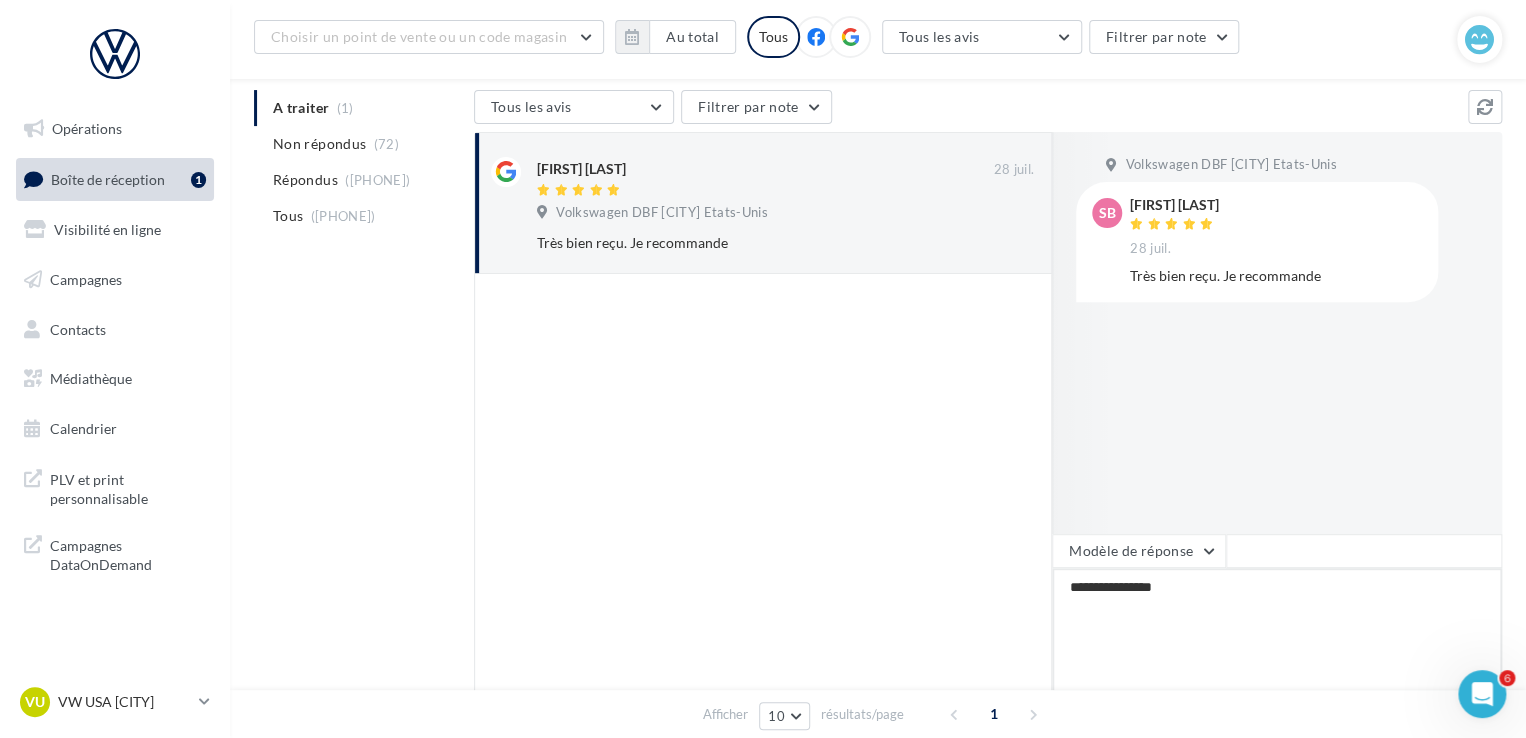 type on "**********" 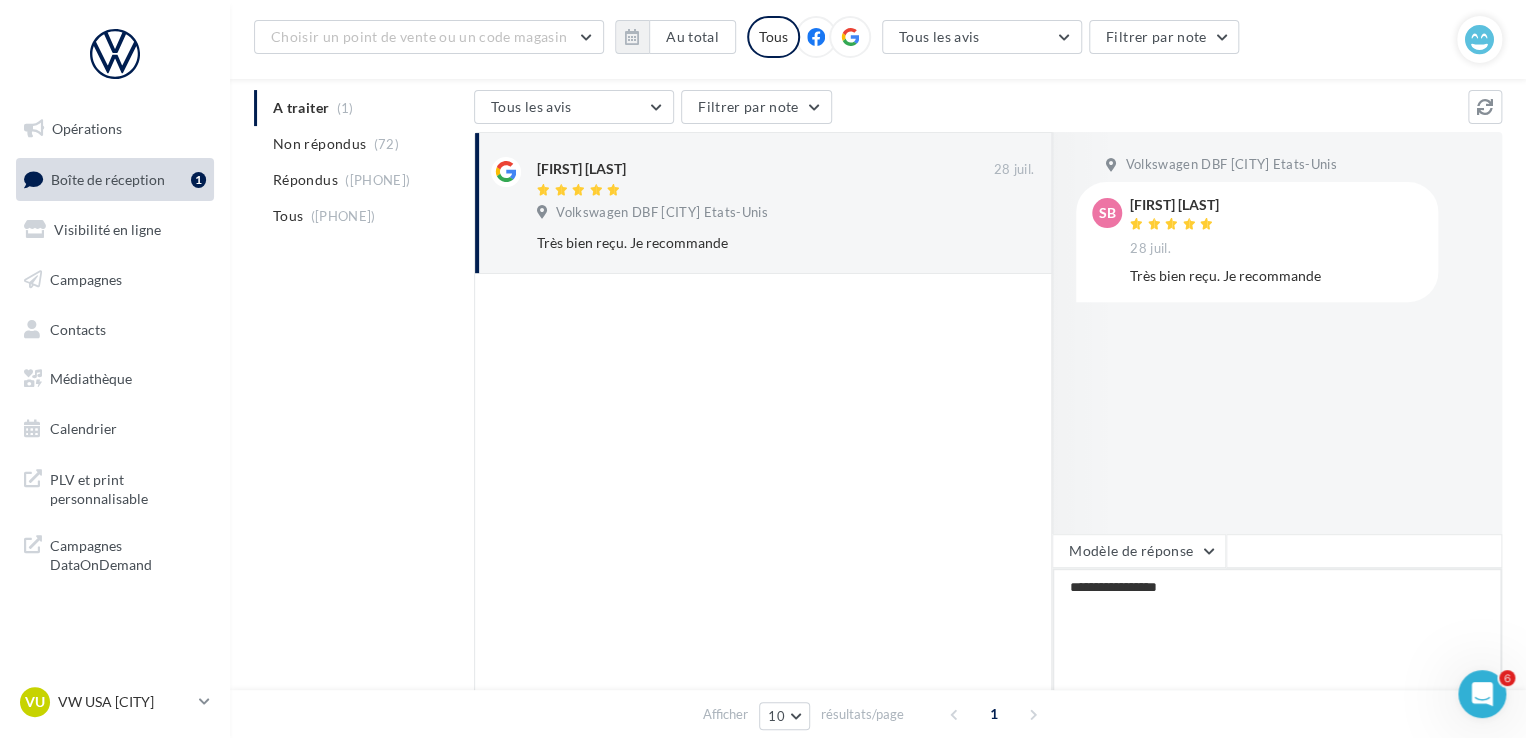 type on "**********" 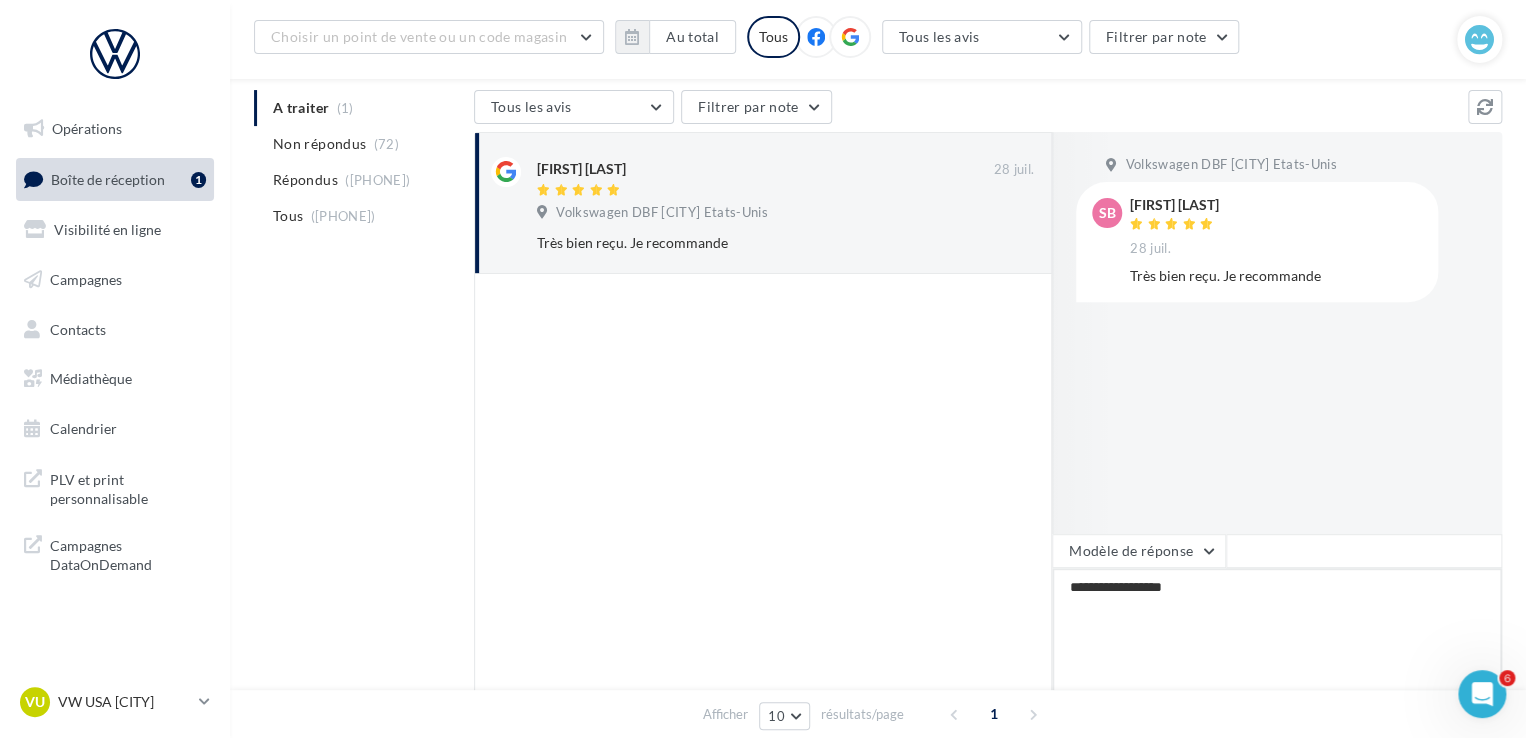 type on "**********" 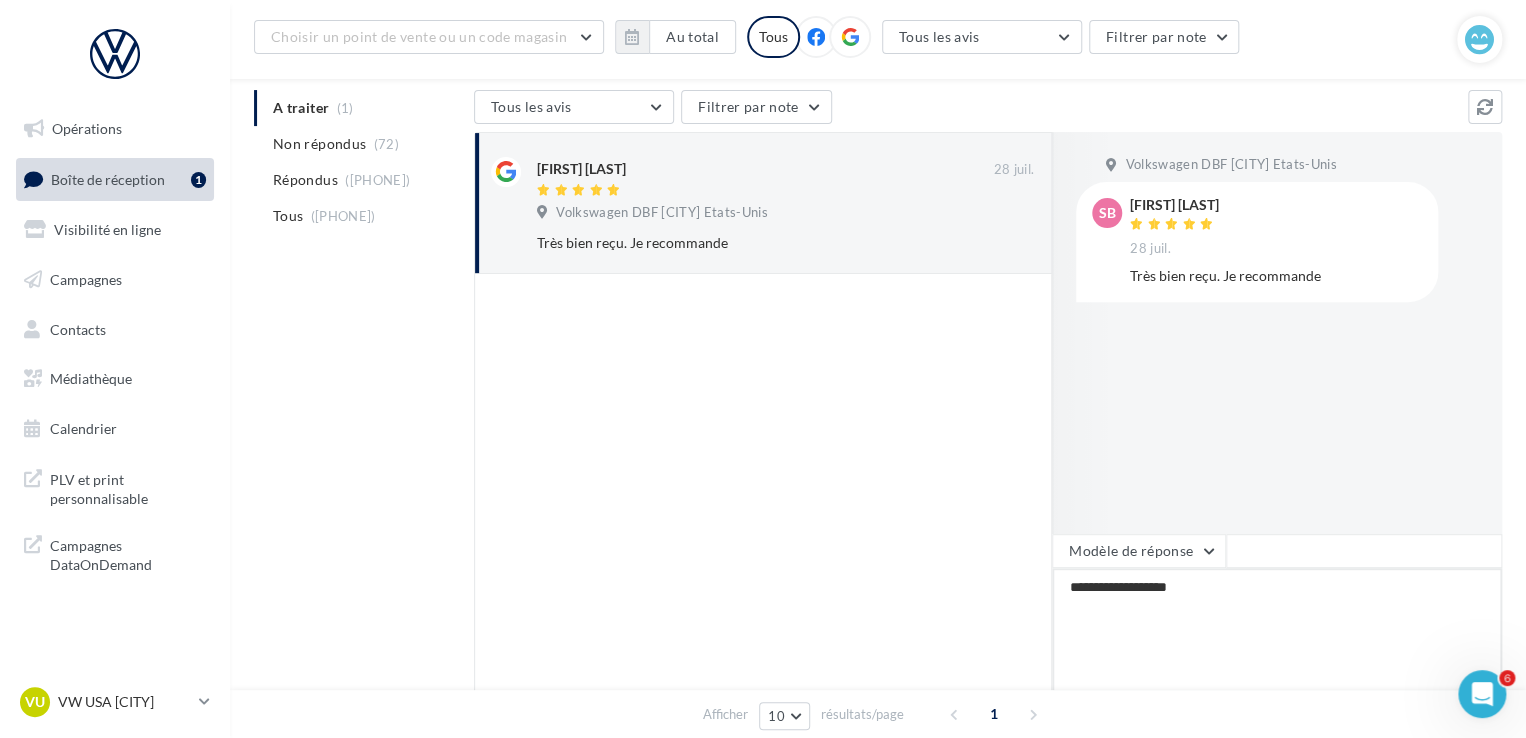 type on "**********" 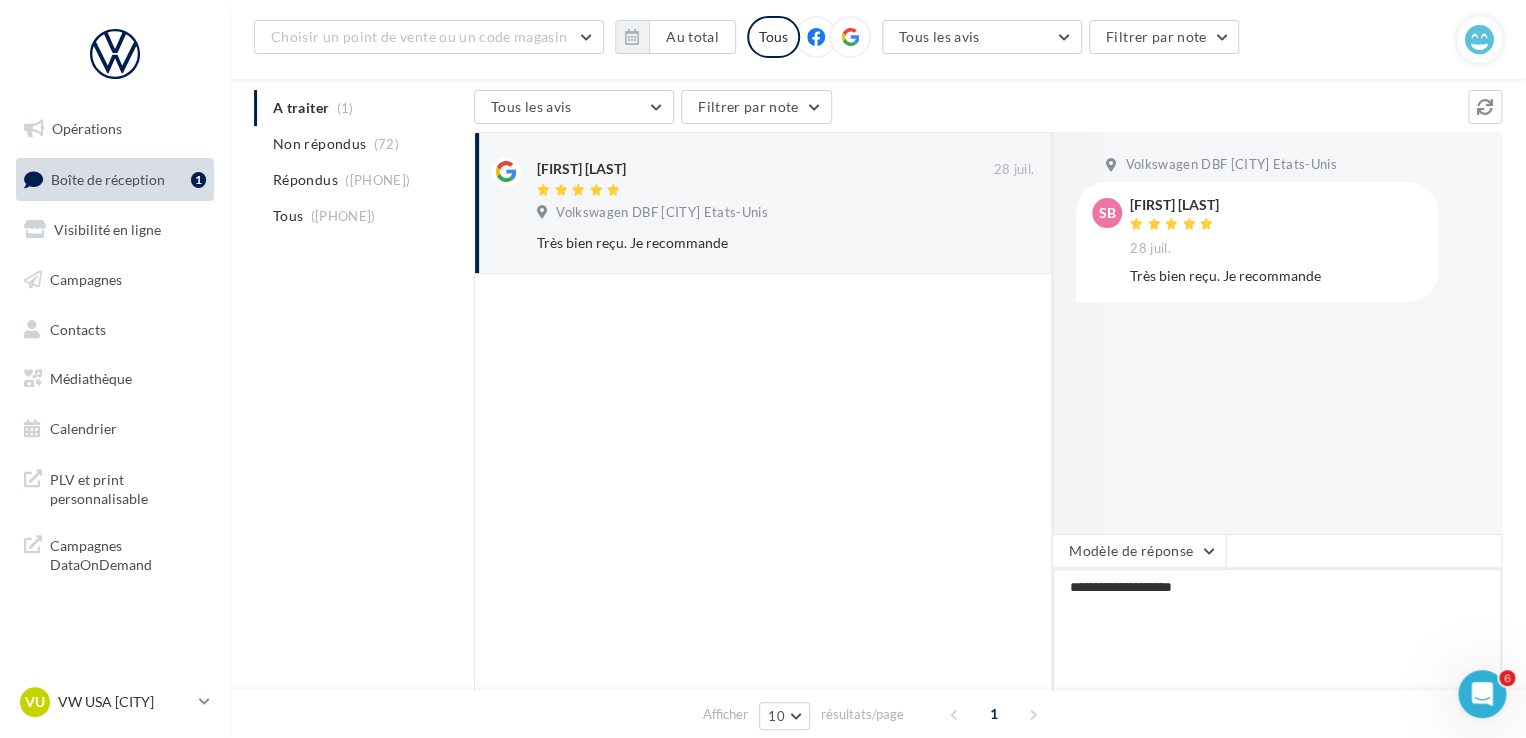 type on "**********" 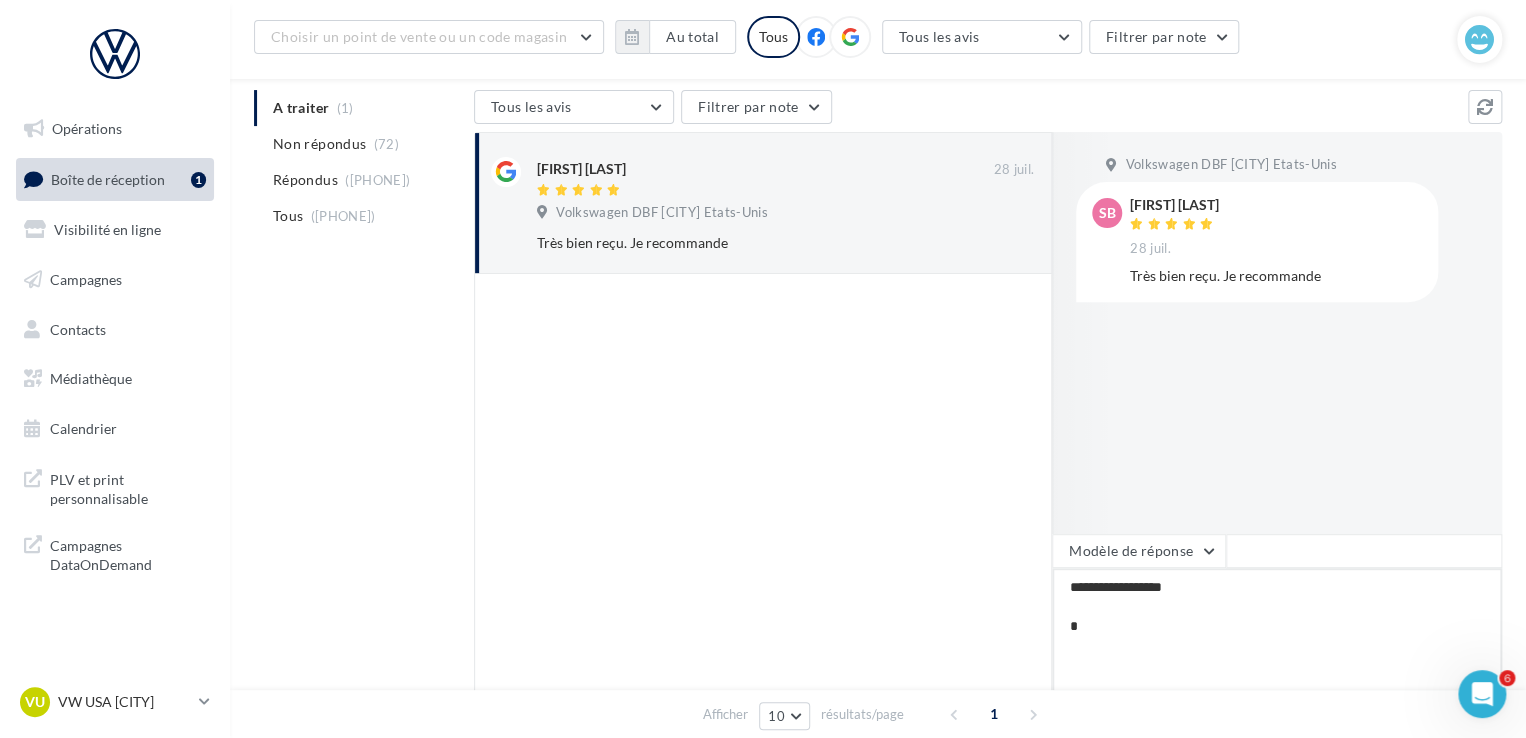 type on "**********" 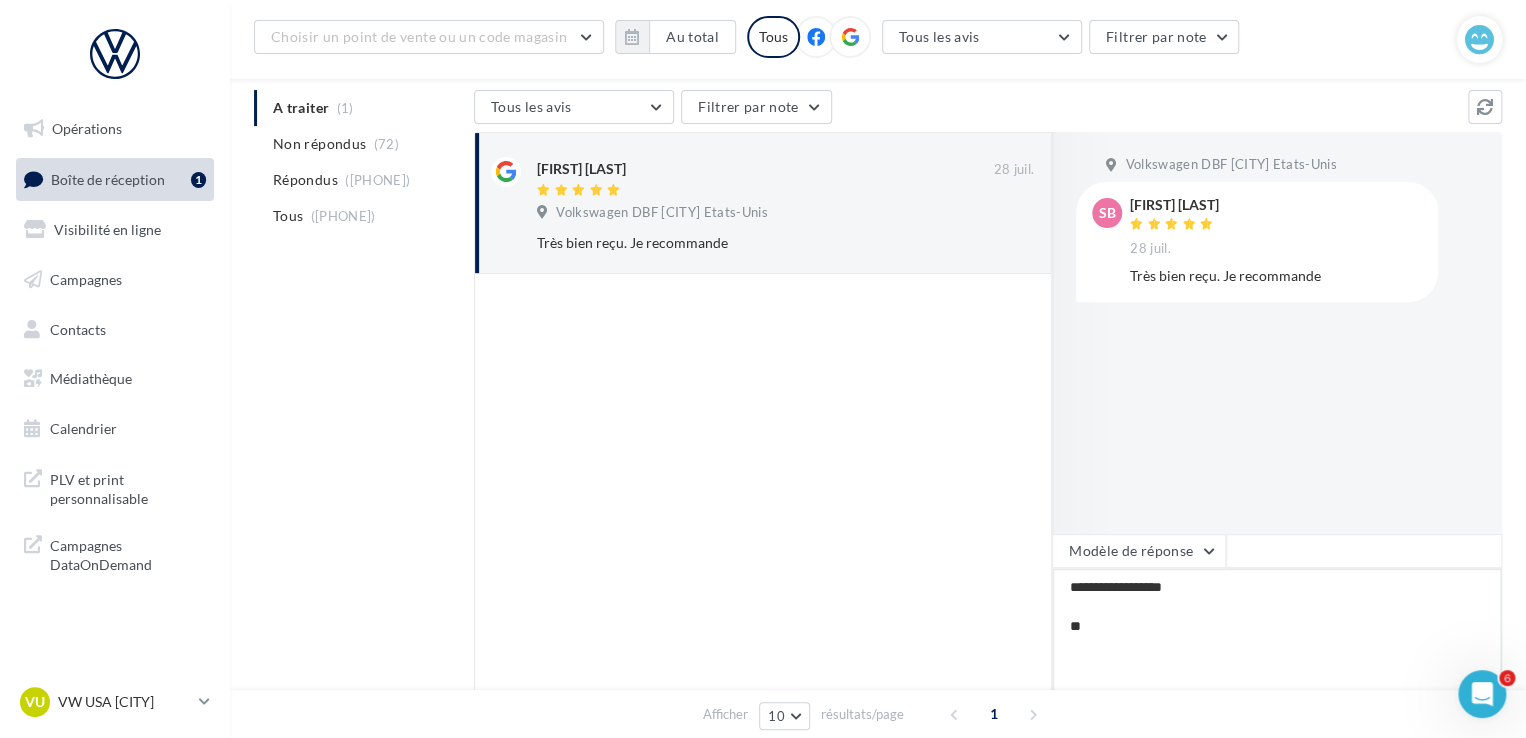 type on "**********" 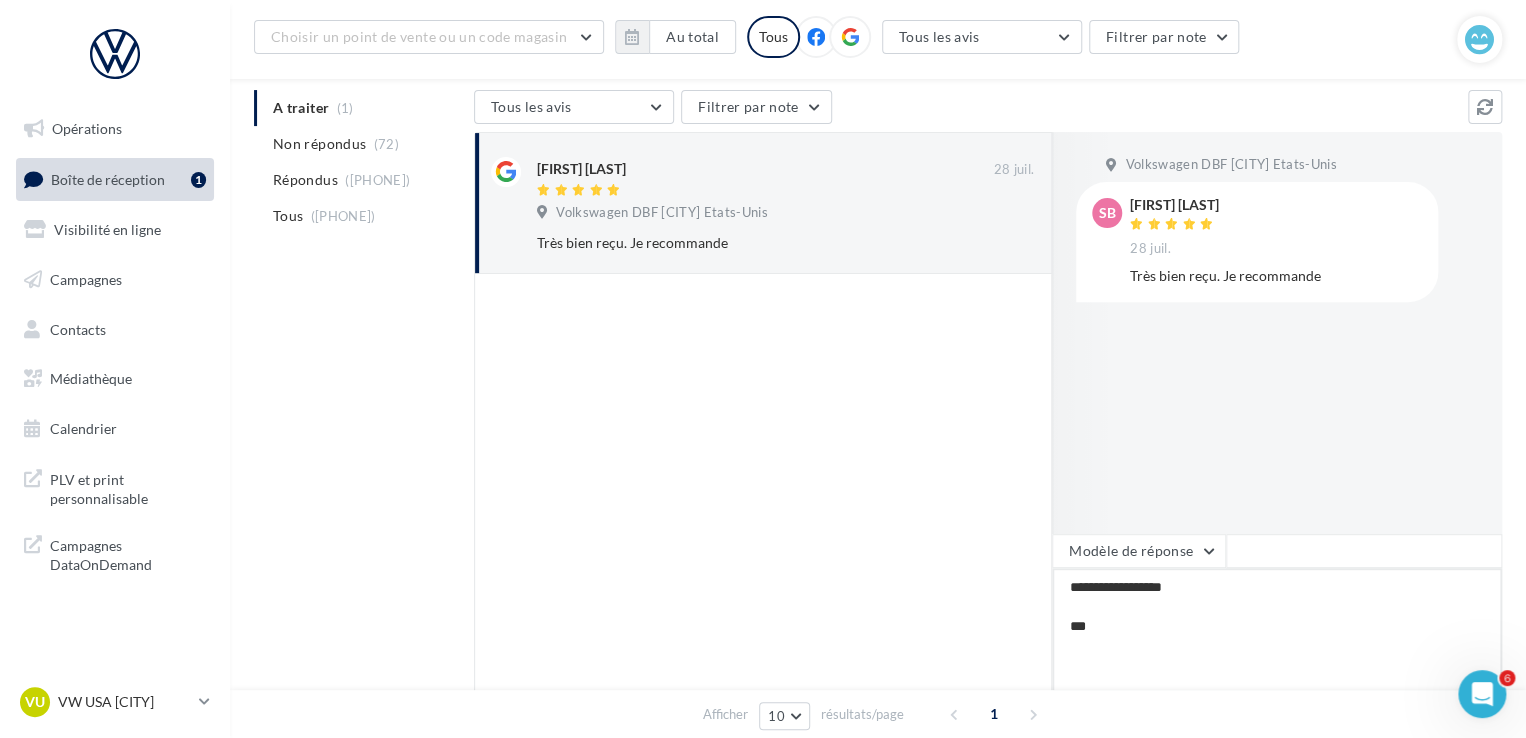 type on "**********" 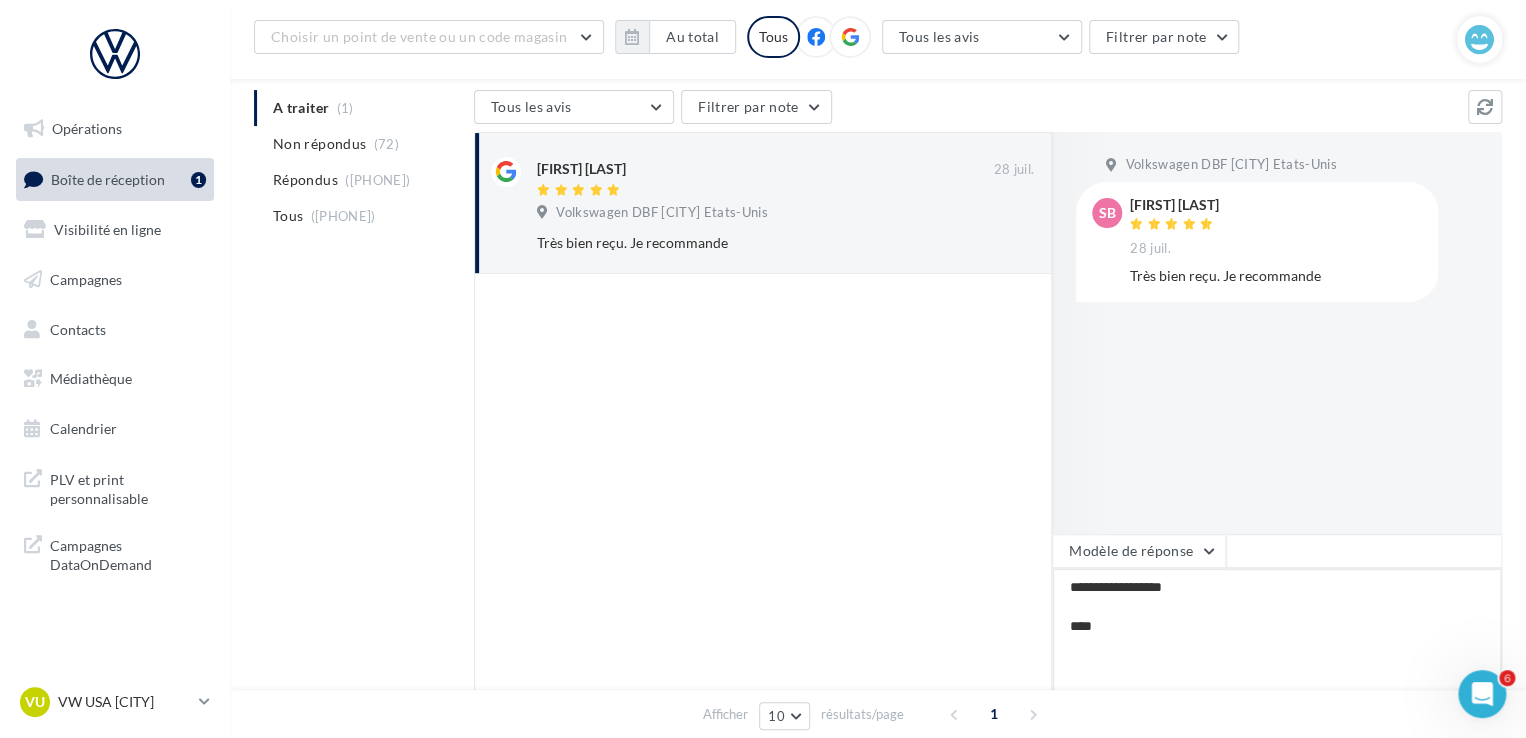 type on "**********" 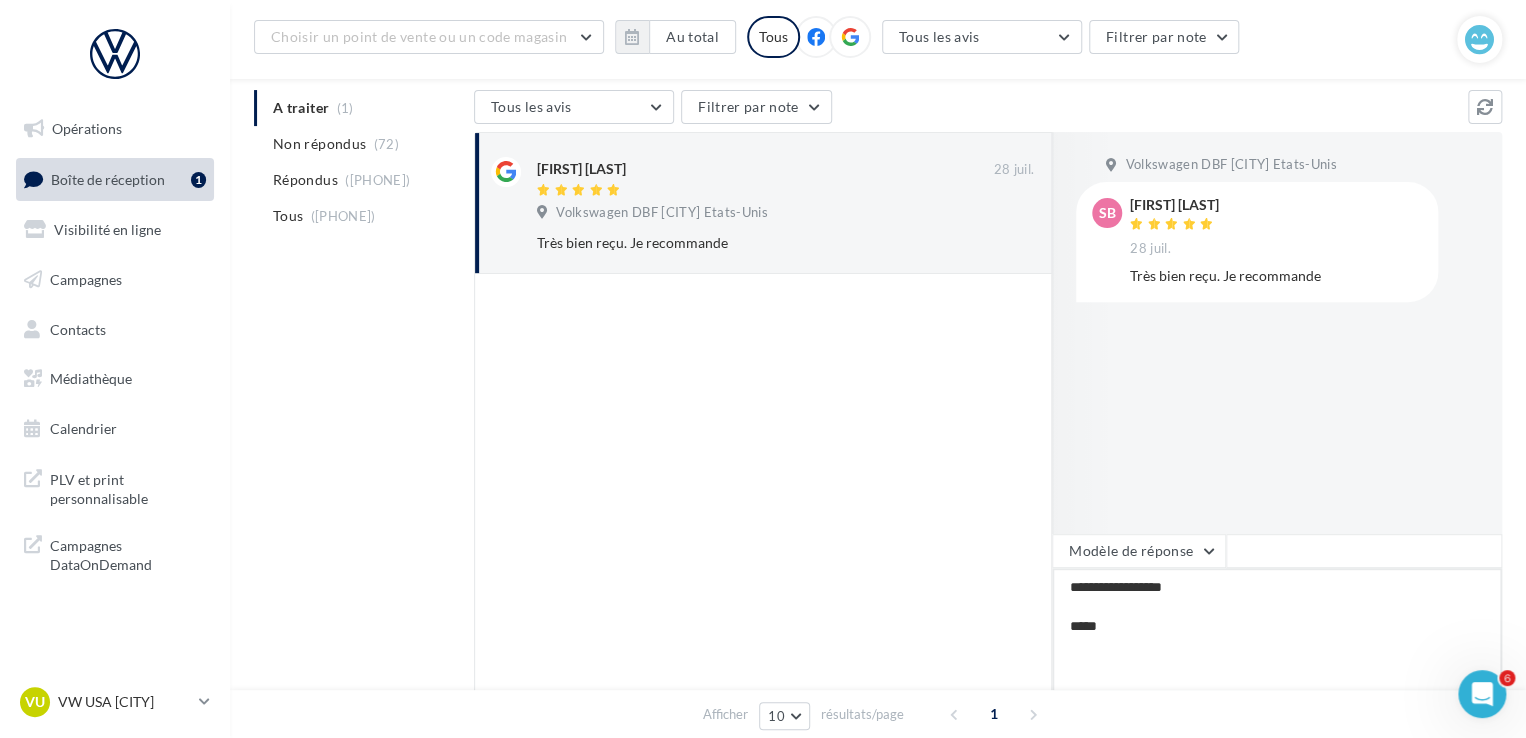 type on "**********" 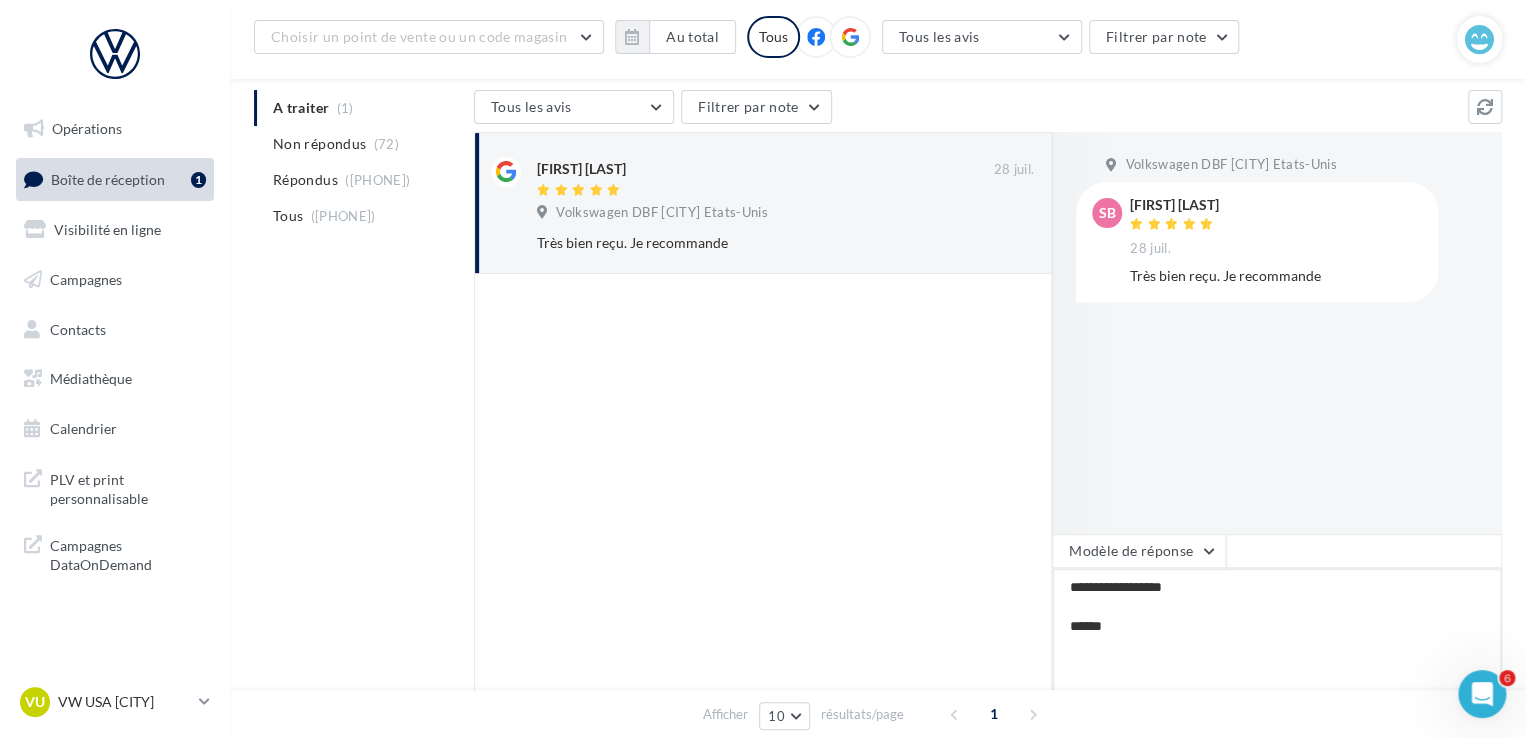 type on "**********" 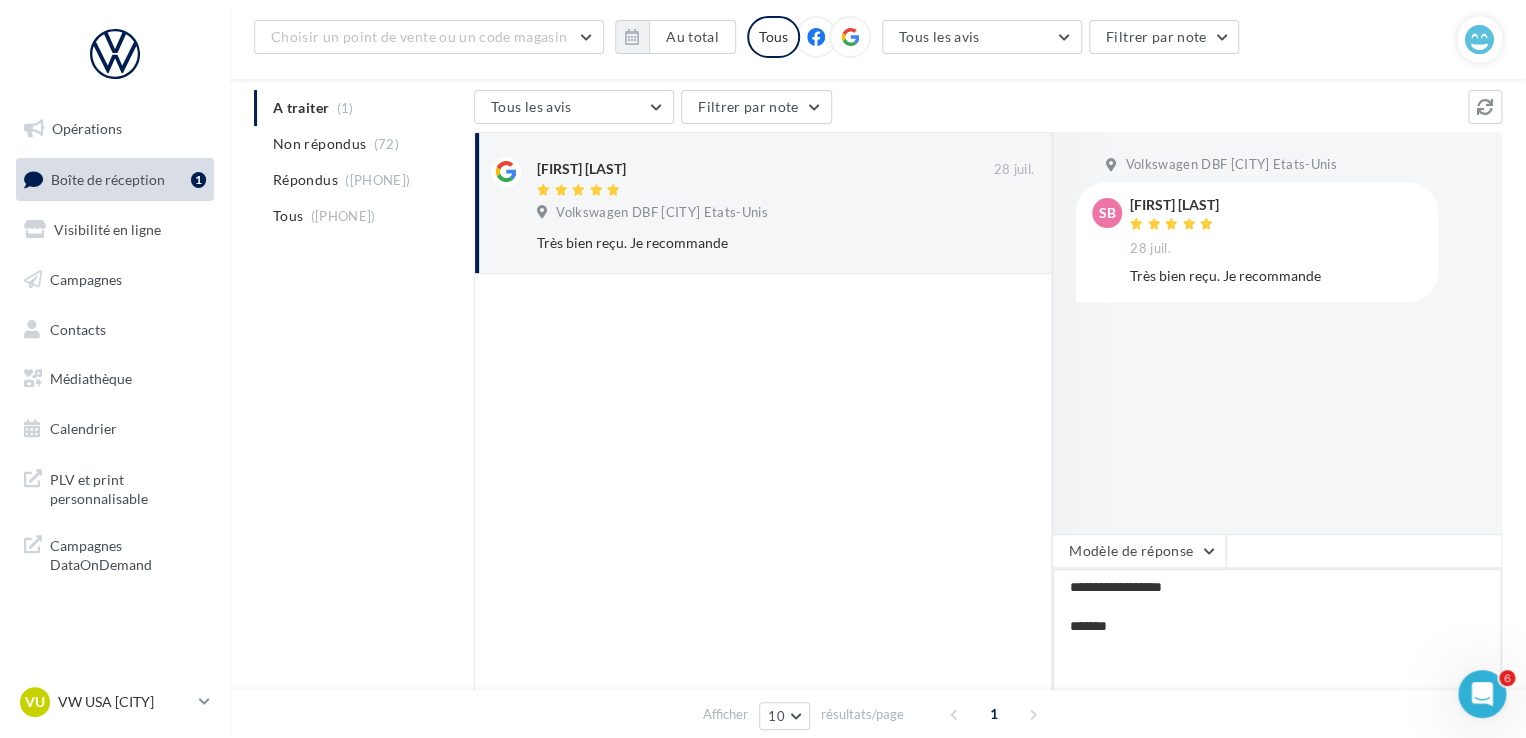 type on "**********" 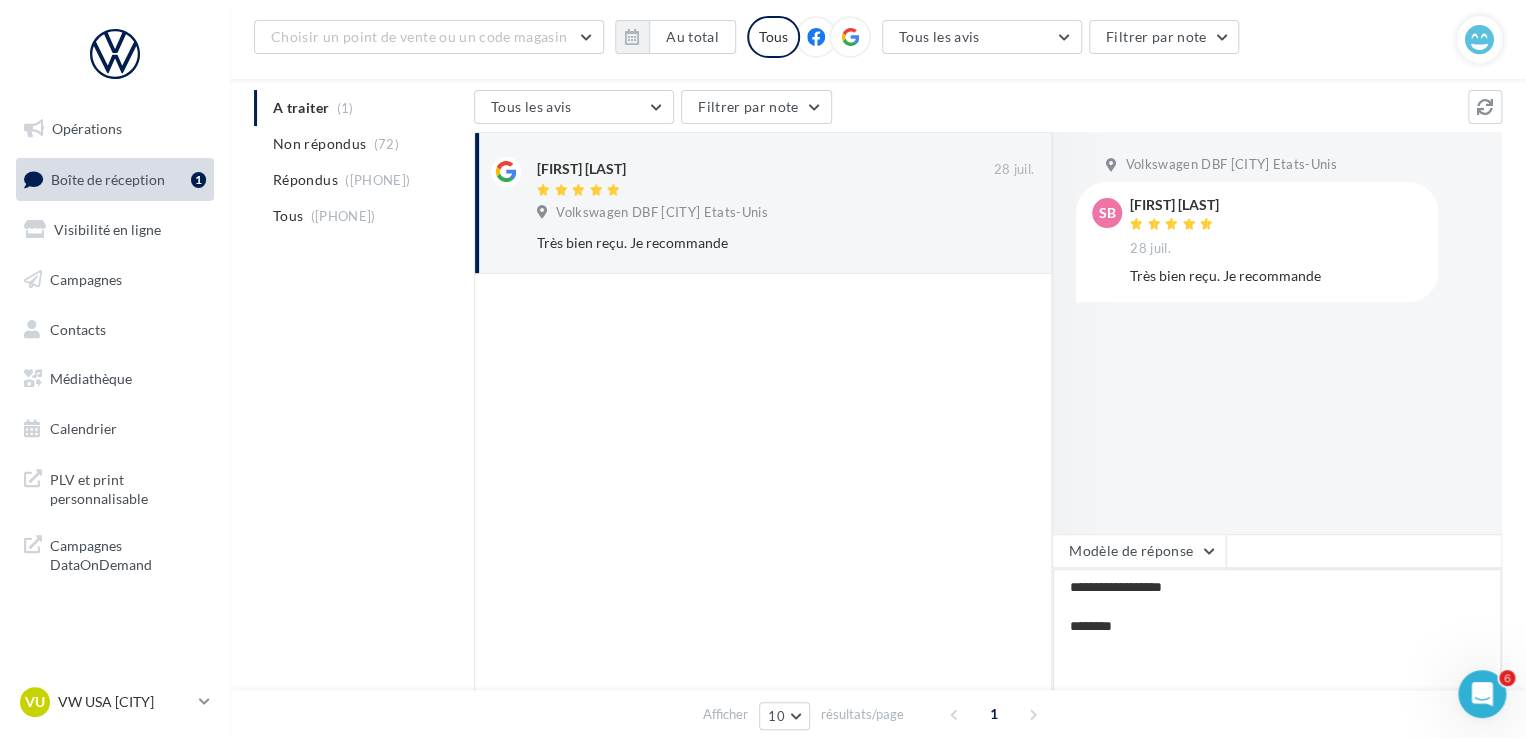 type on "**********" 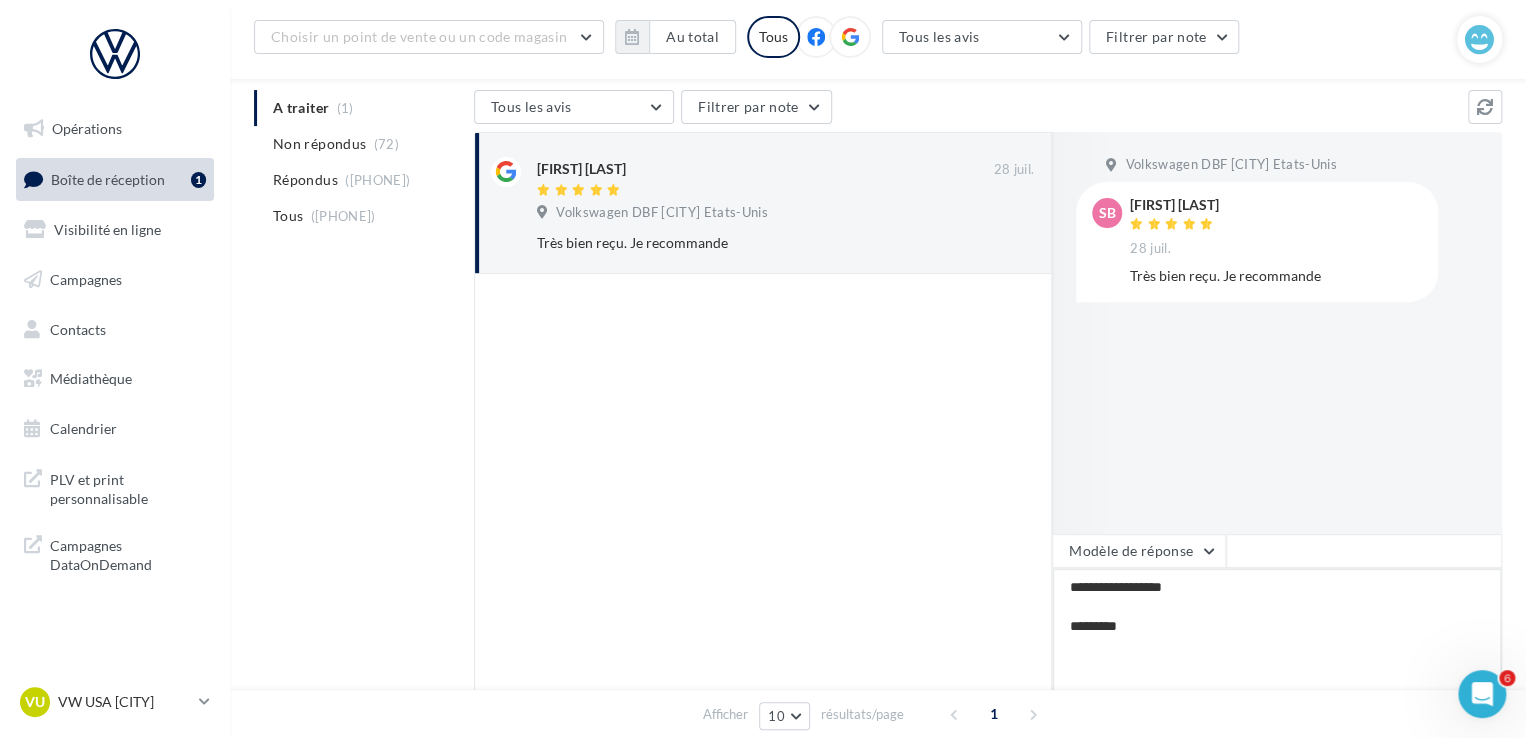 type on "**********" 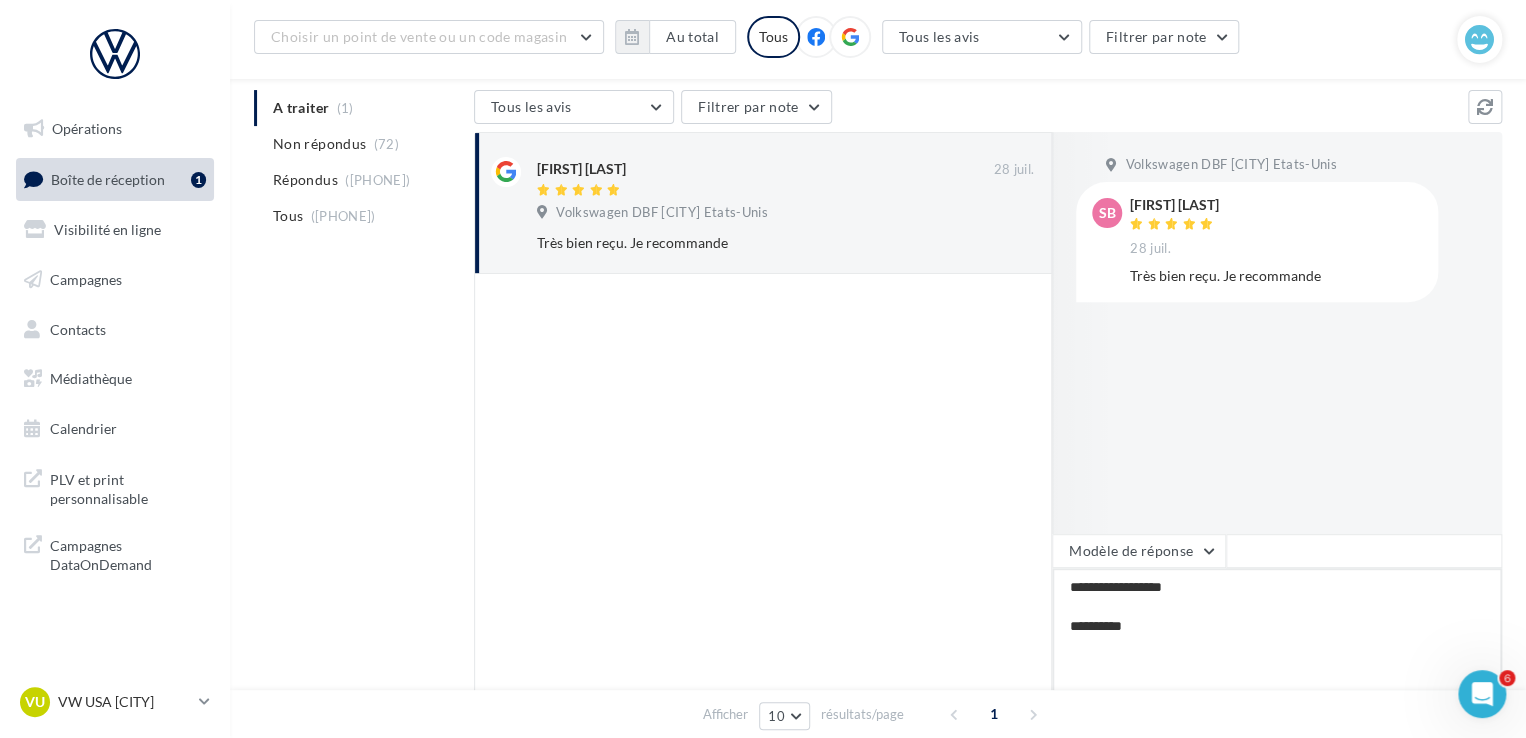 type on "**********" 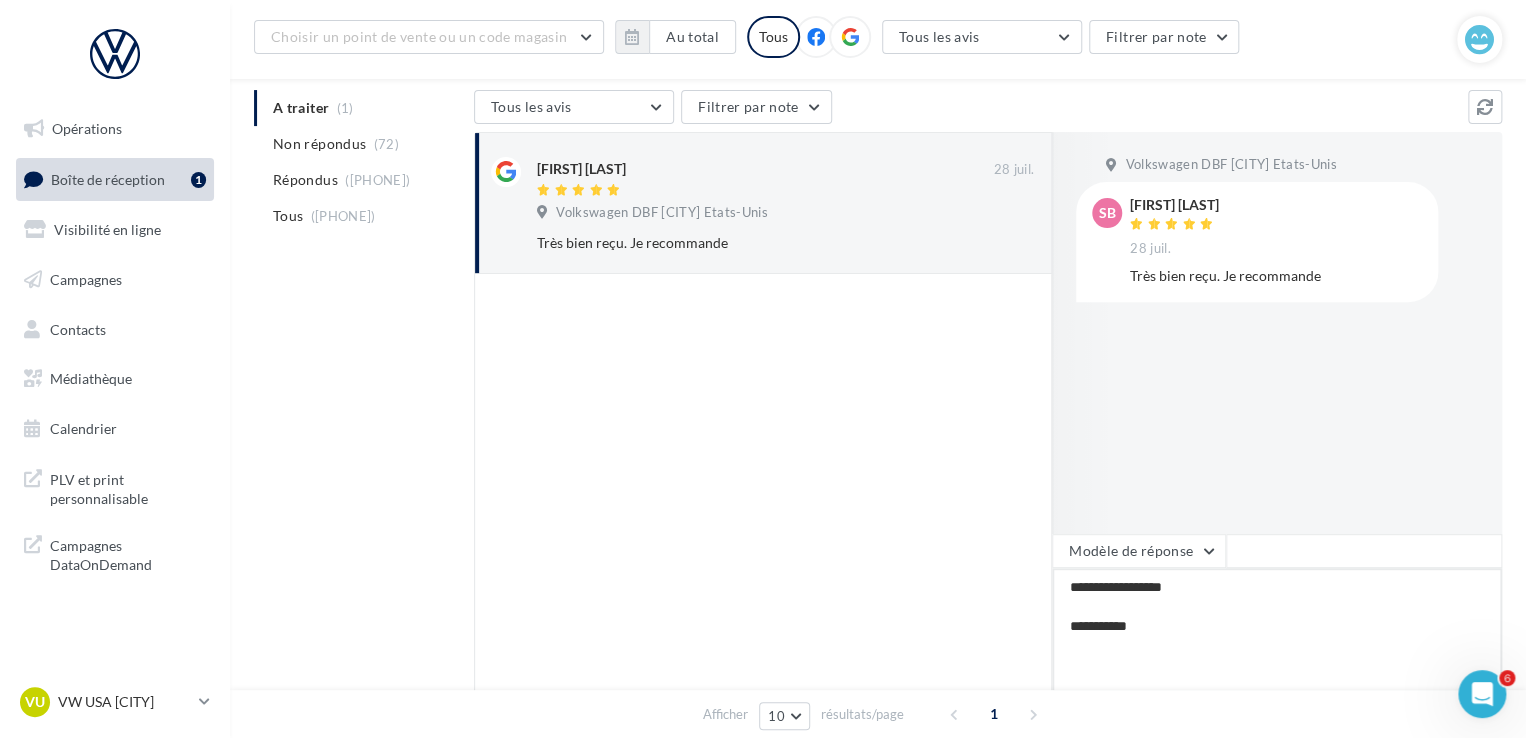 type on "**********" 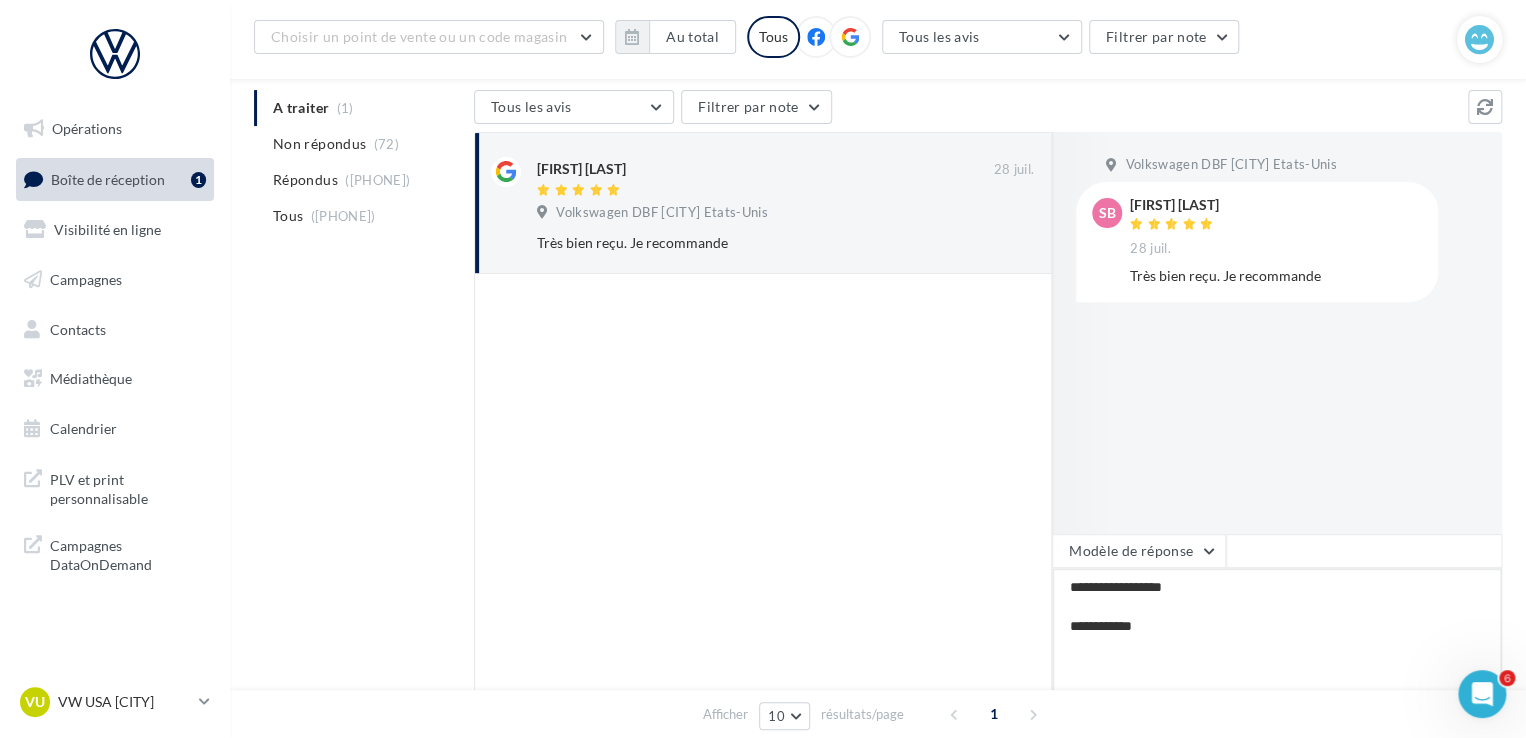 type on "**********" 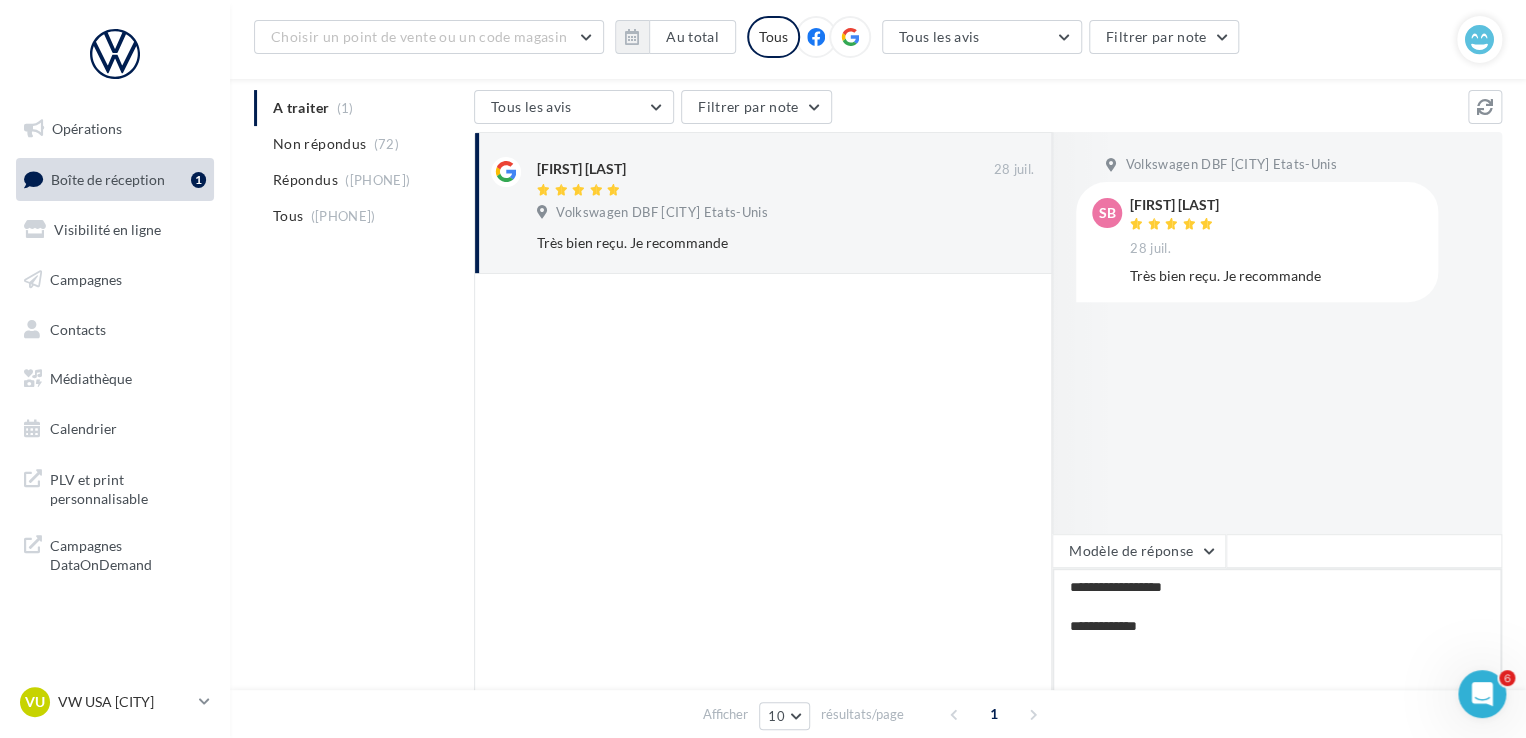 type on "**********" 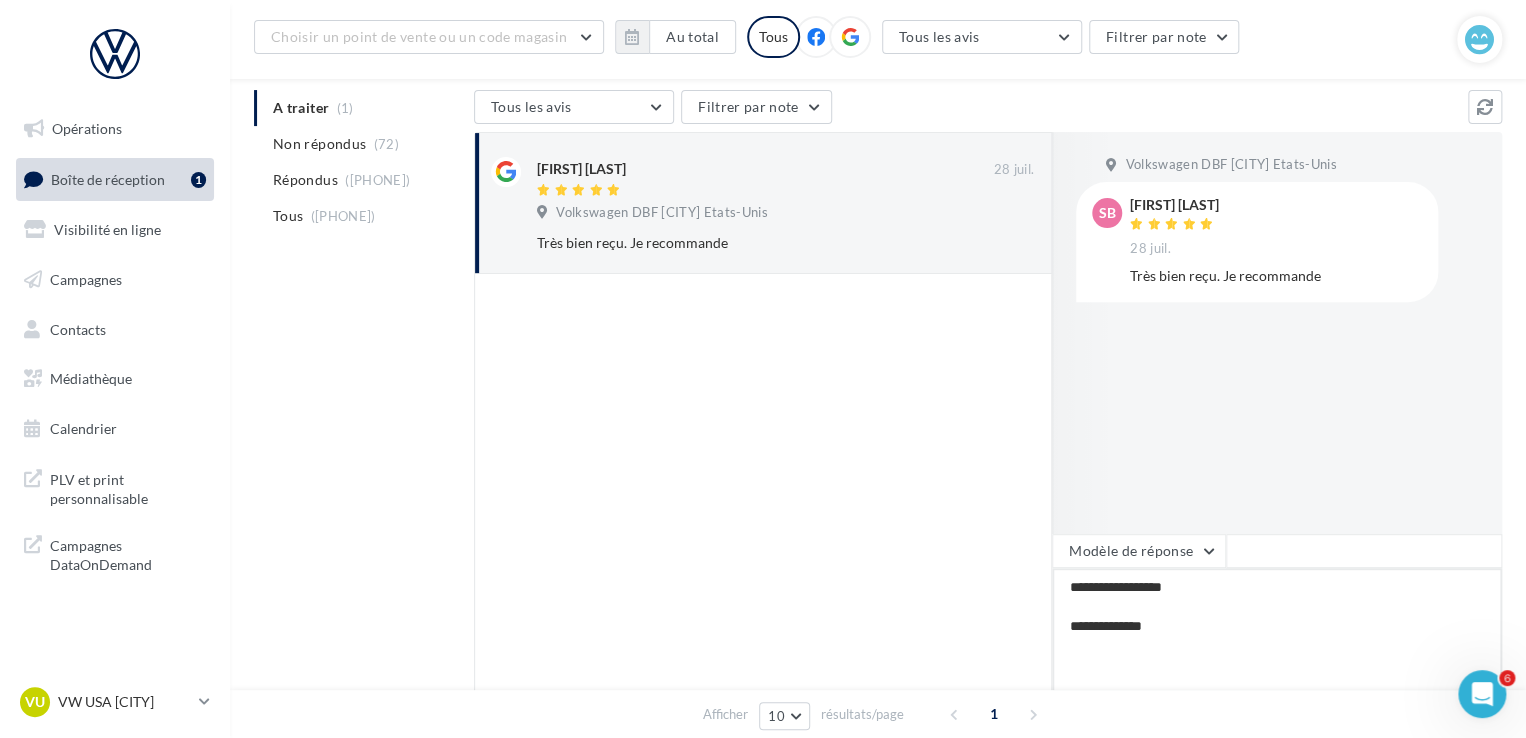 type on "**********" 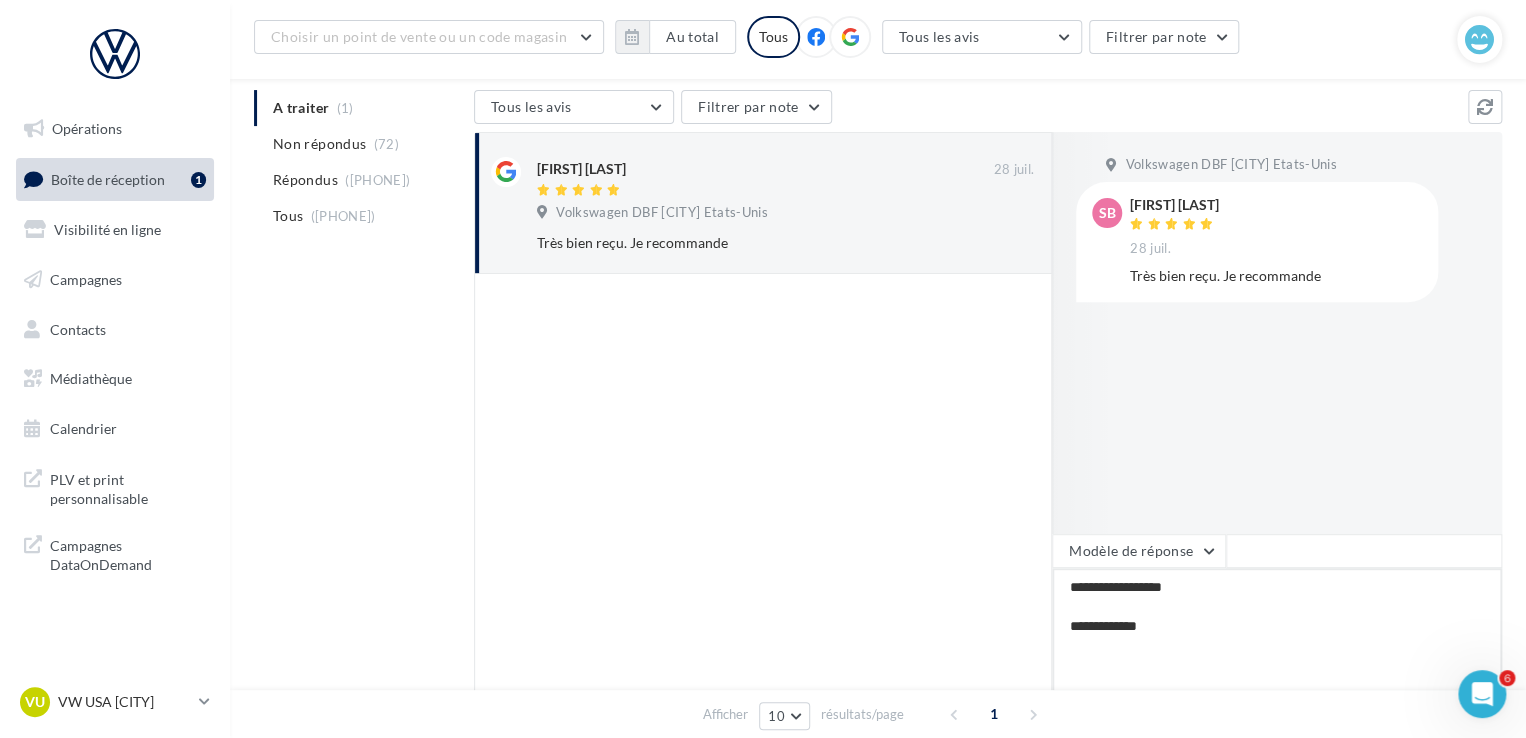 type on "**********" 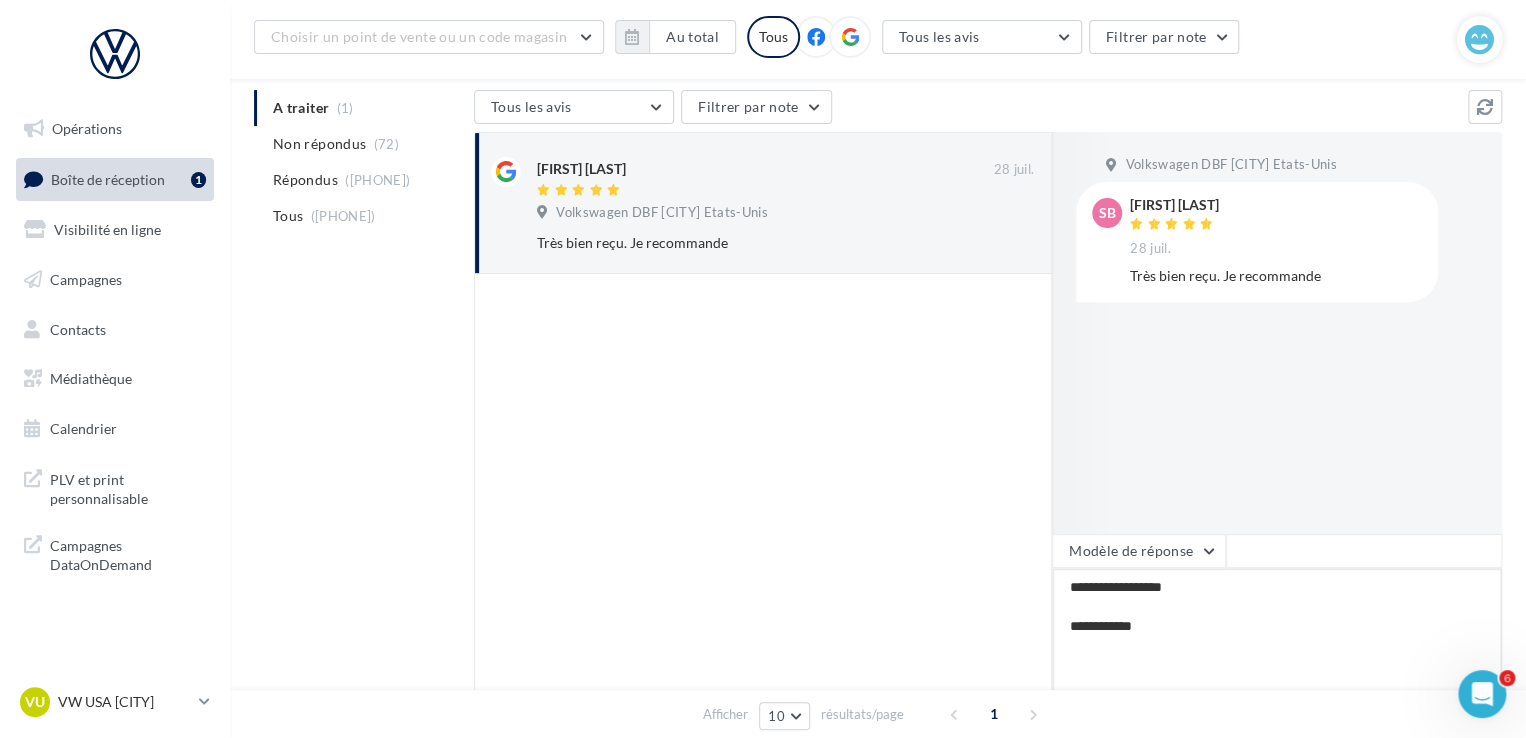 type on "**********" 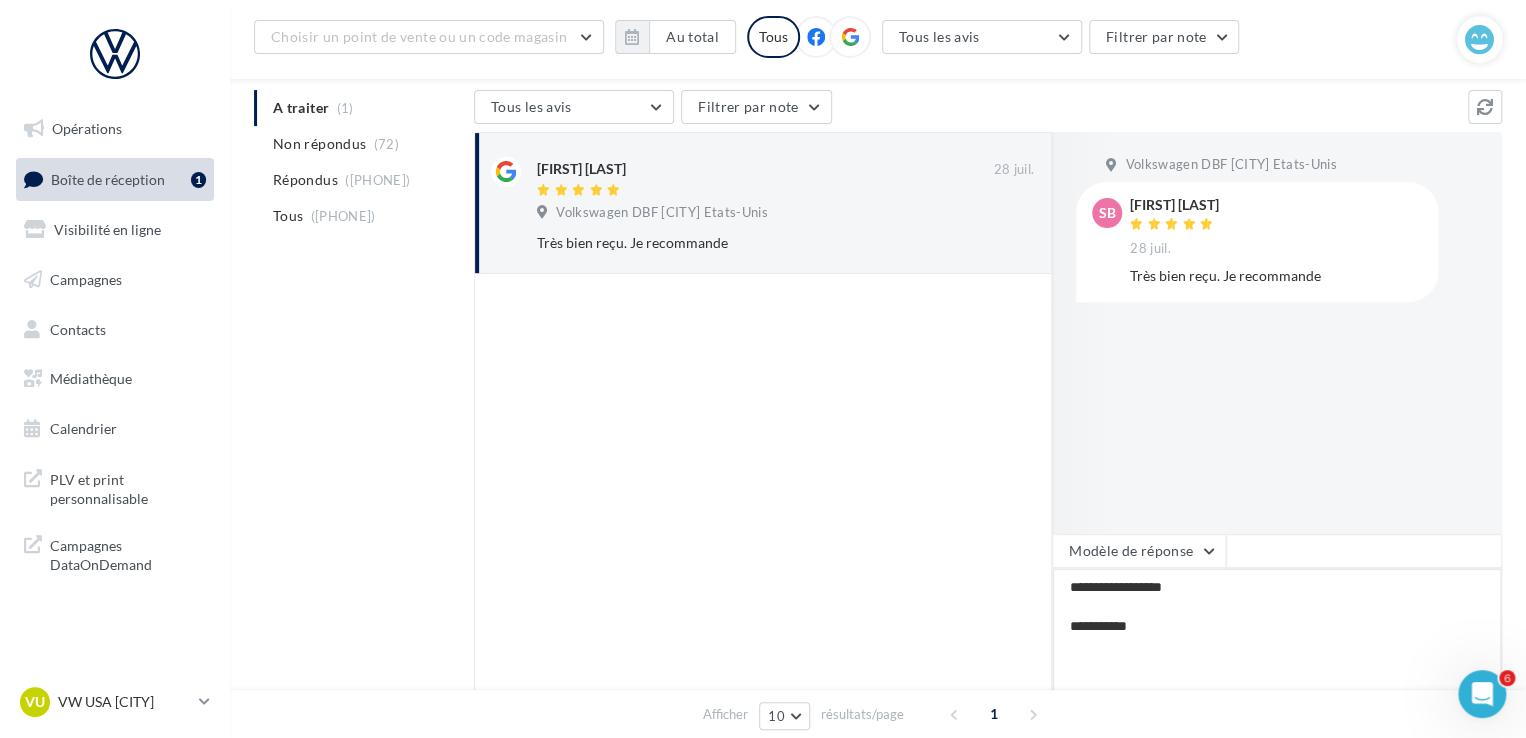 type on "**********" 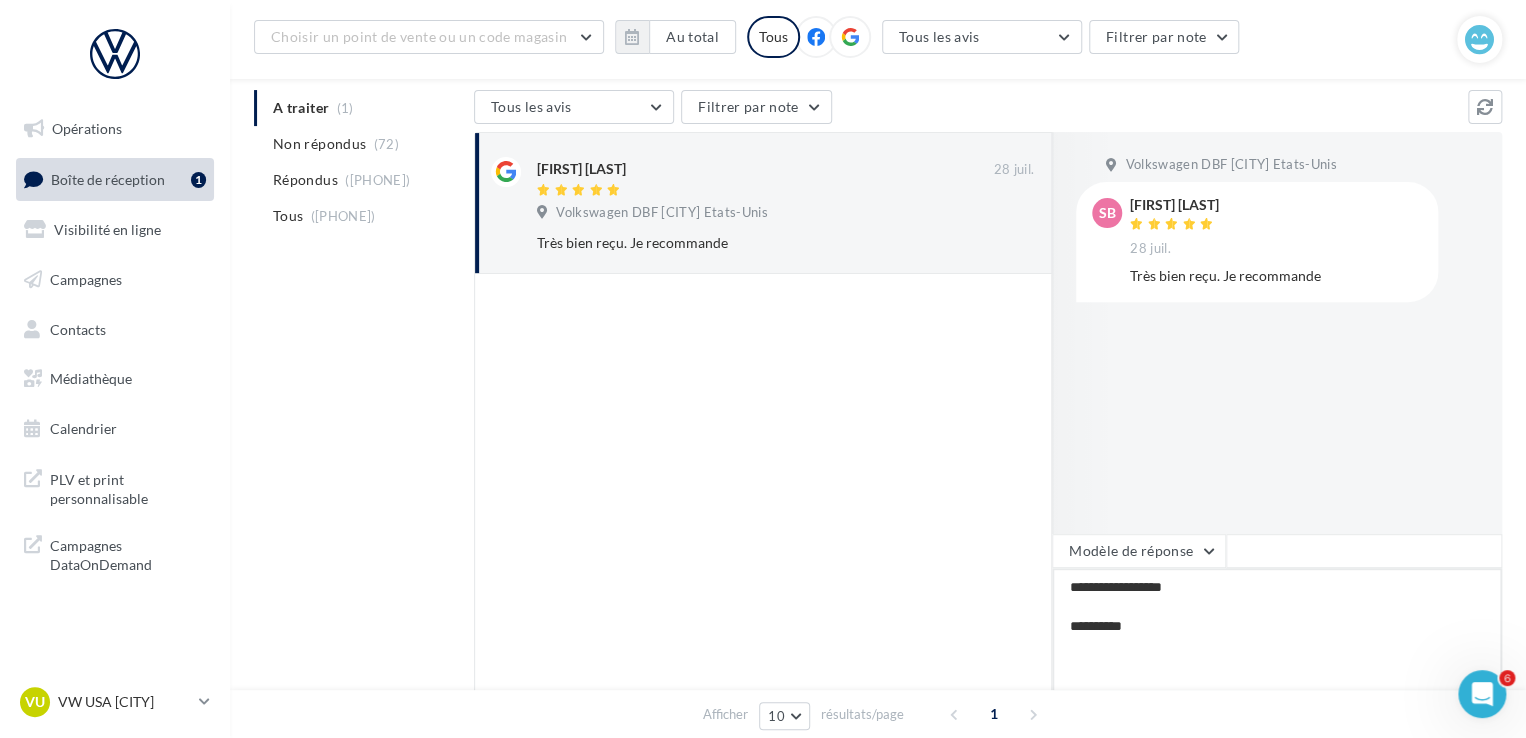 type on "**********" 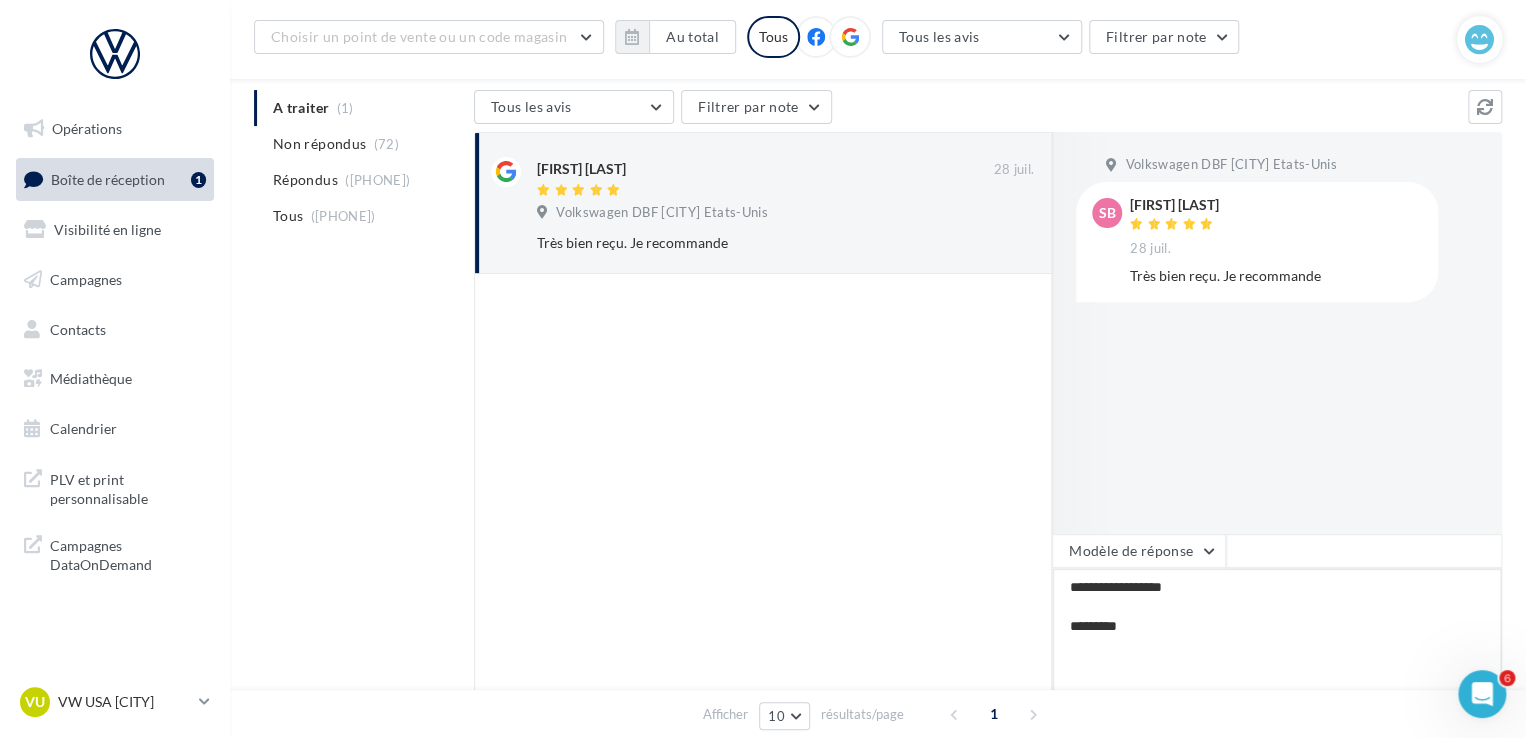 type on "**********" 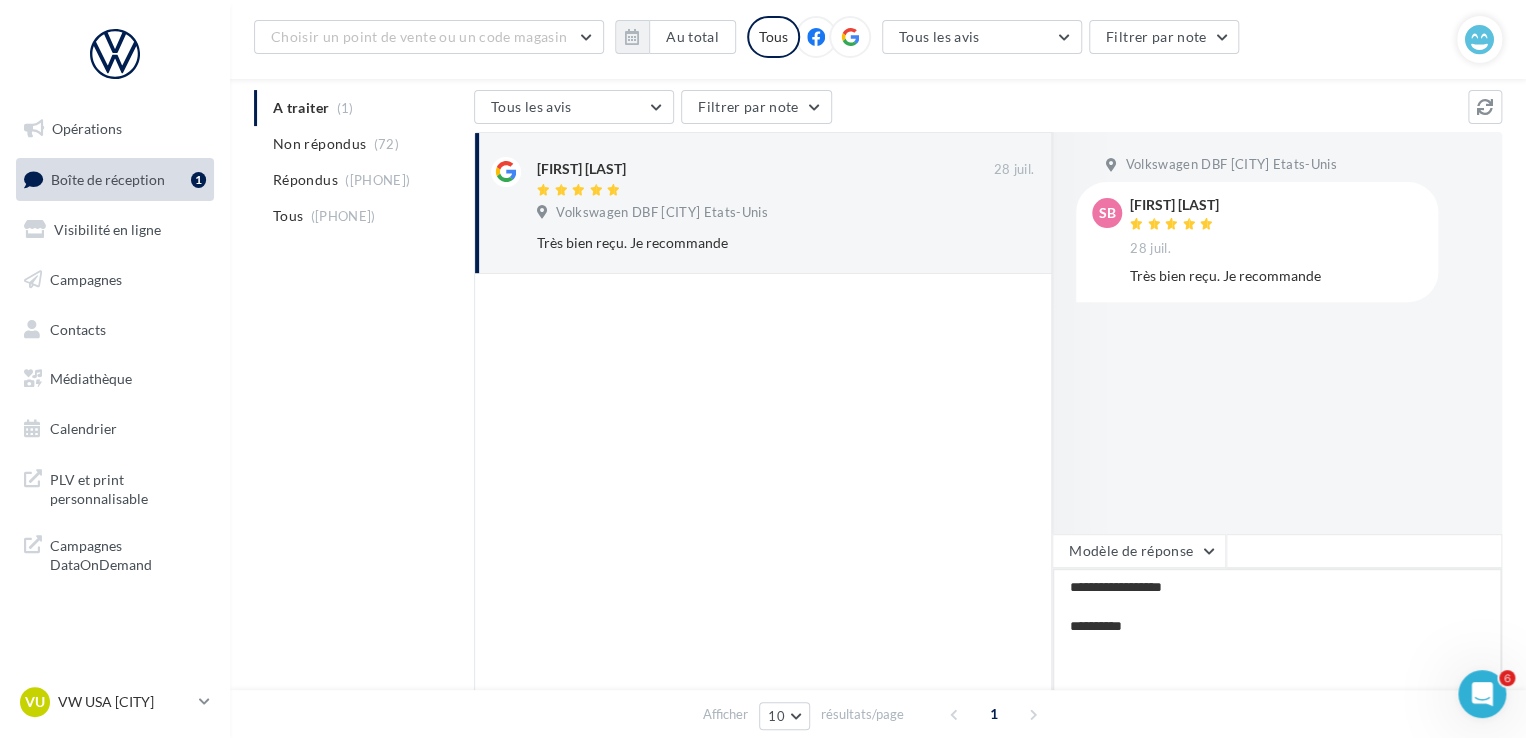type on "**********" 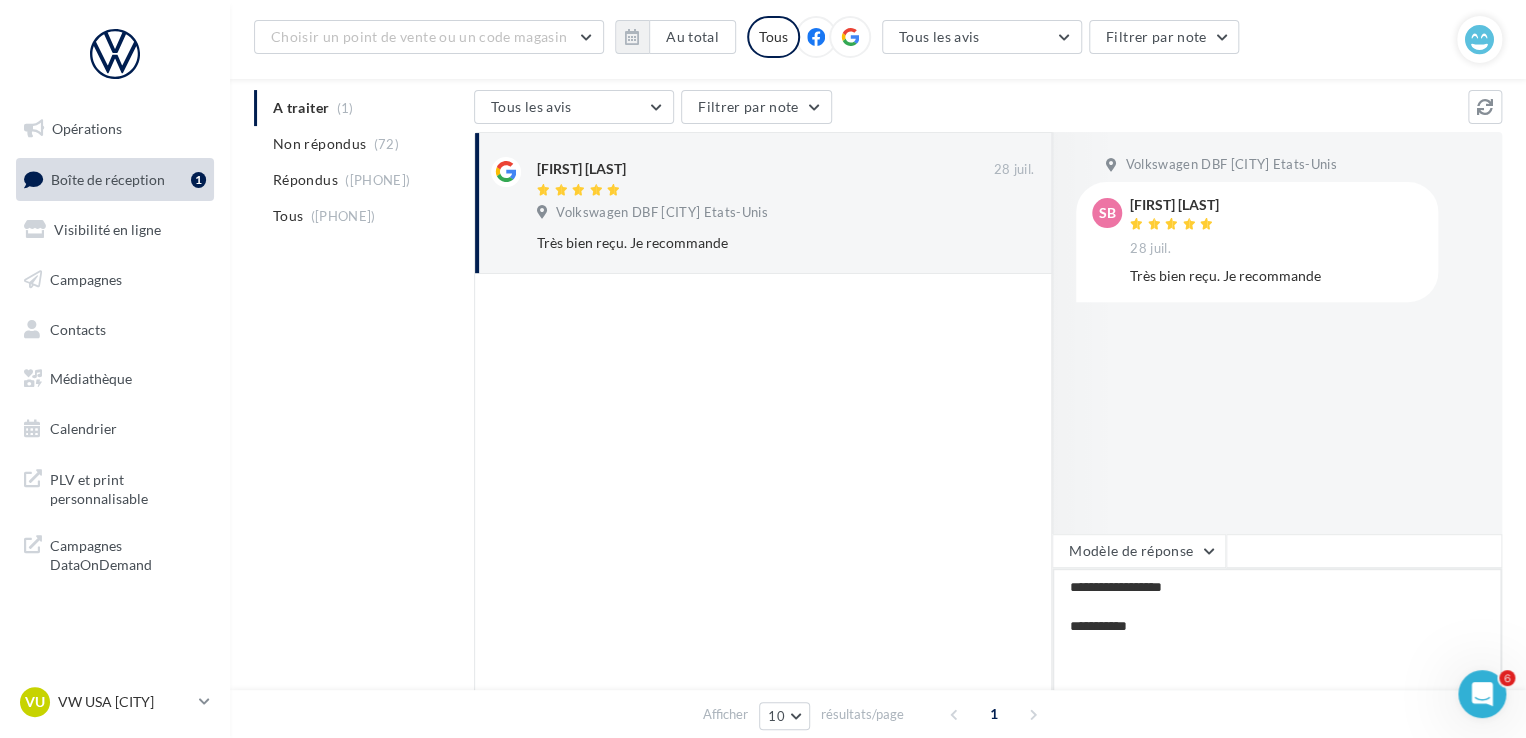 type on "**********" 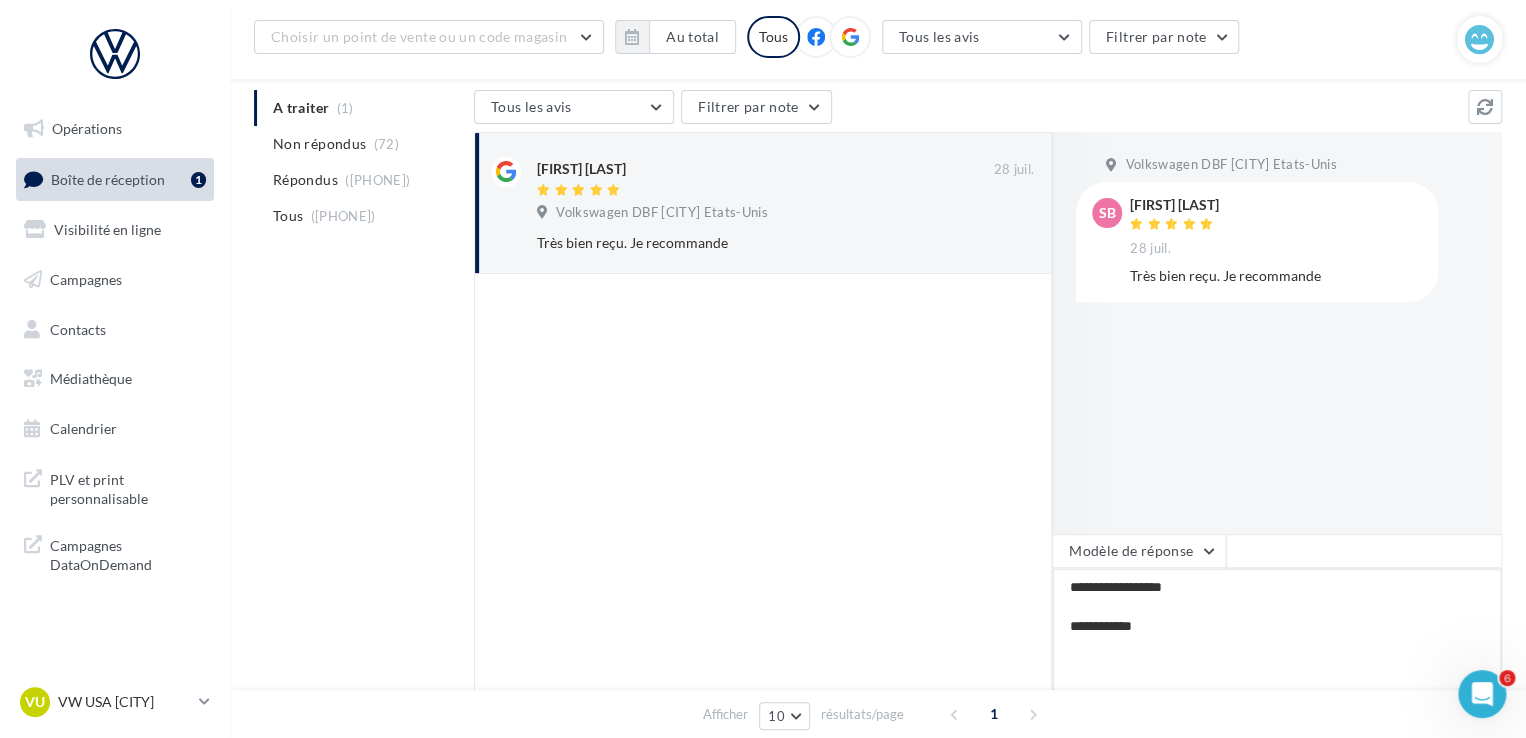 type on "**********" 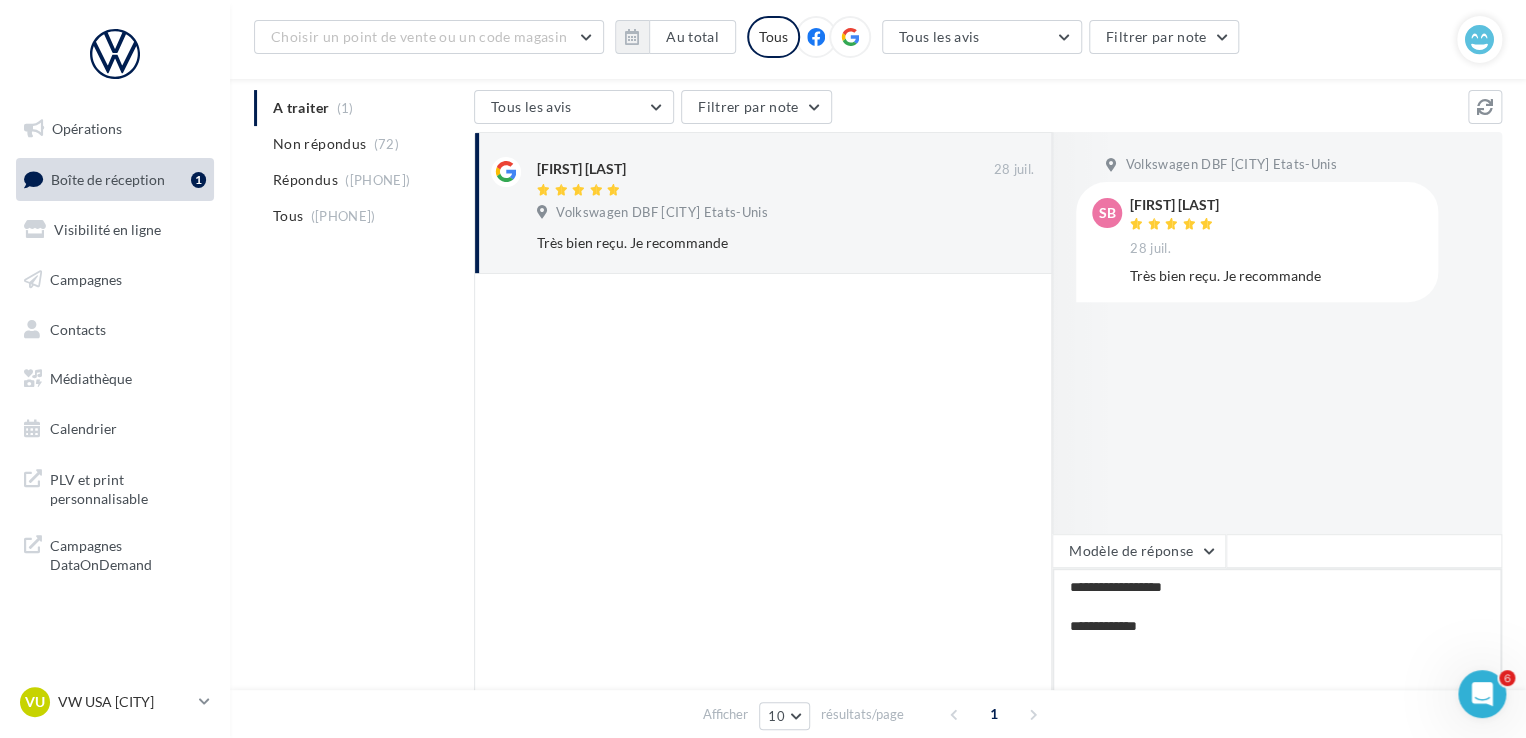type on "**********" 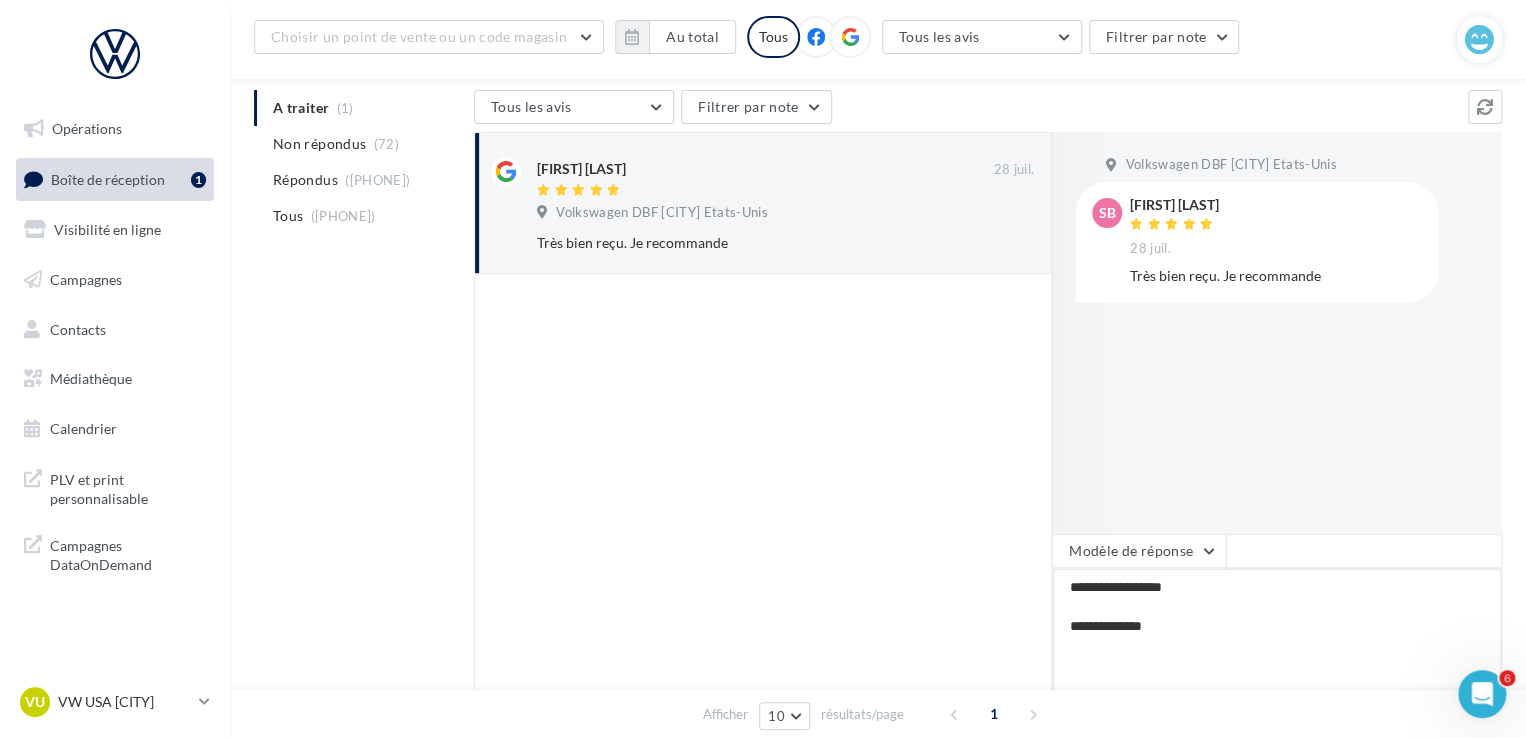 type on "**********" 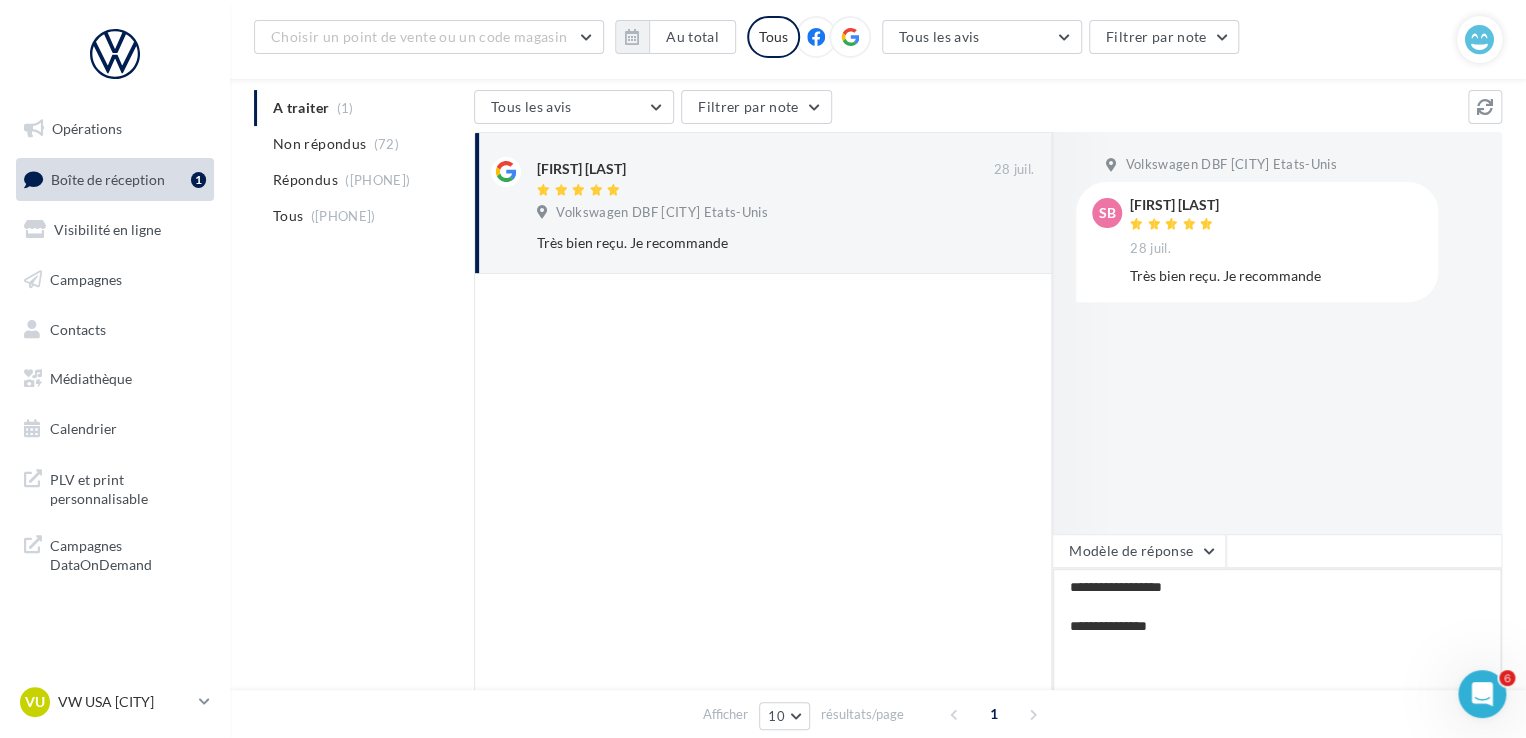 type on "**********" 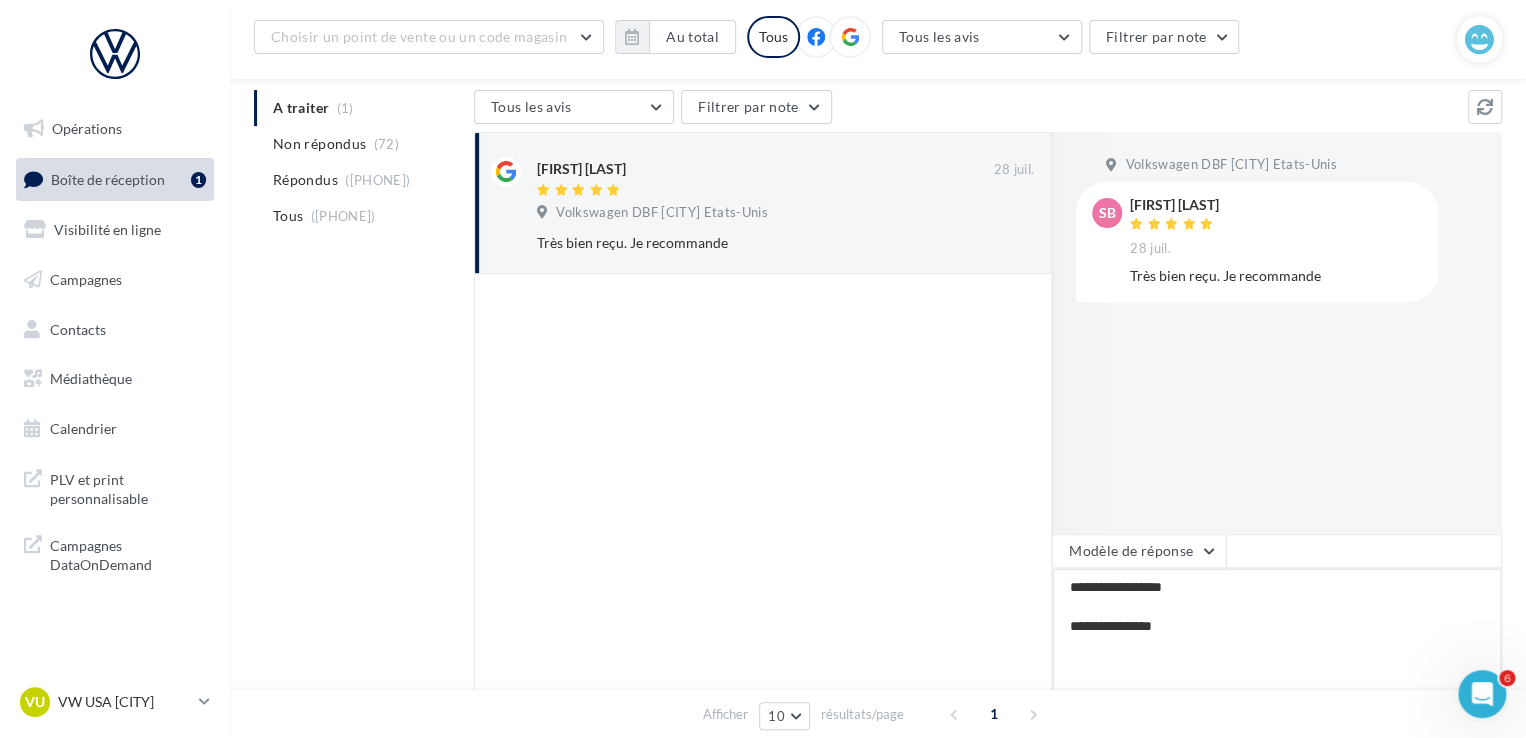 type on "**********" 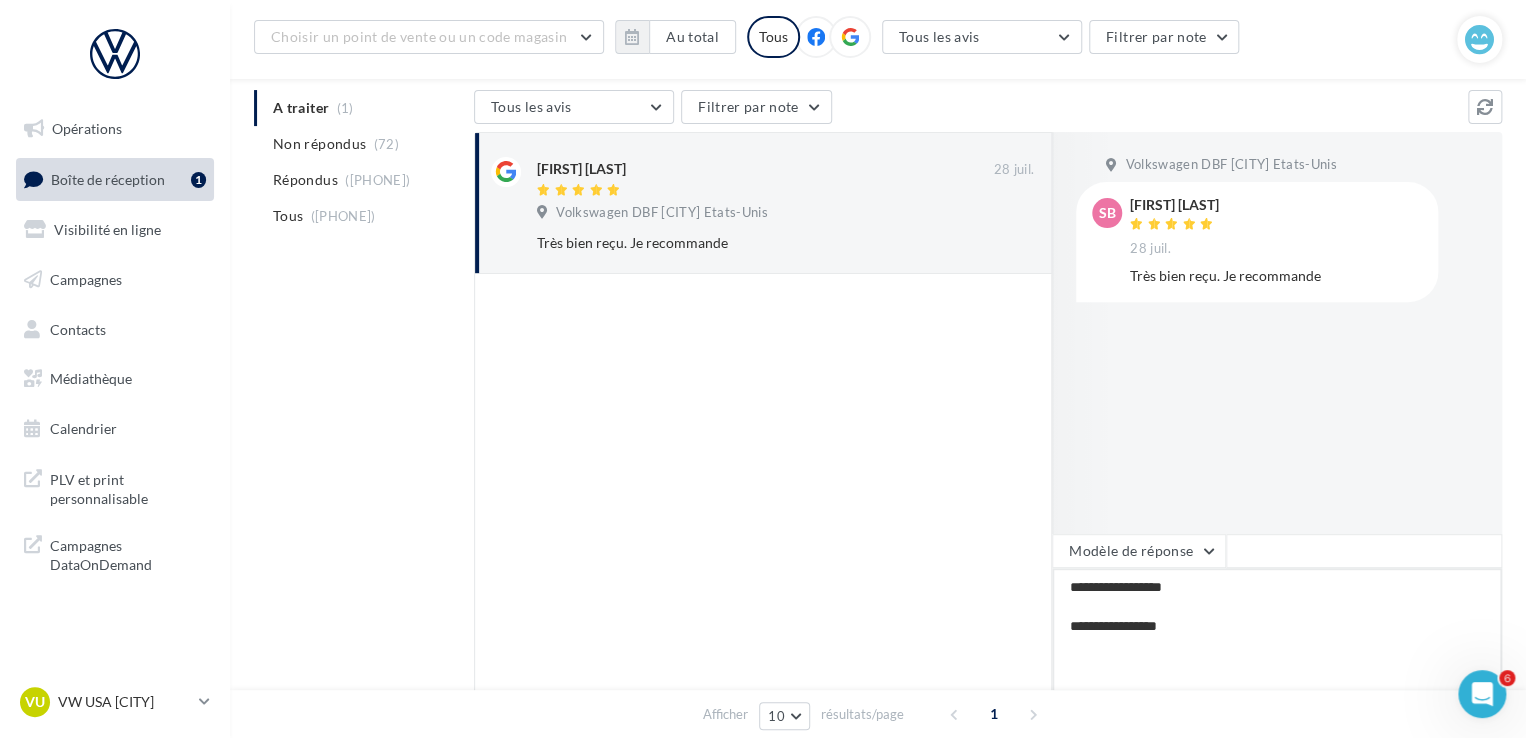 type on "**********" 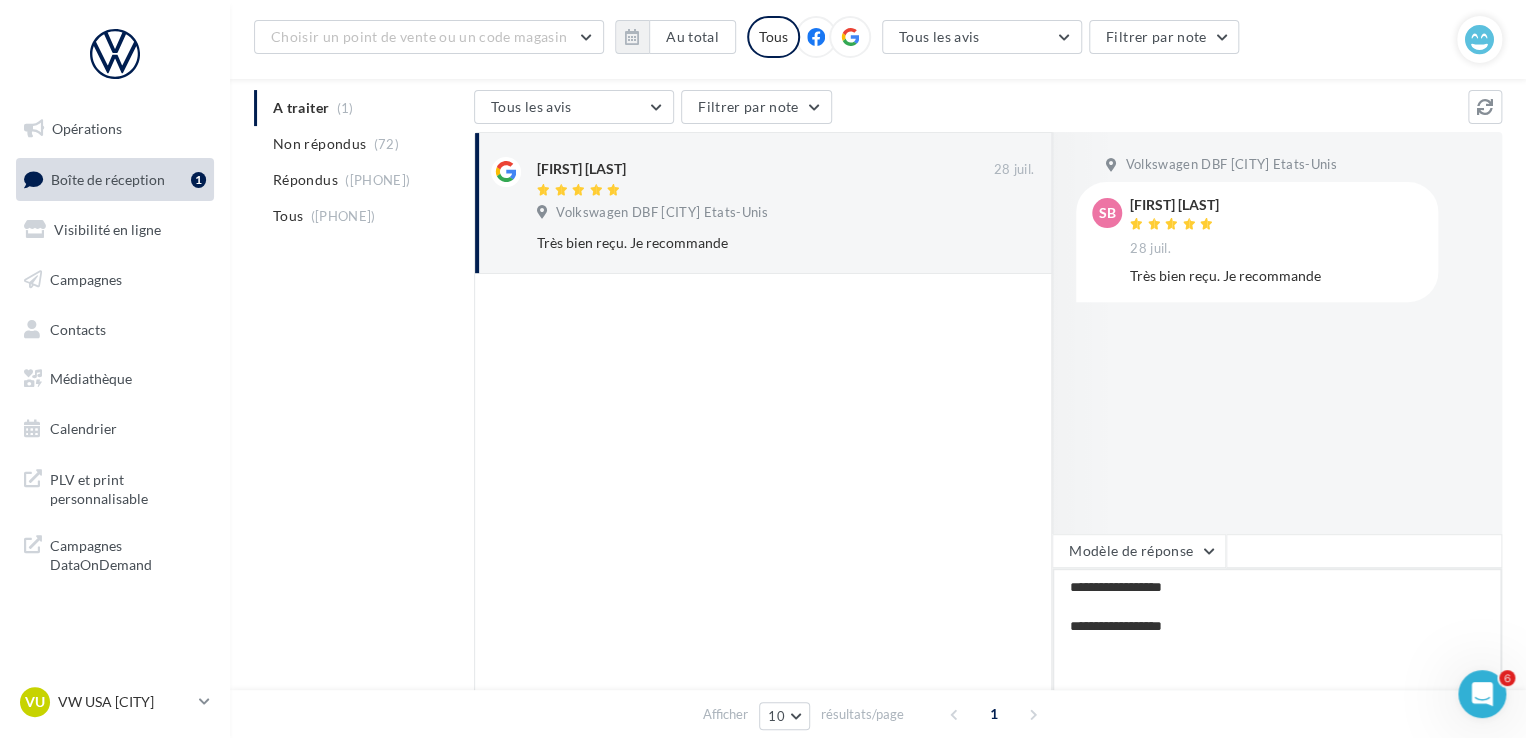 type on "**********" 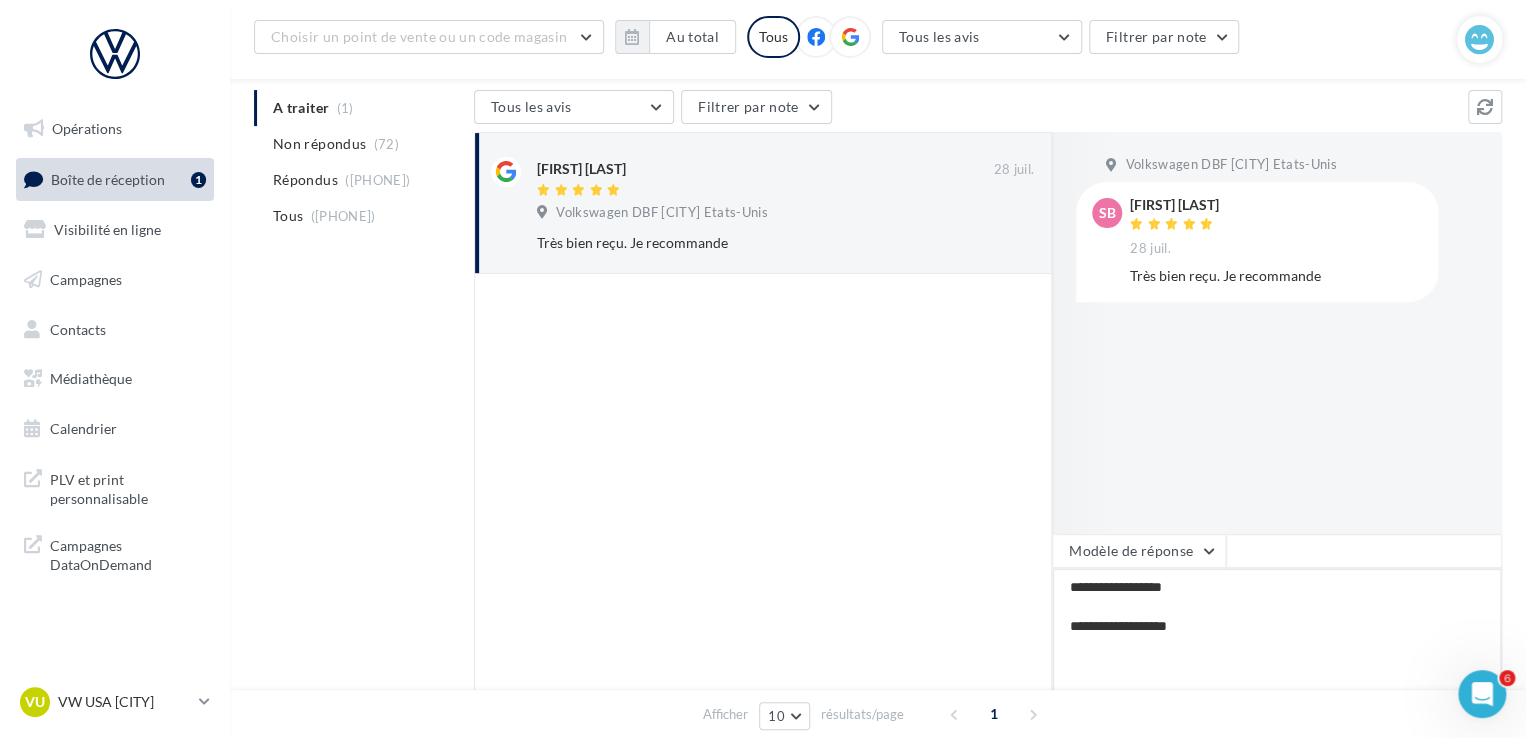 type on "**********" 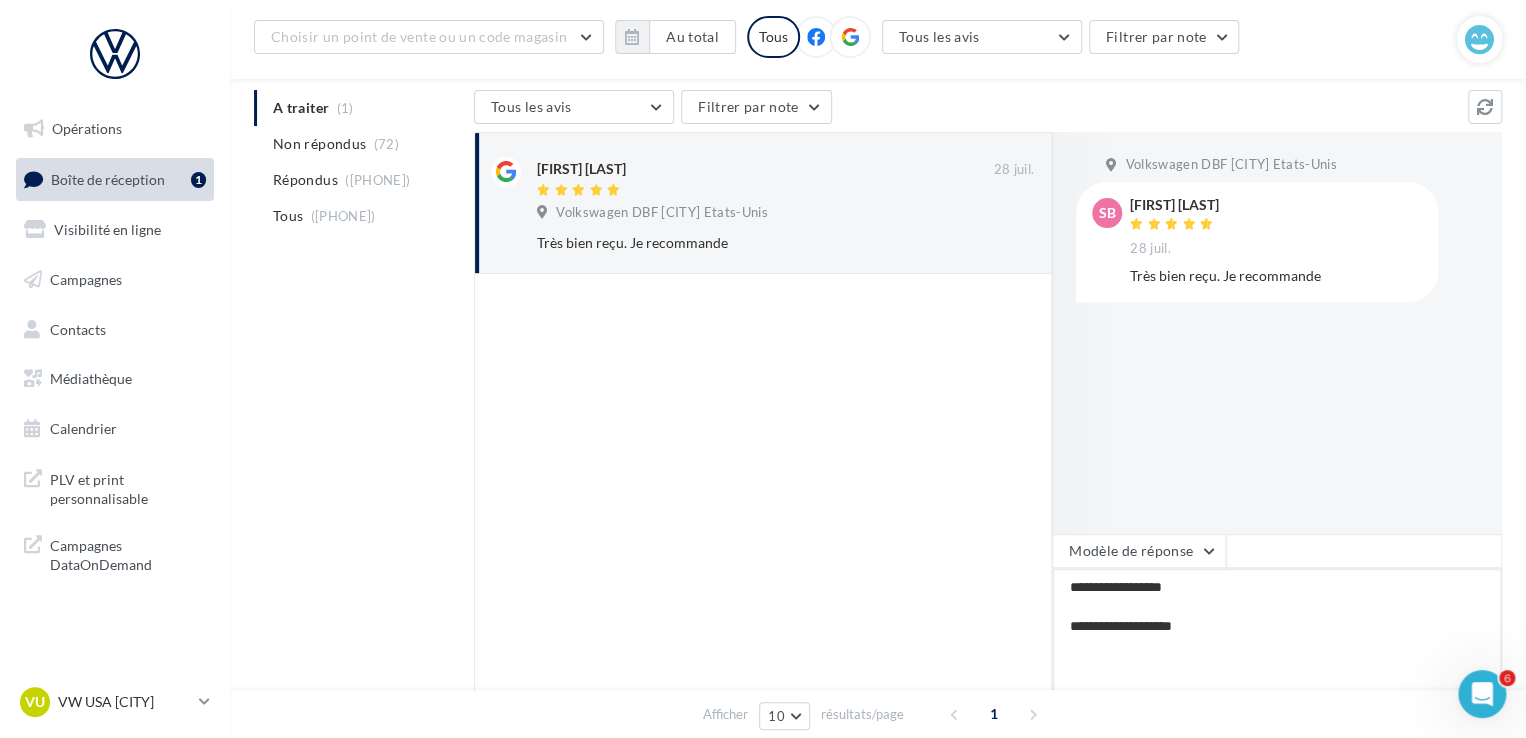 type on "**********" 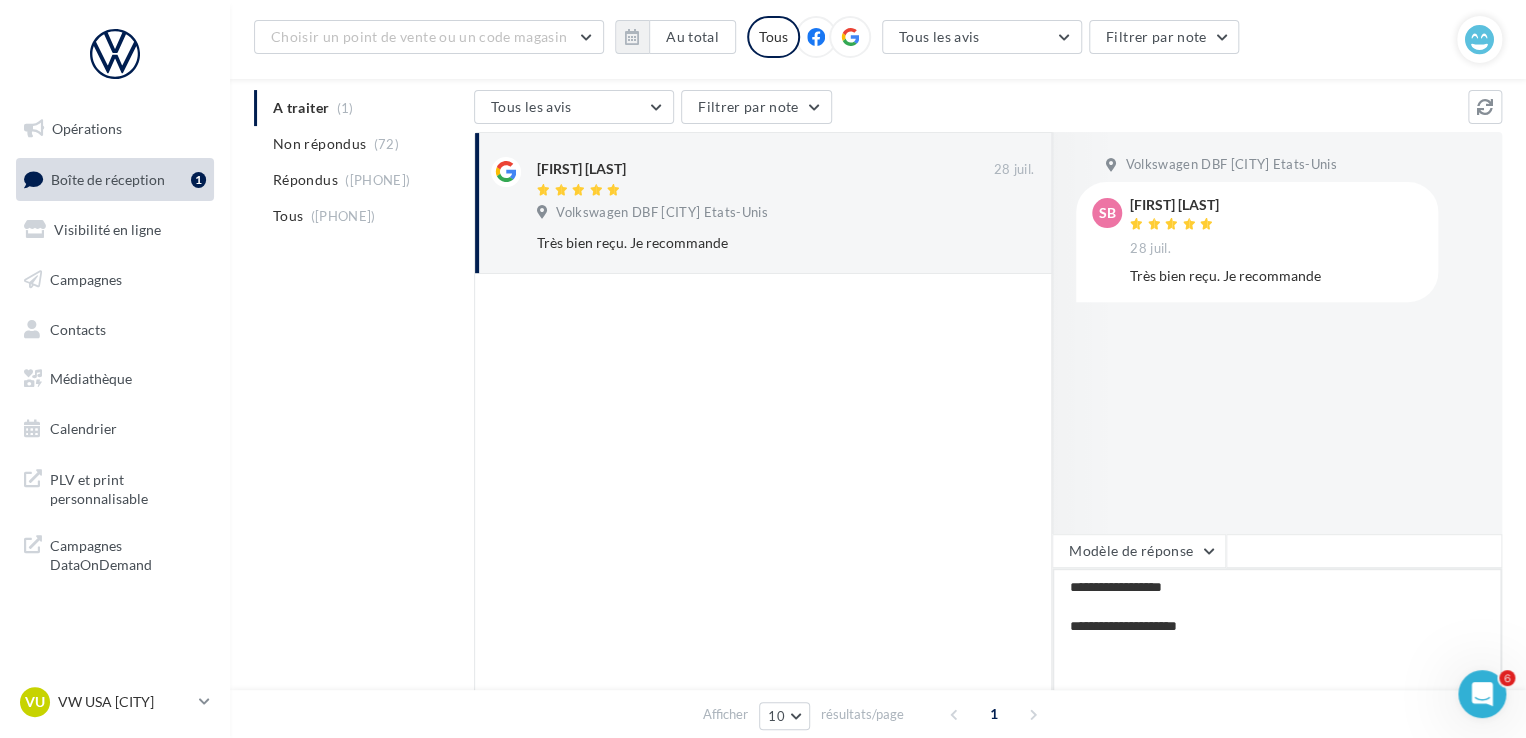 type on "**********" 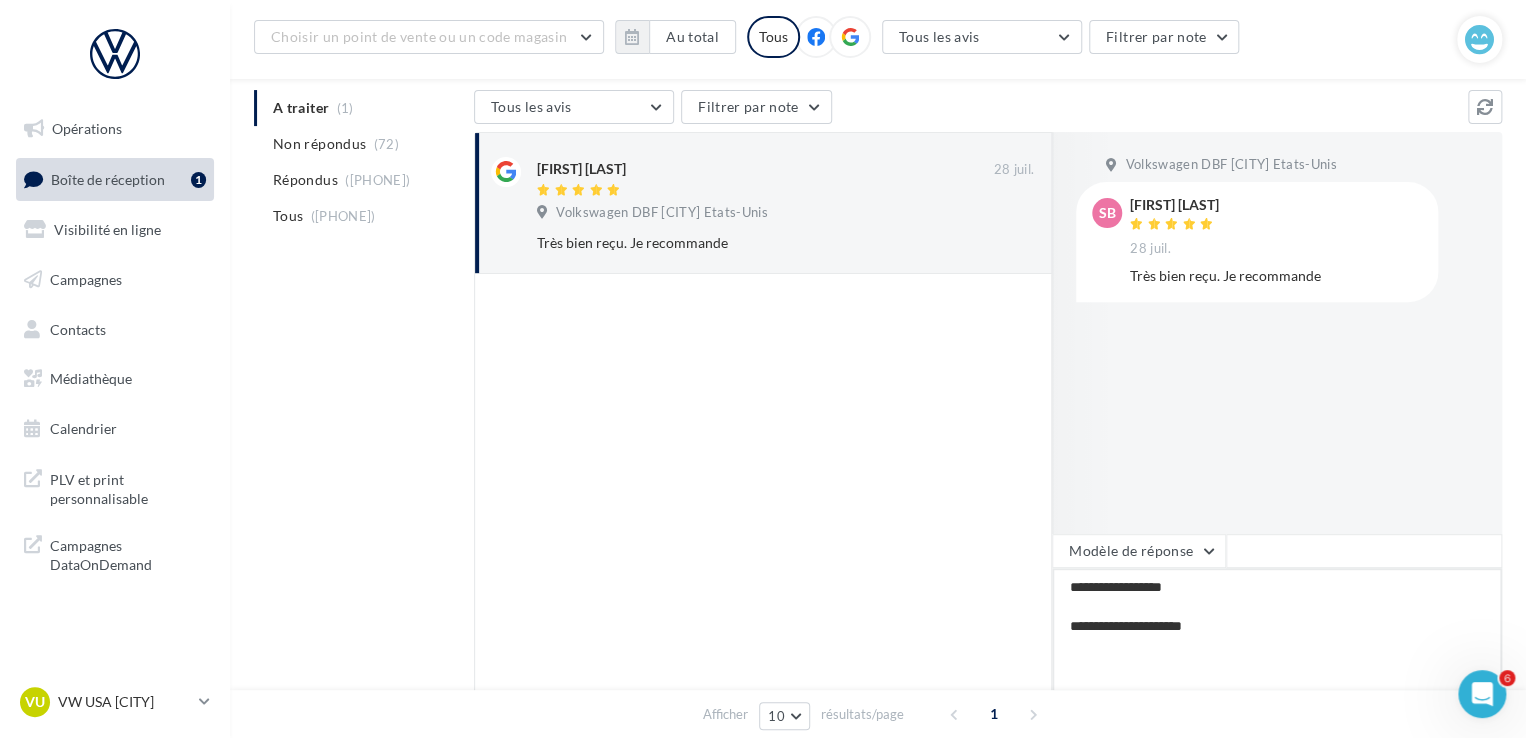 type on "**********" 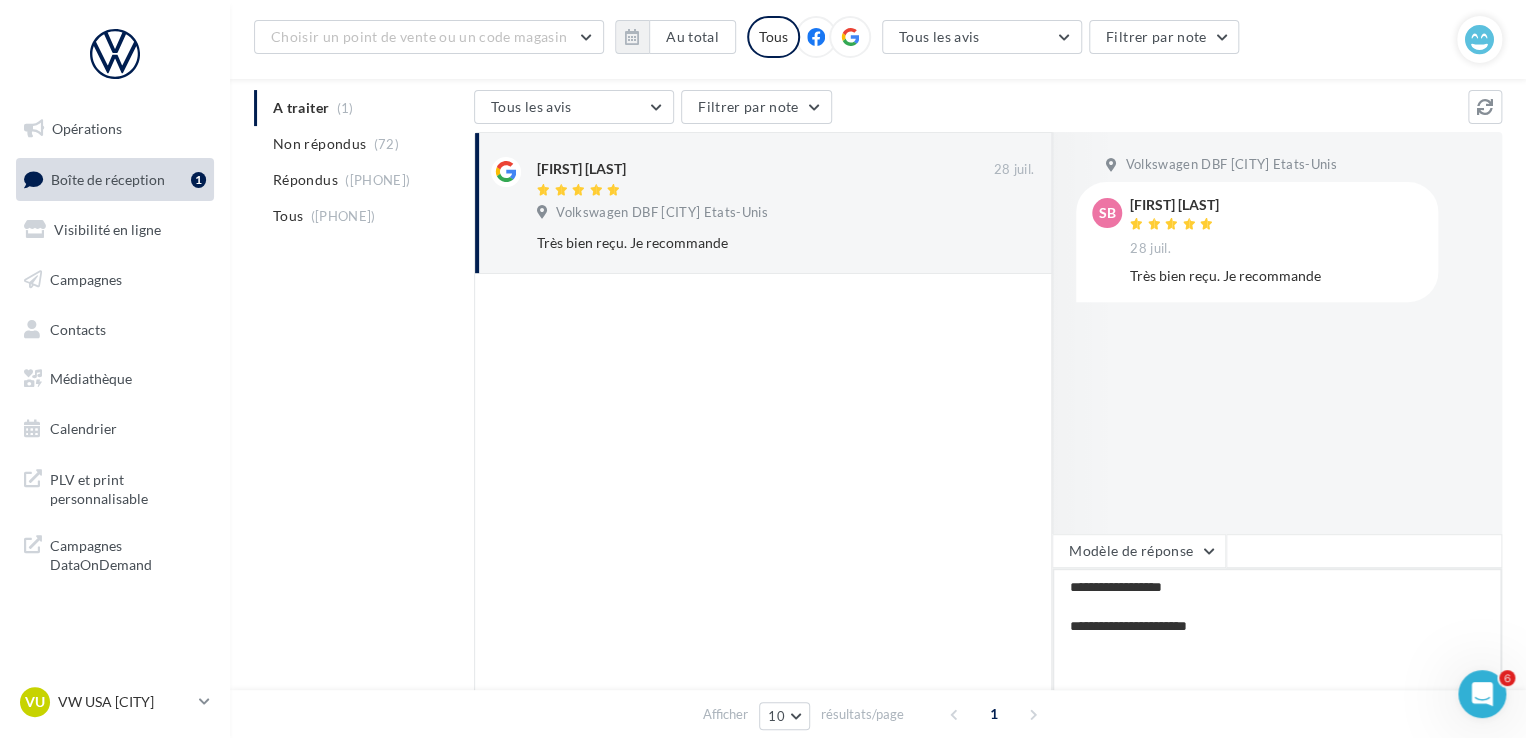 type on "**********" 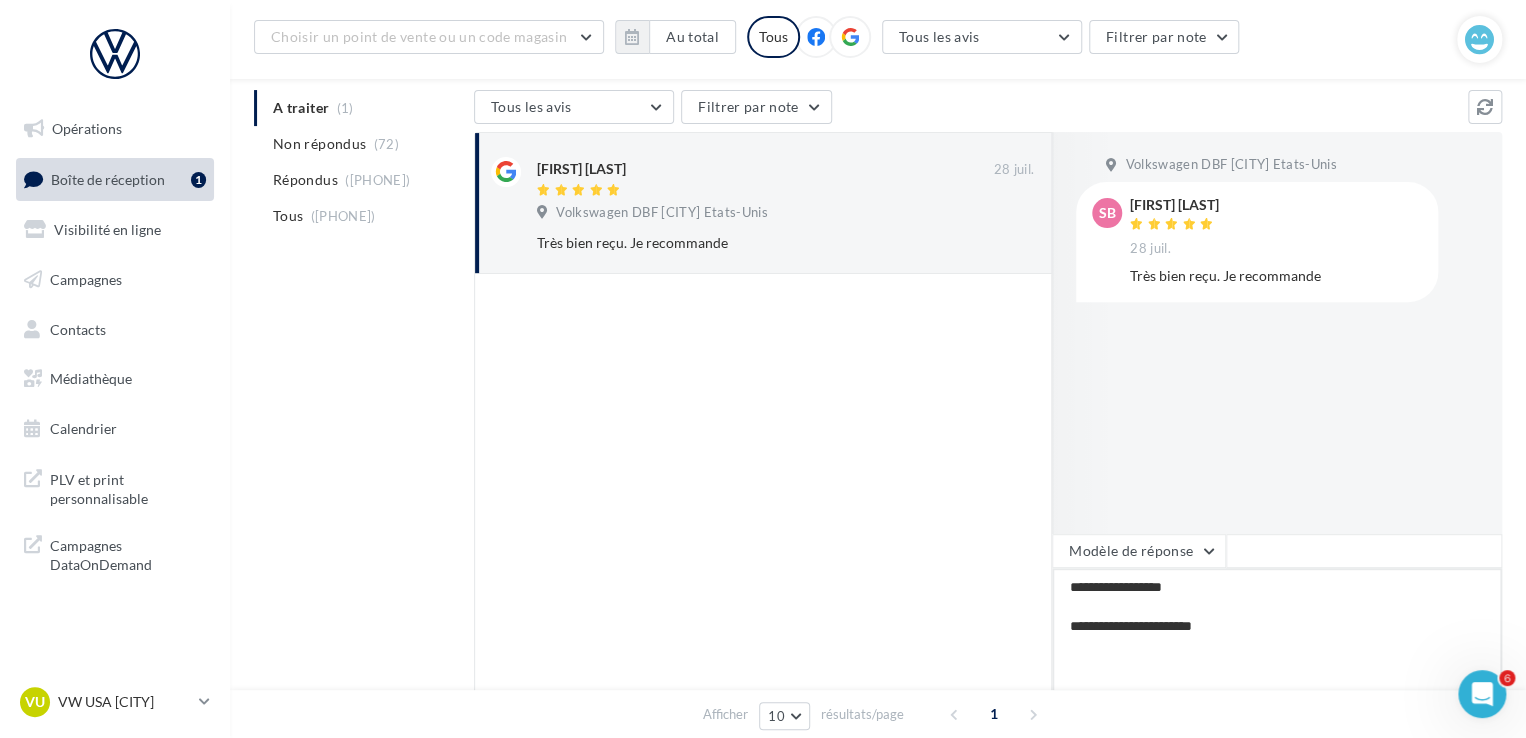 type on "**********" 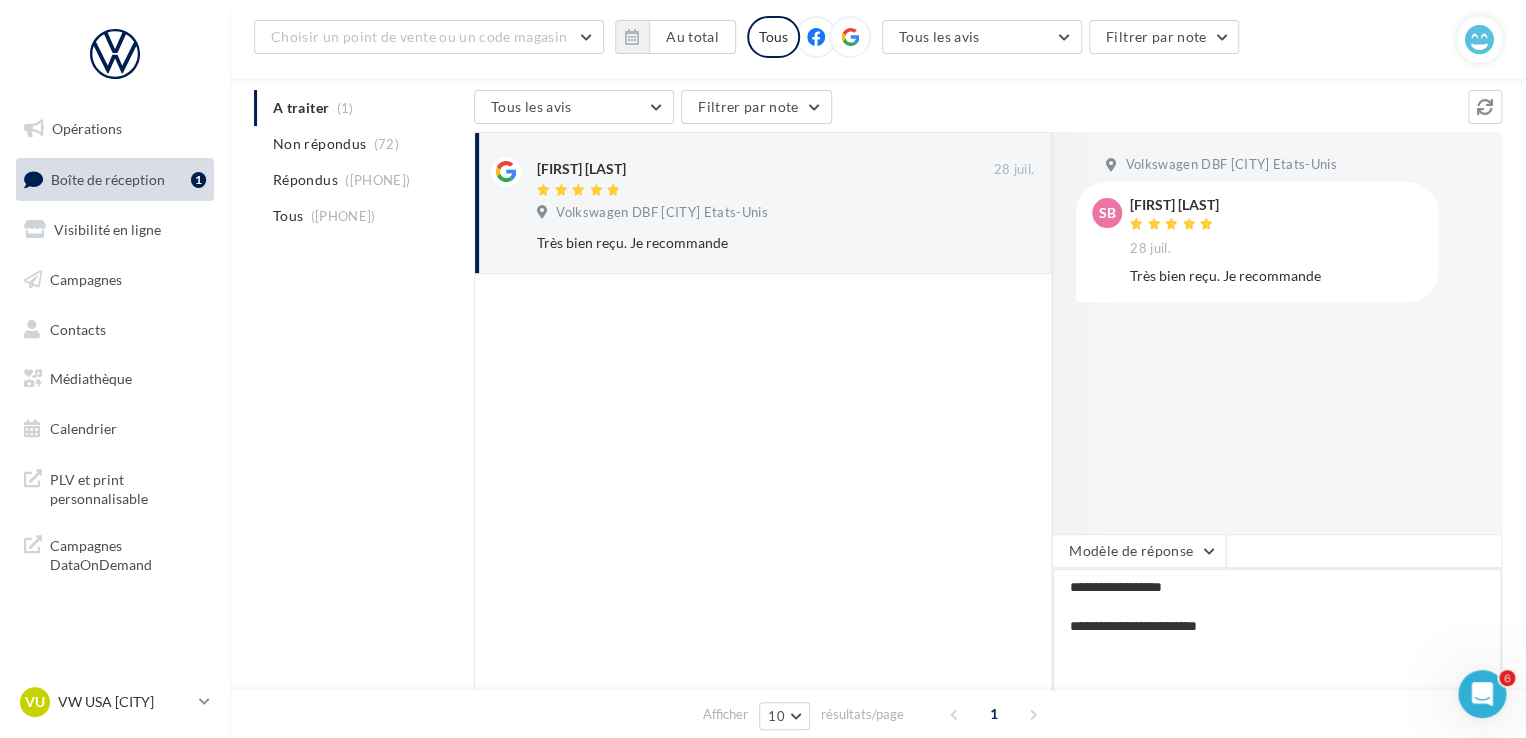 type on "**********" 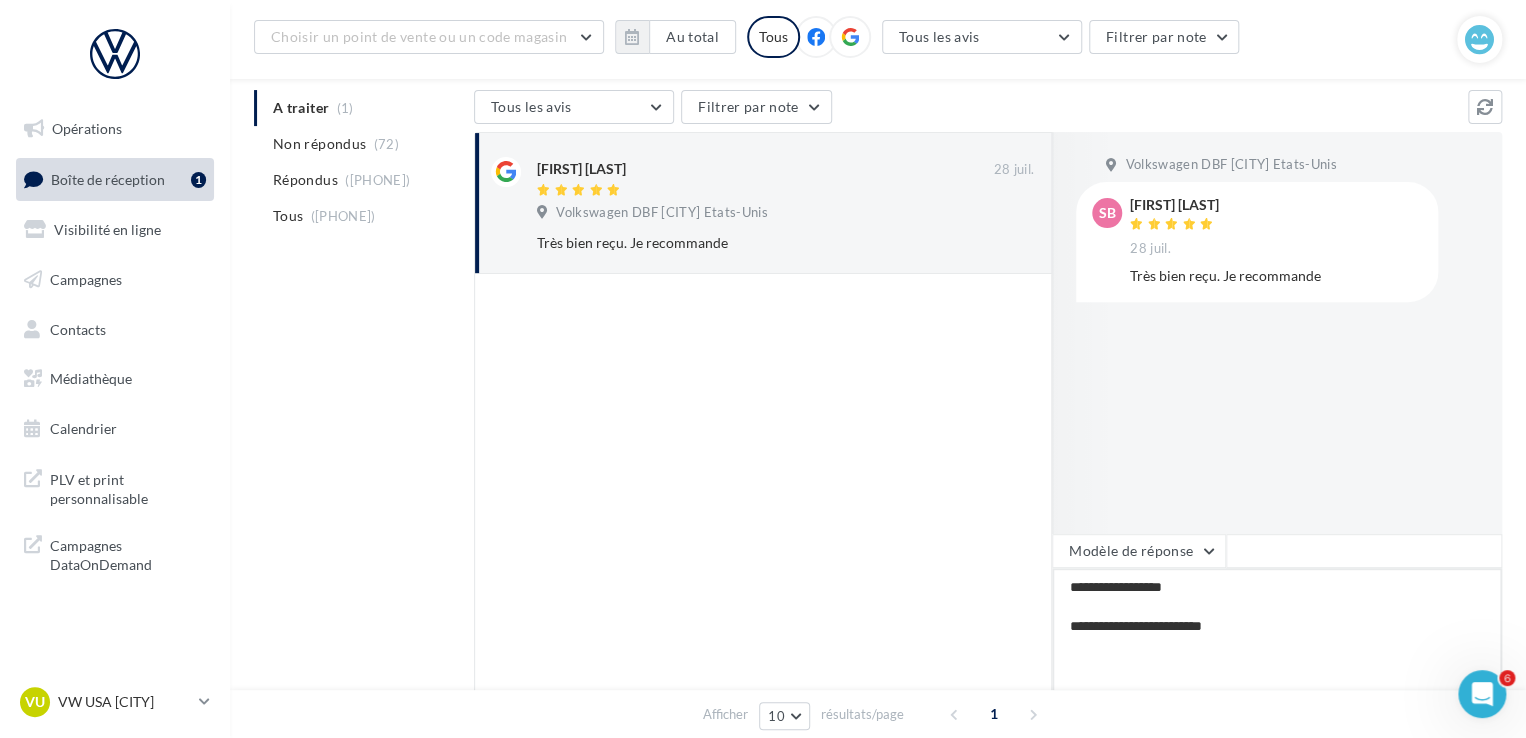 type on "**********" 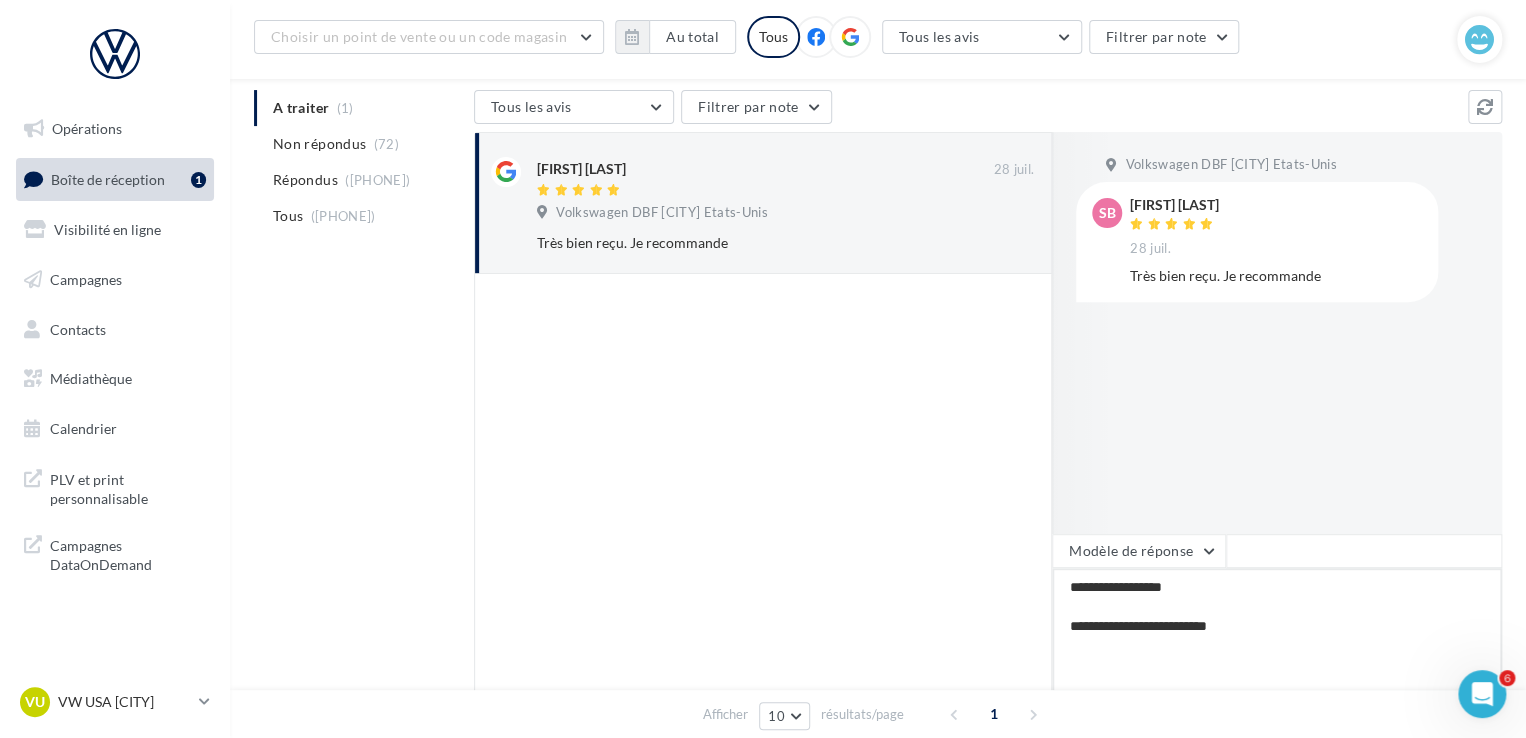 type on "**********" 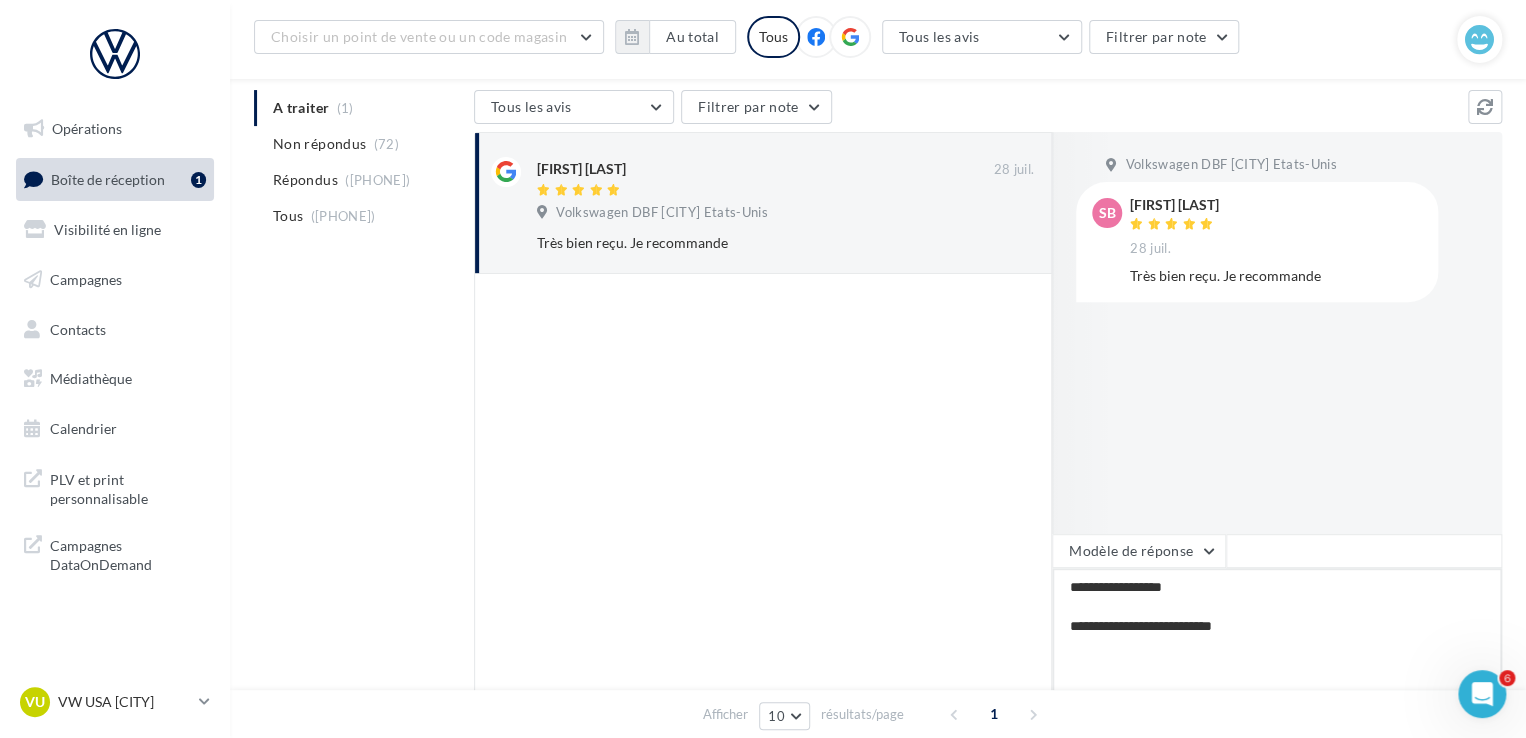 type on "**********" 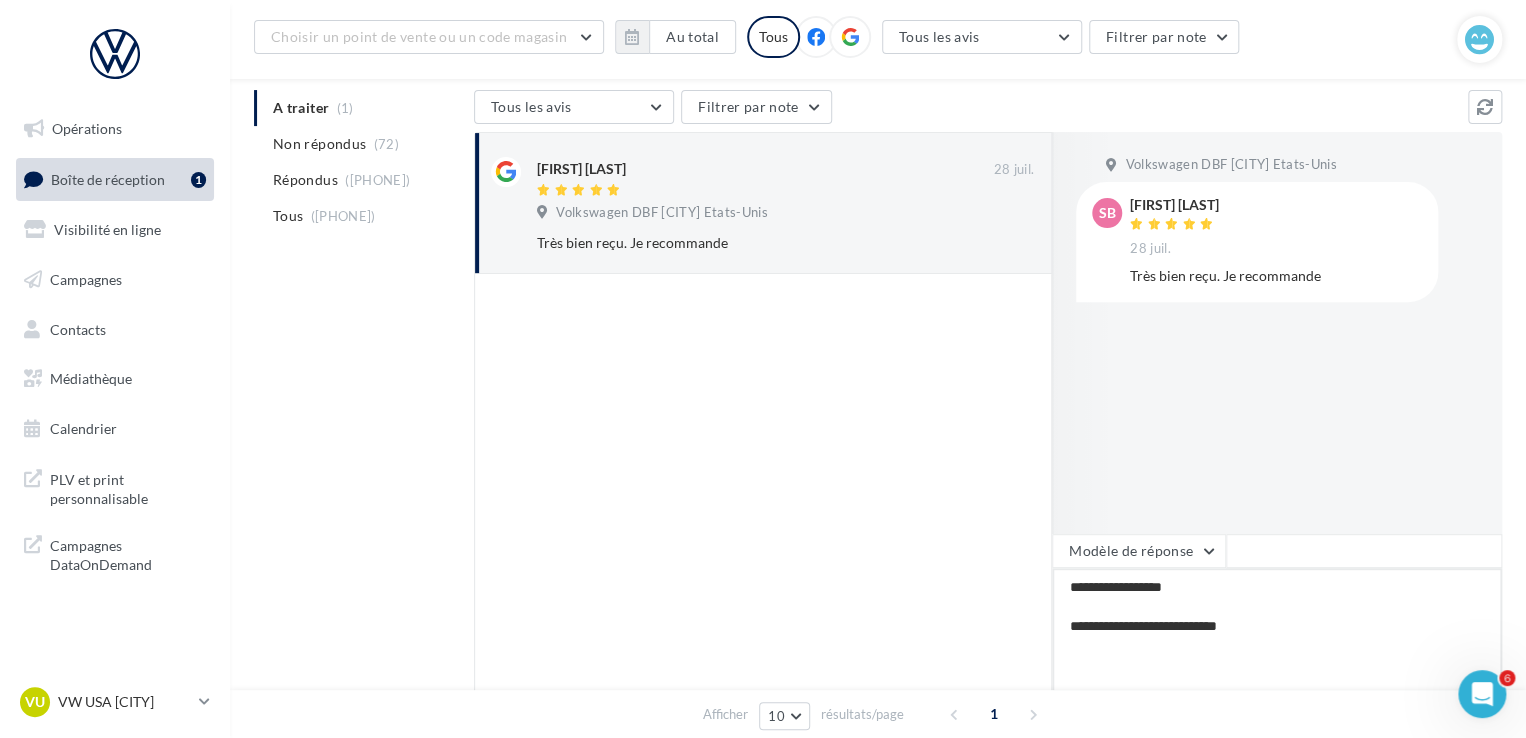 type on "**********" 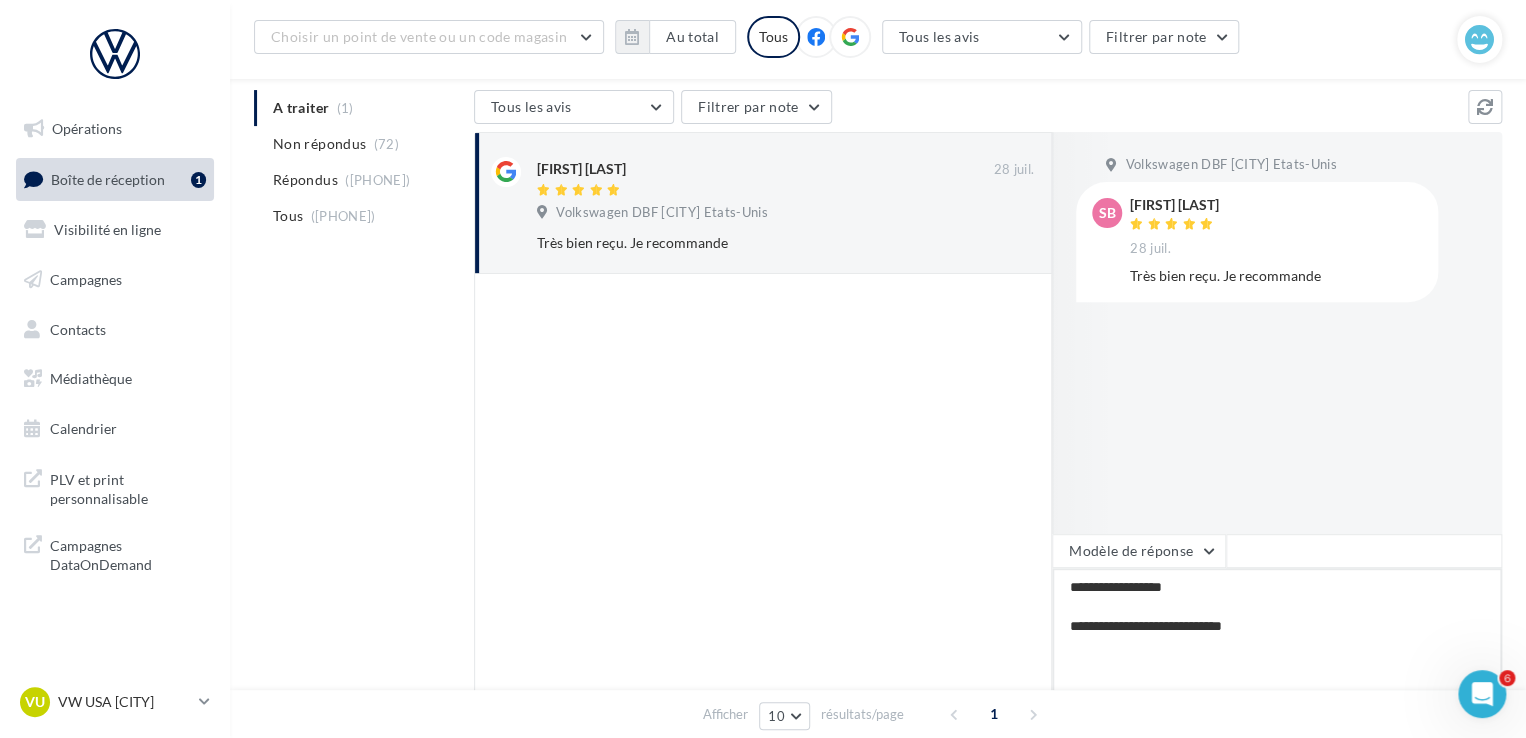 type on "**********" 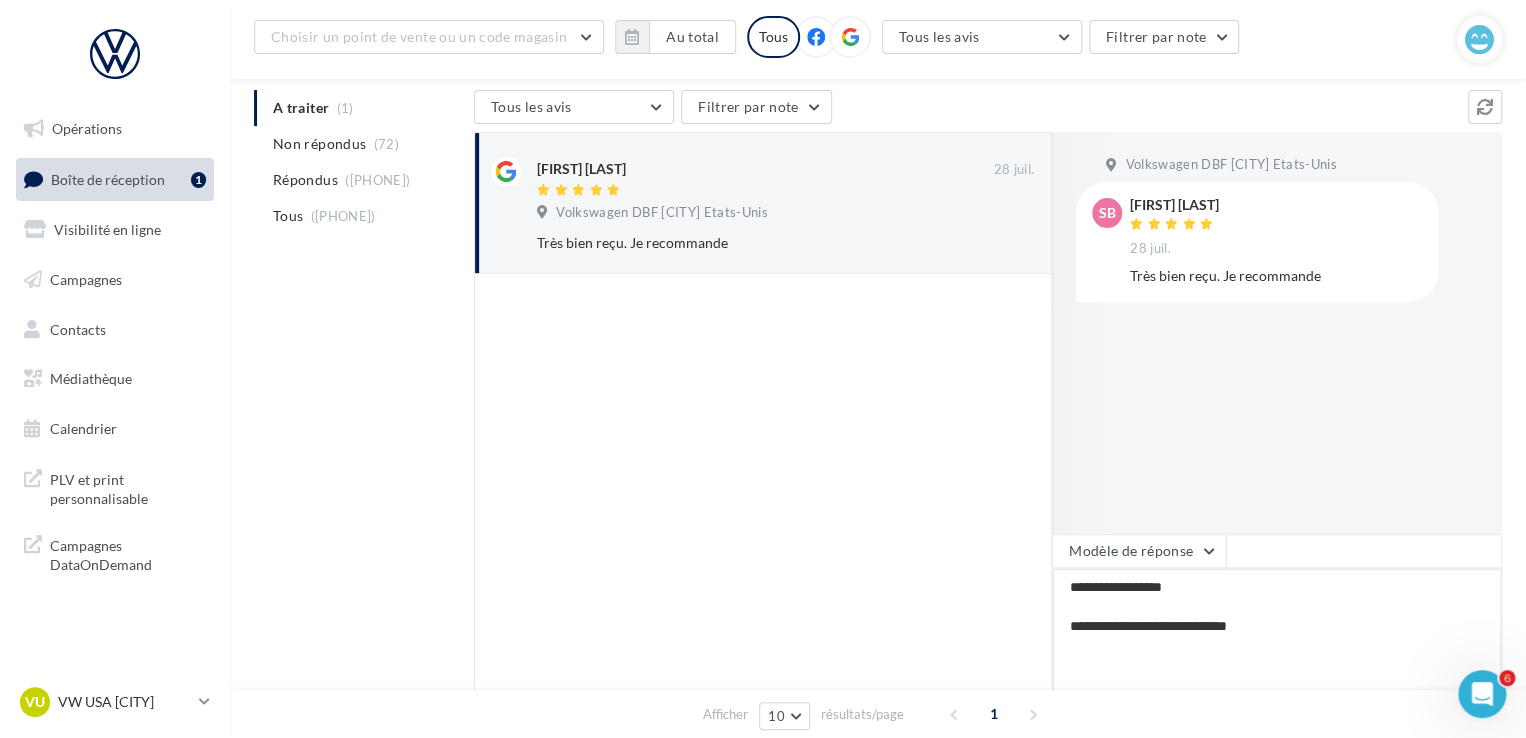 type on "**********" 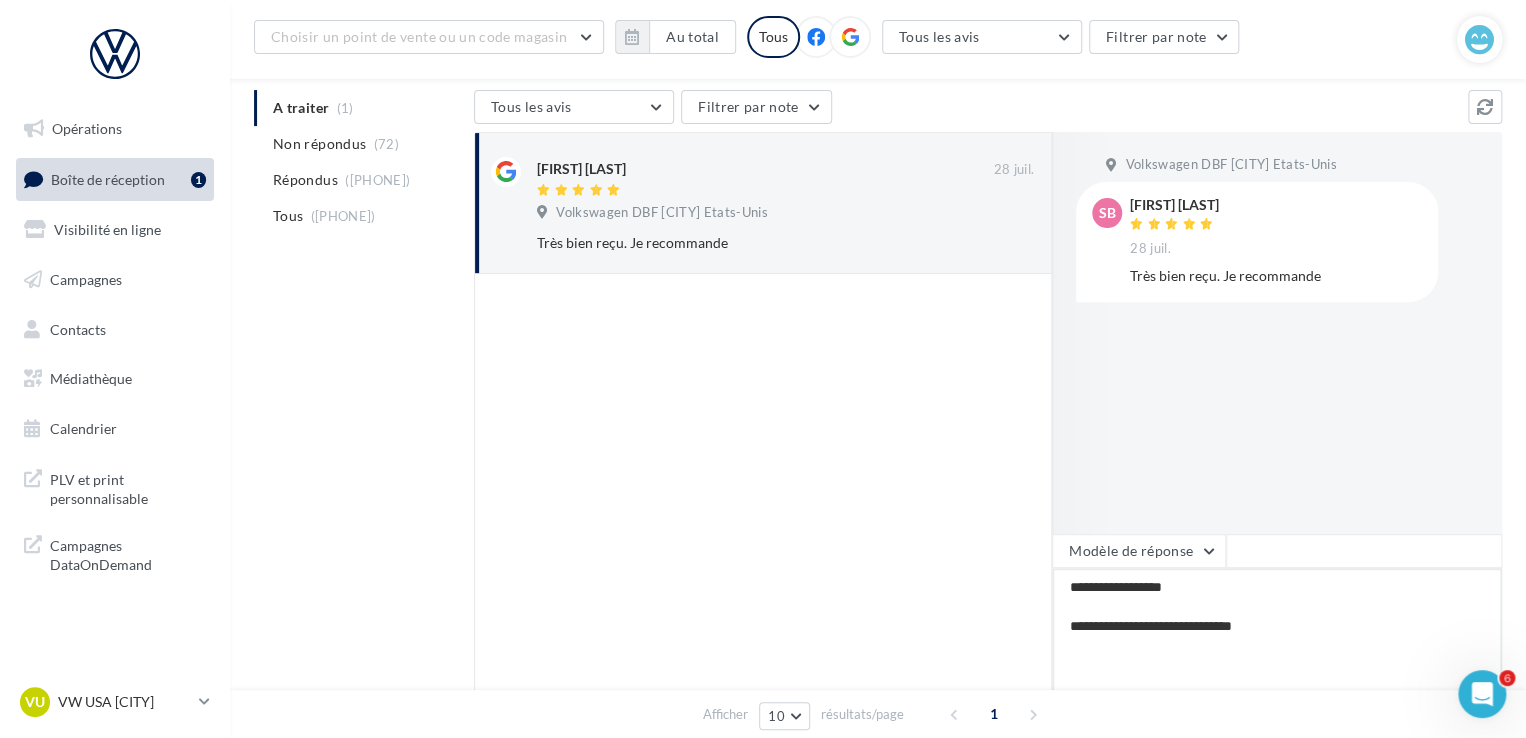 type on "**********" 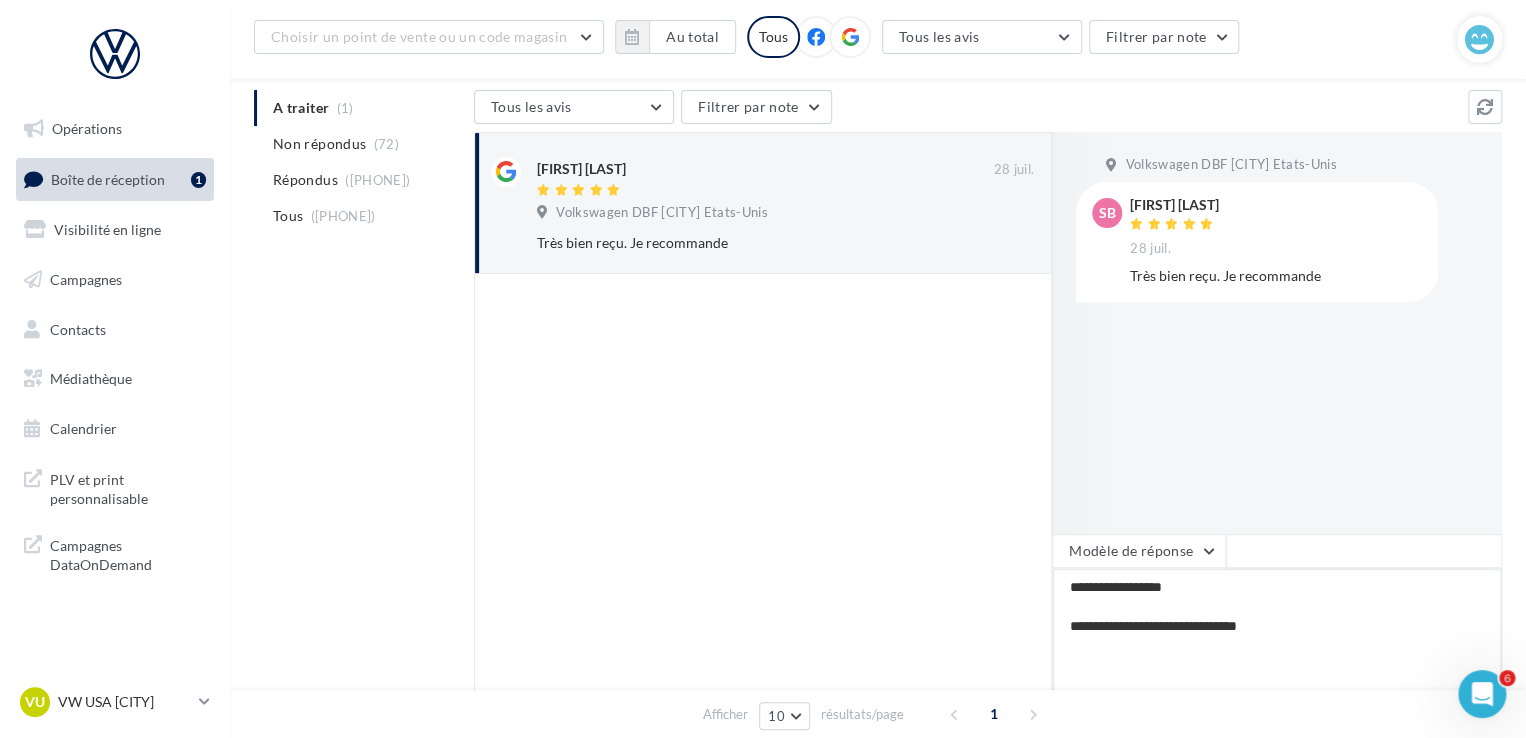 type on "**********" 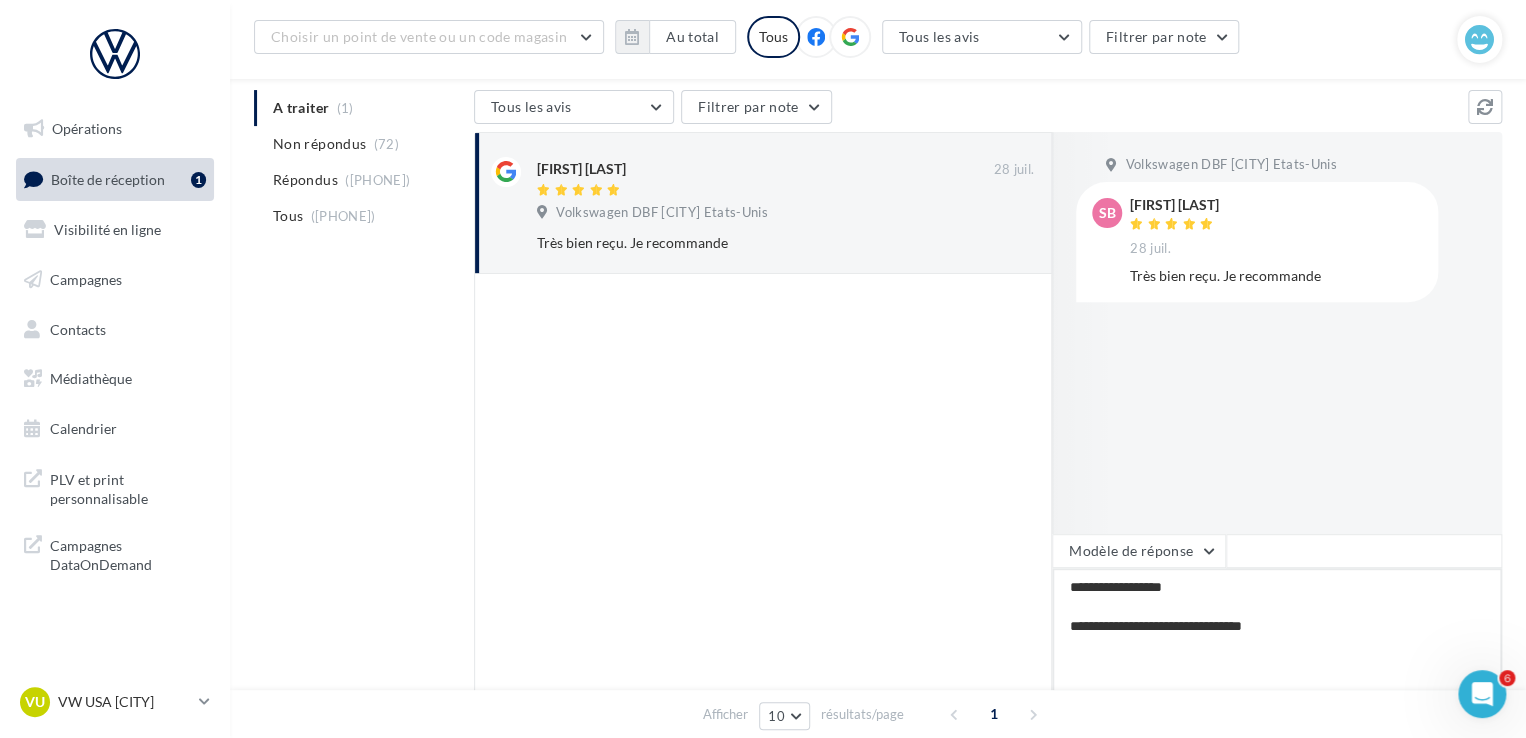 type on "**********" 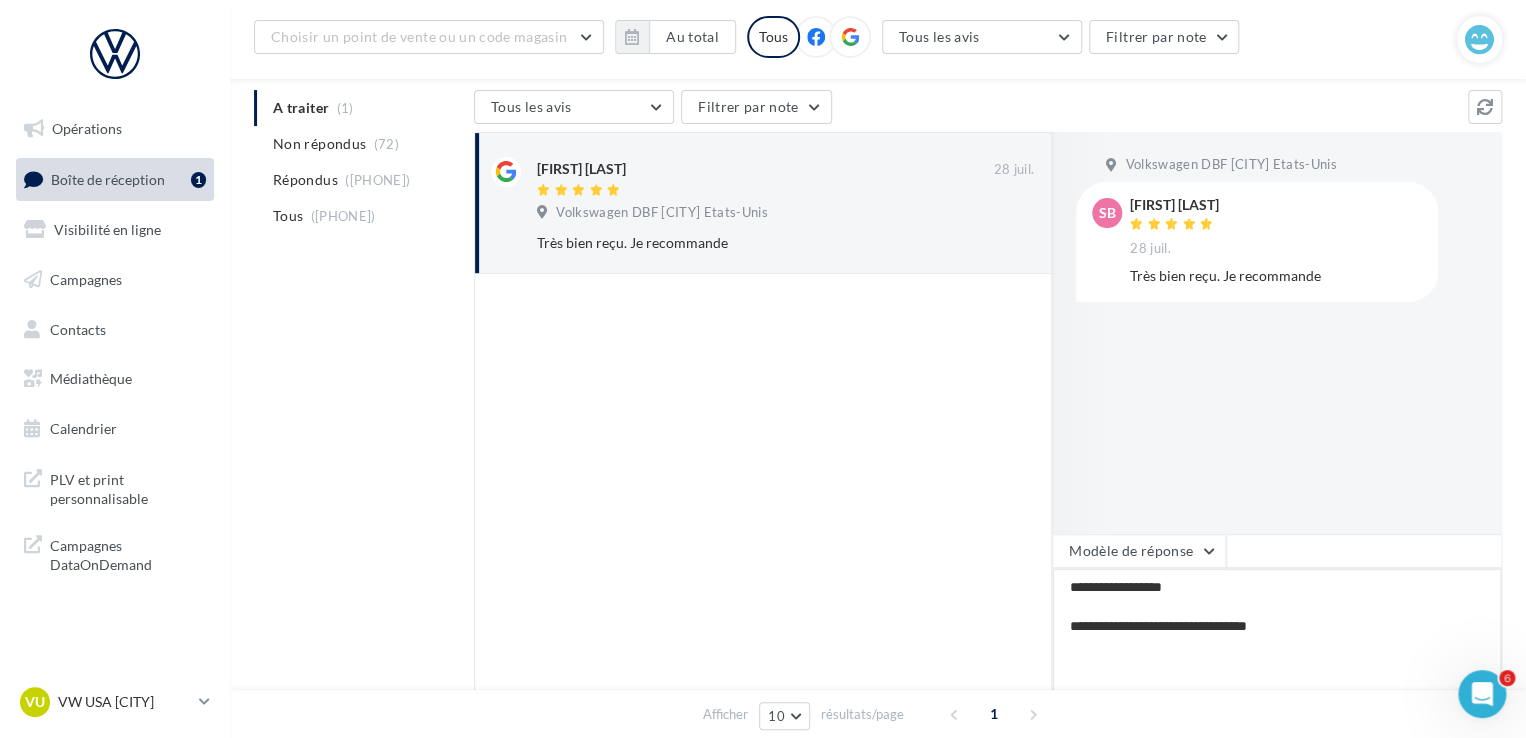 type on "**********" 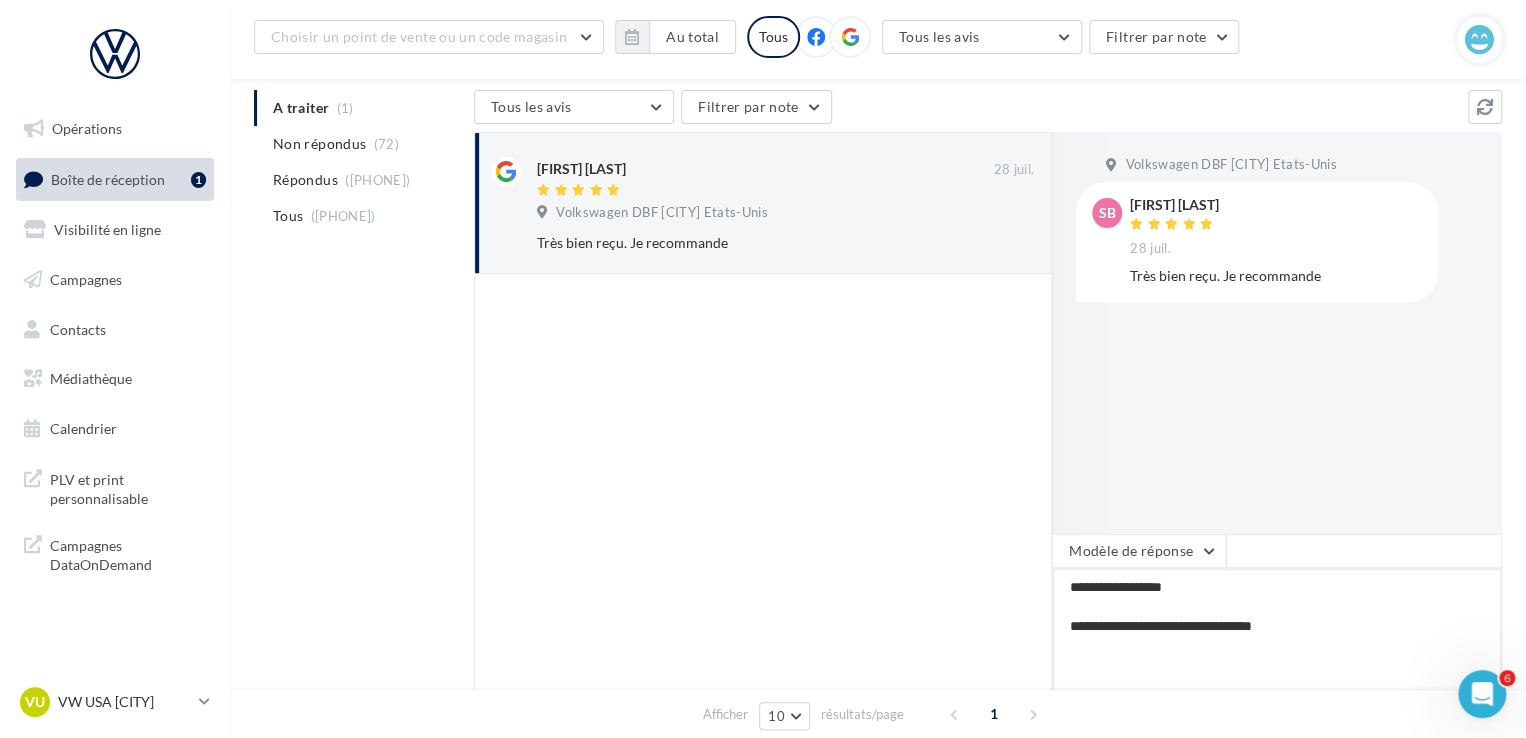 type on "**********" 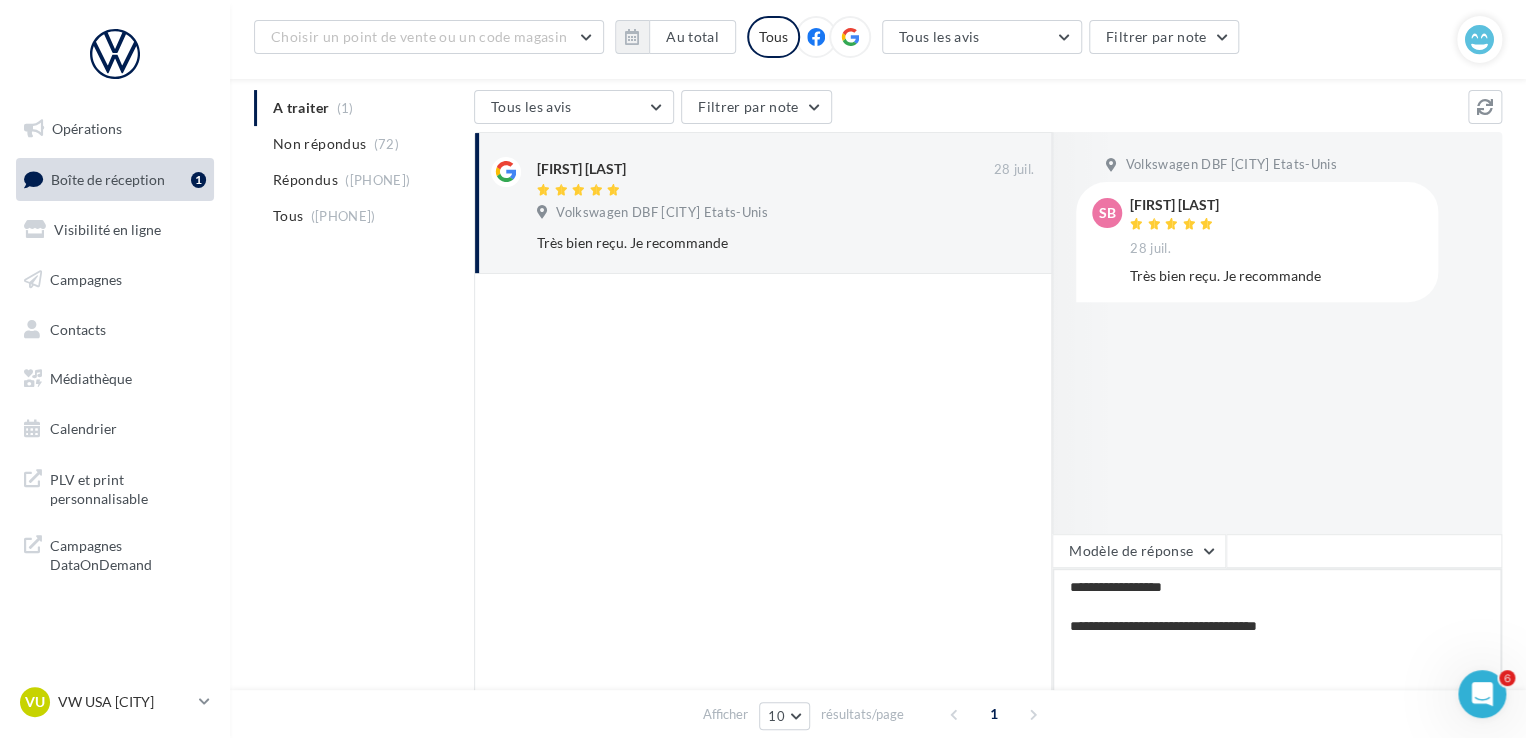 type on "**********" 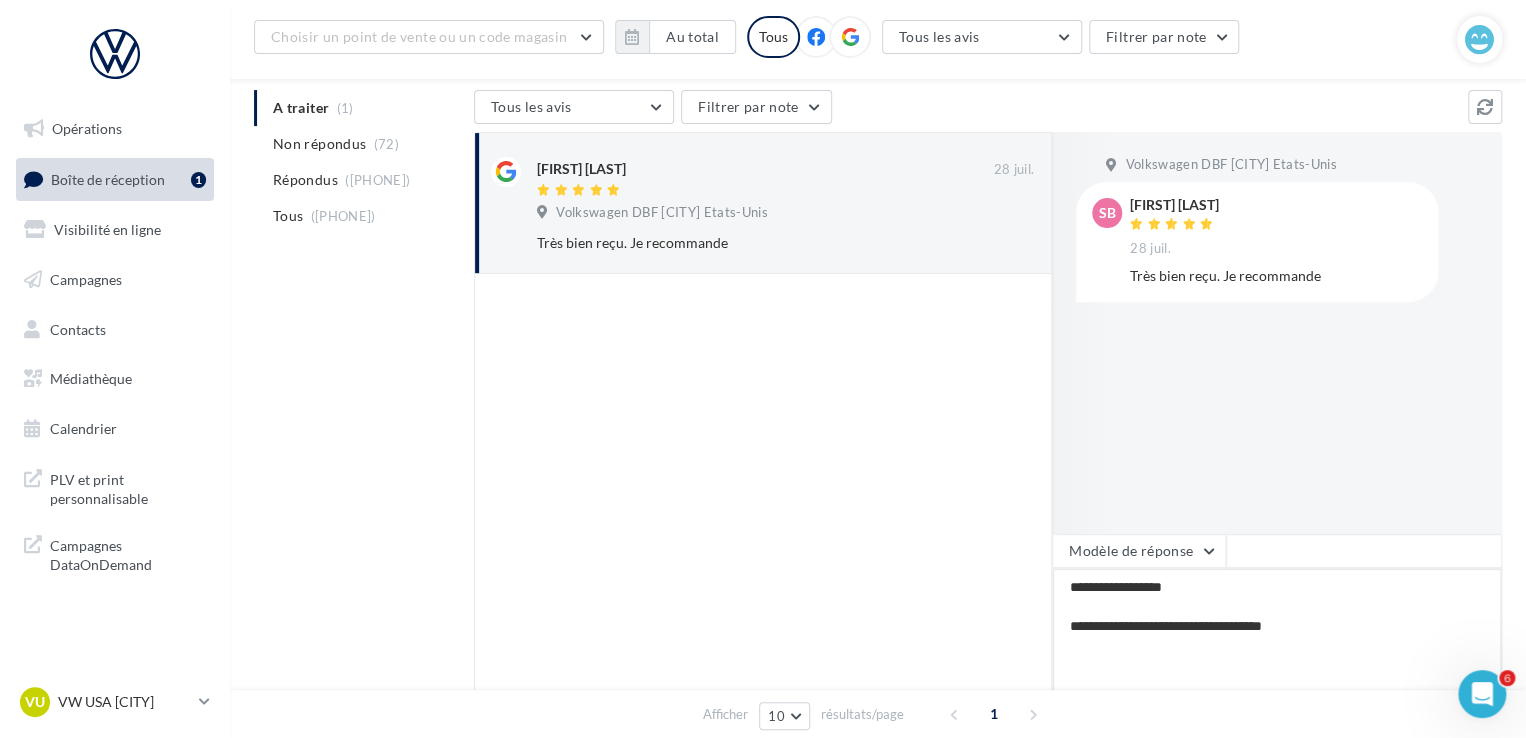 type on "**********" 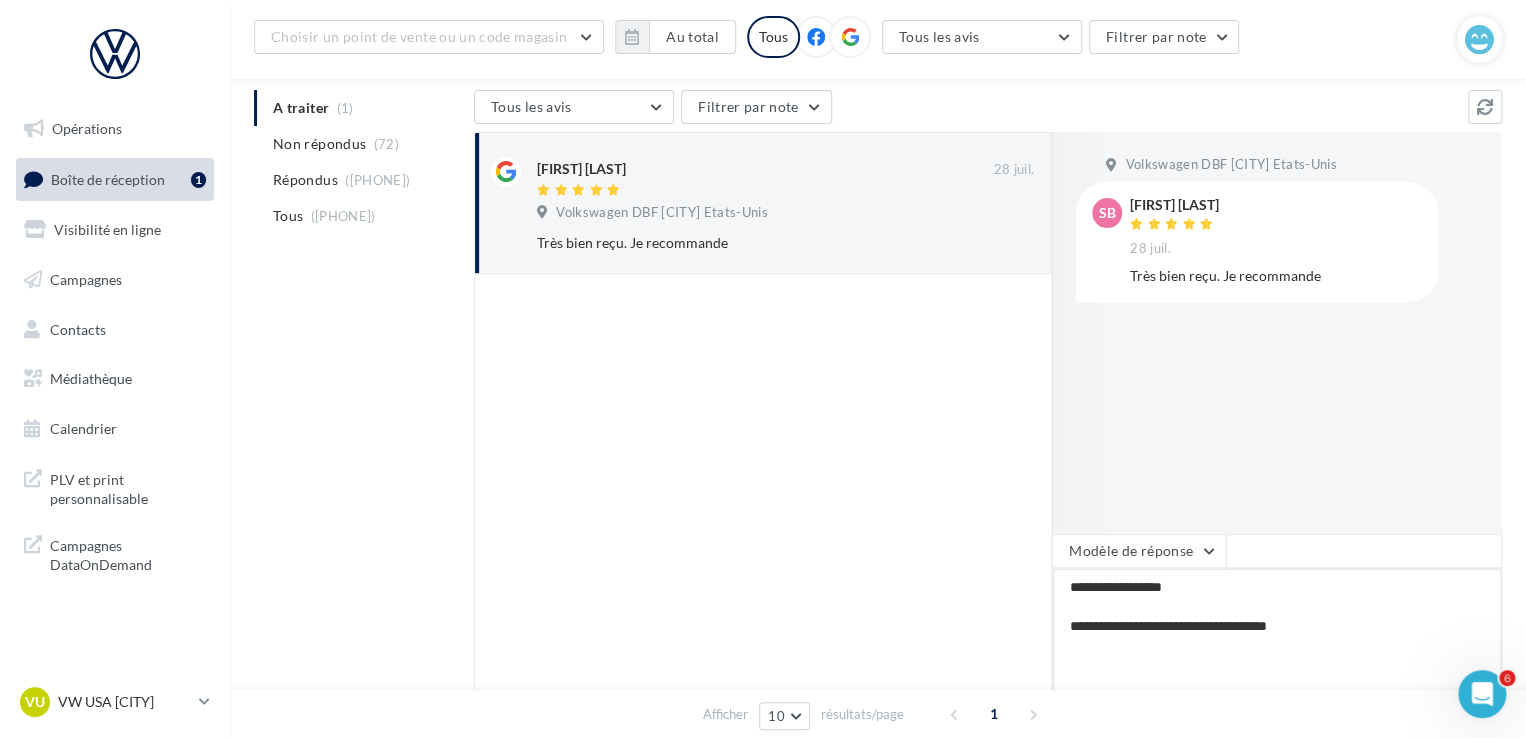 type on "**********" 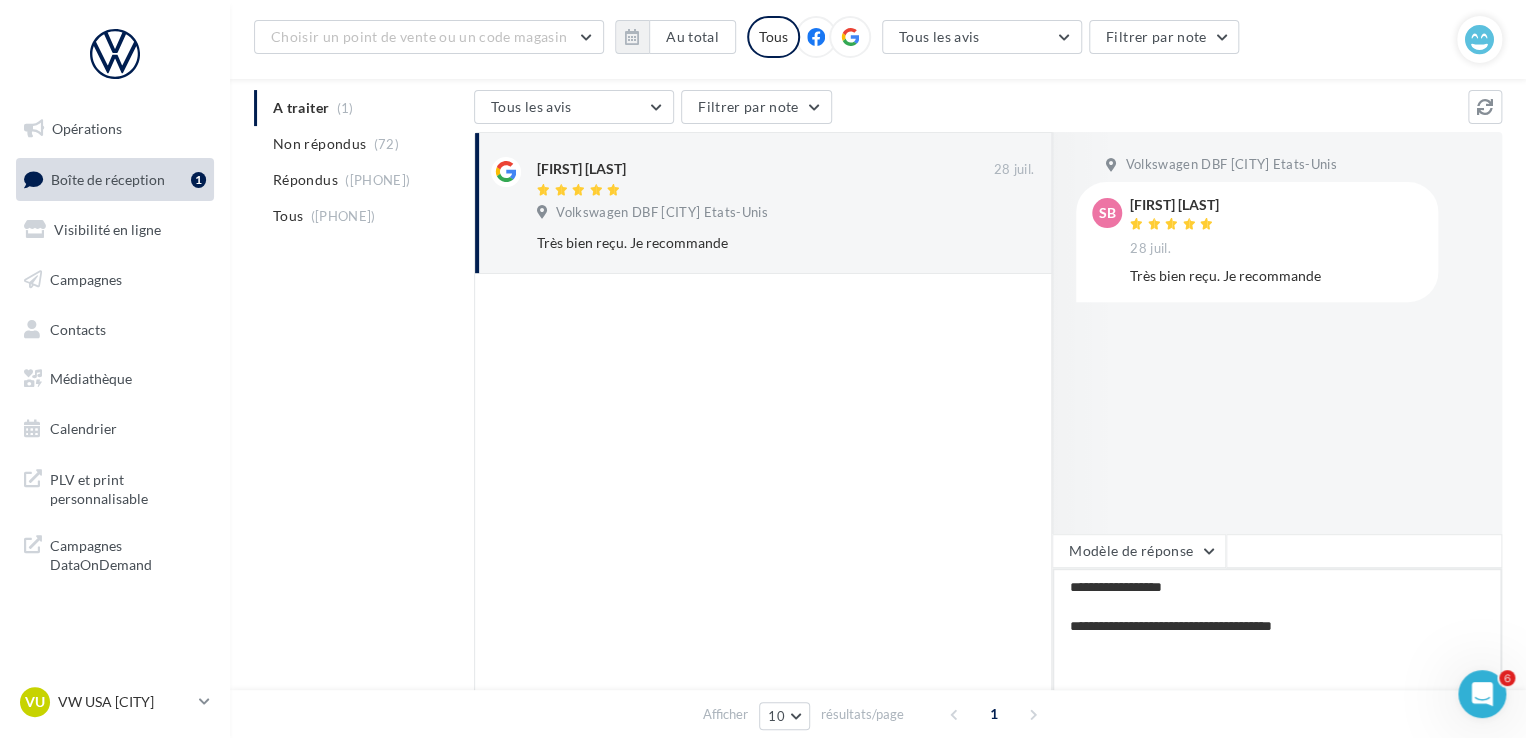 type on "**********" 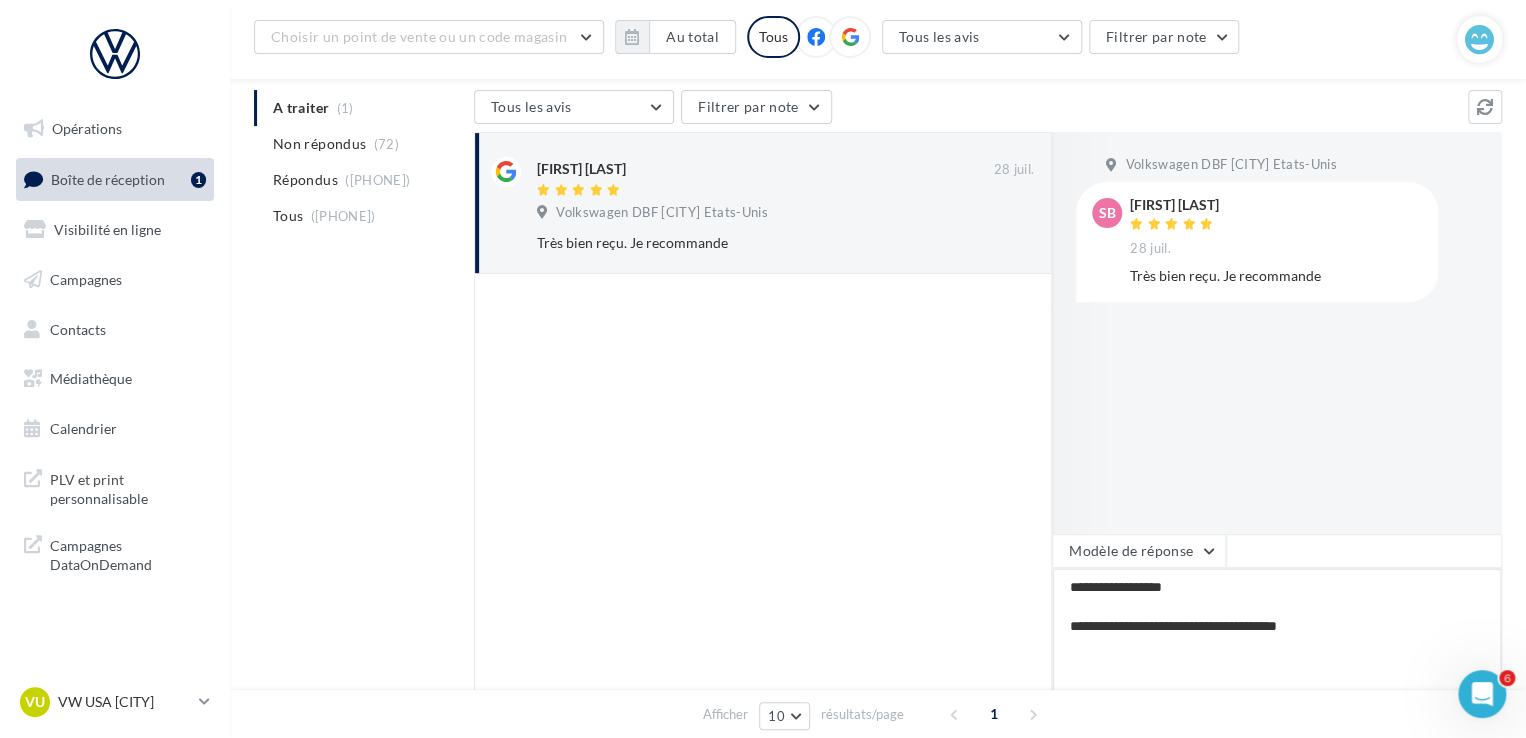 type on "**********" 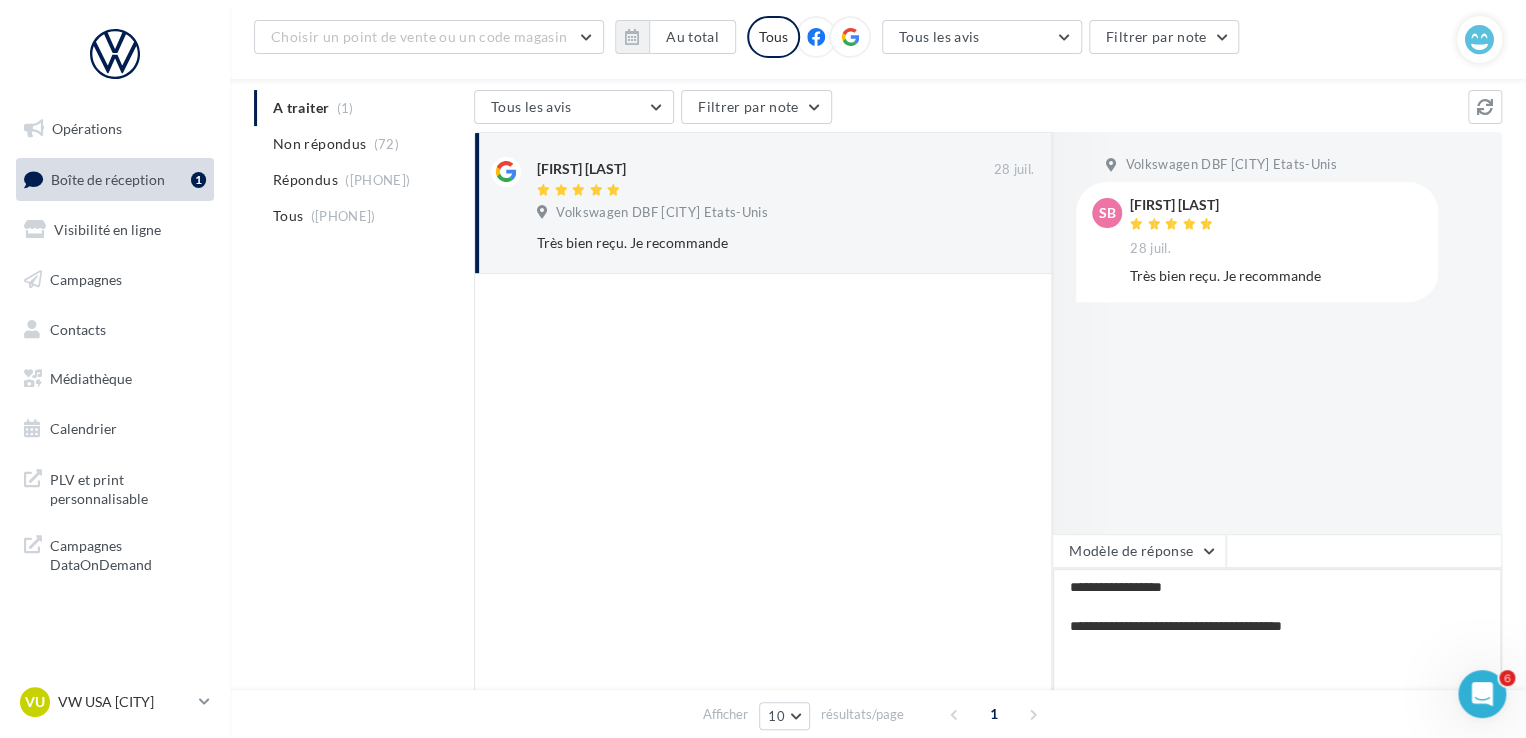 type on "**********" 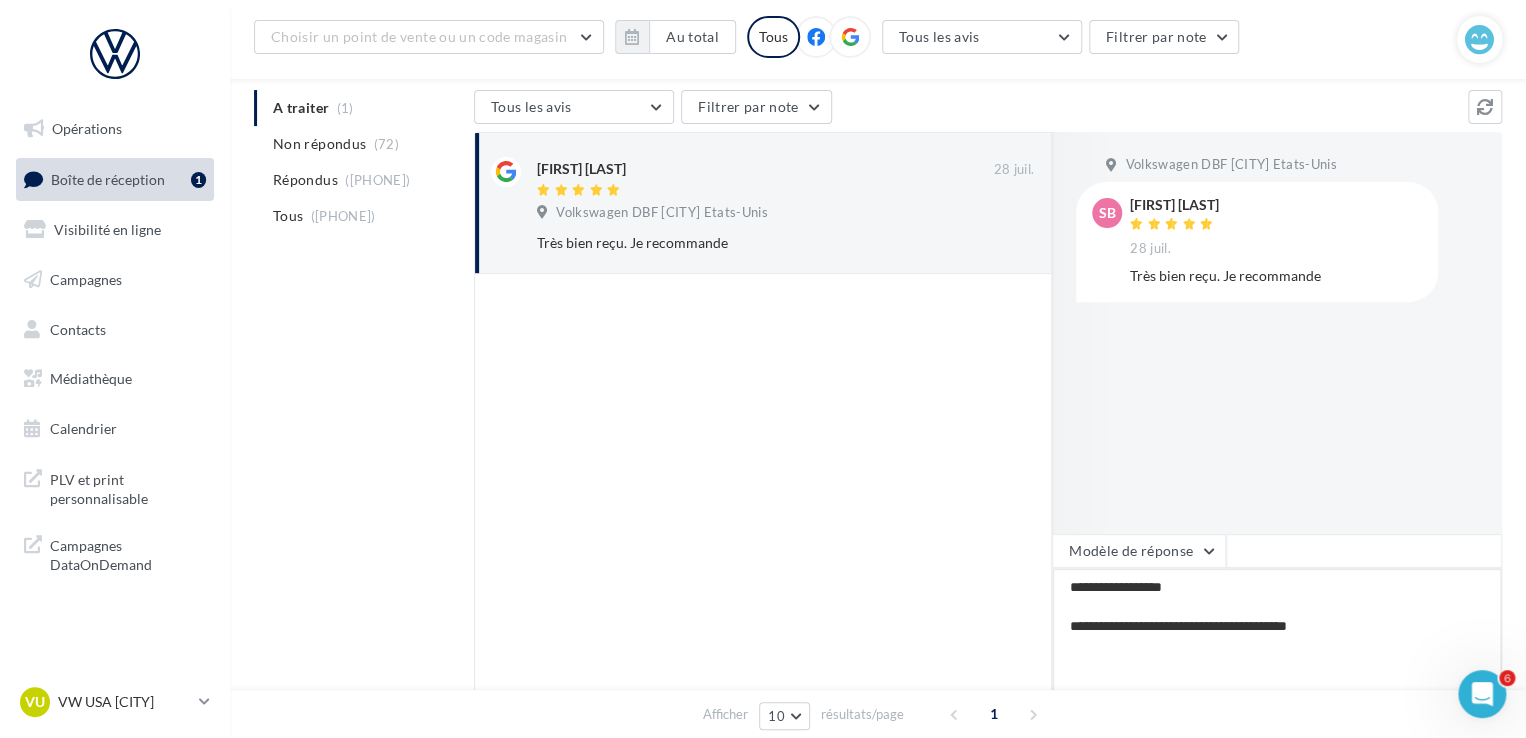 type on "**********" 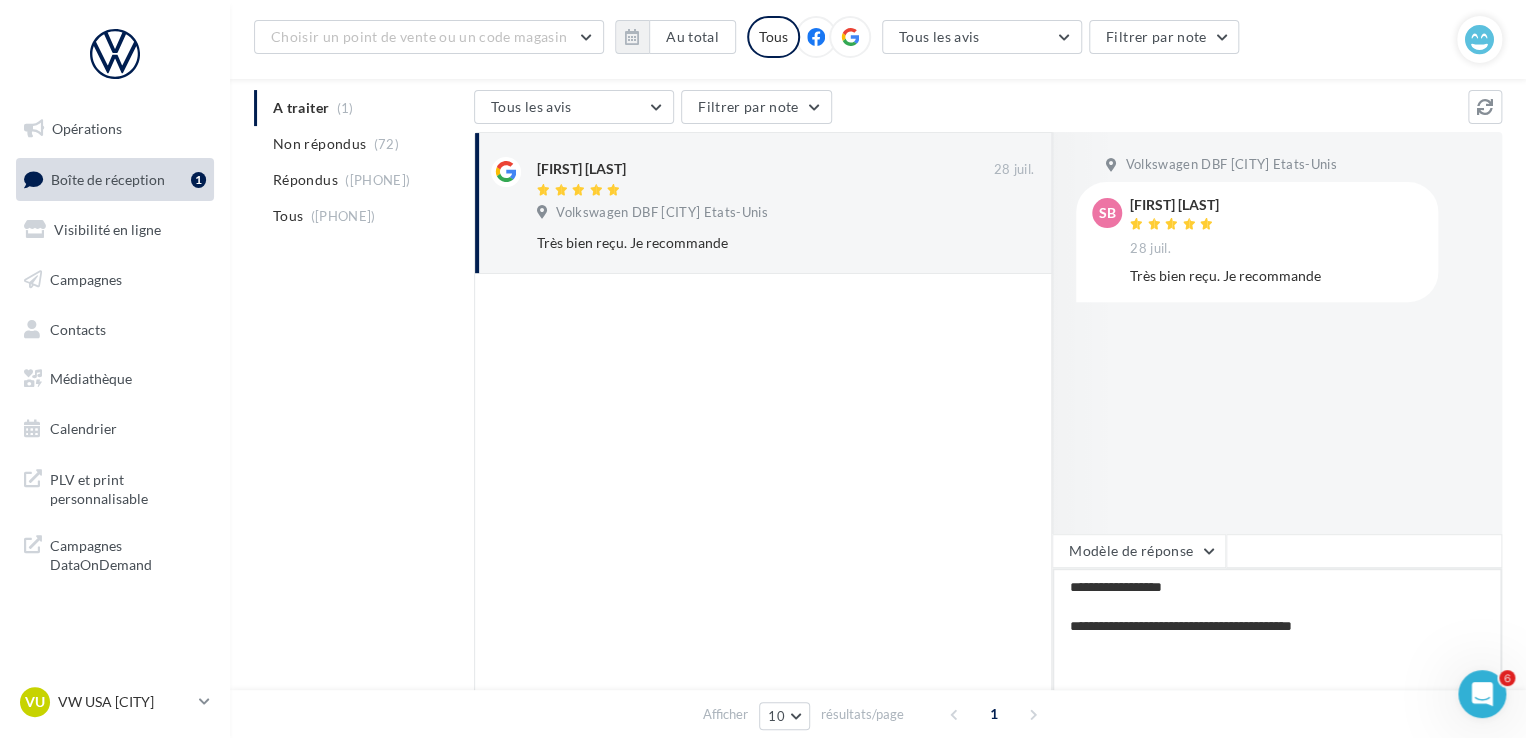 type on "**********" 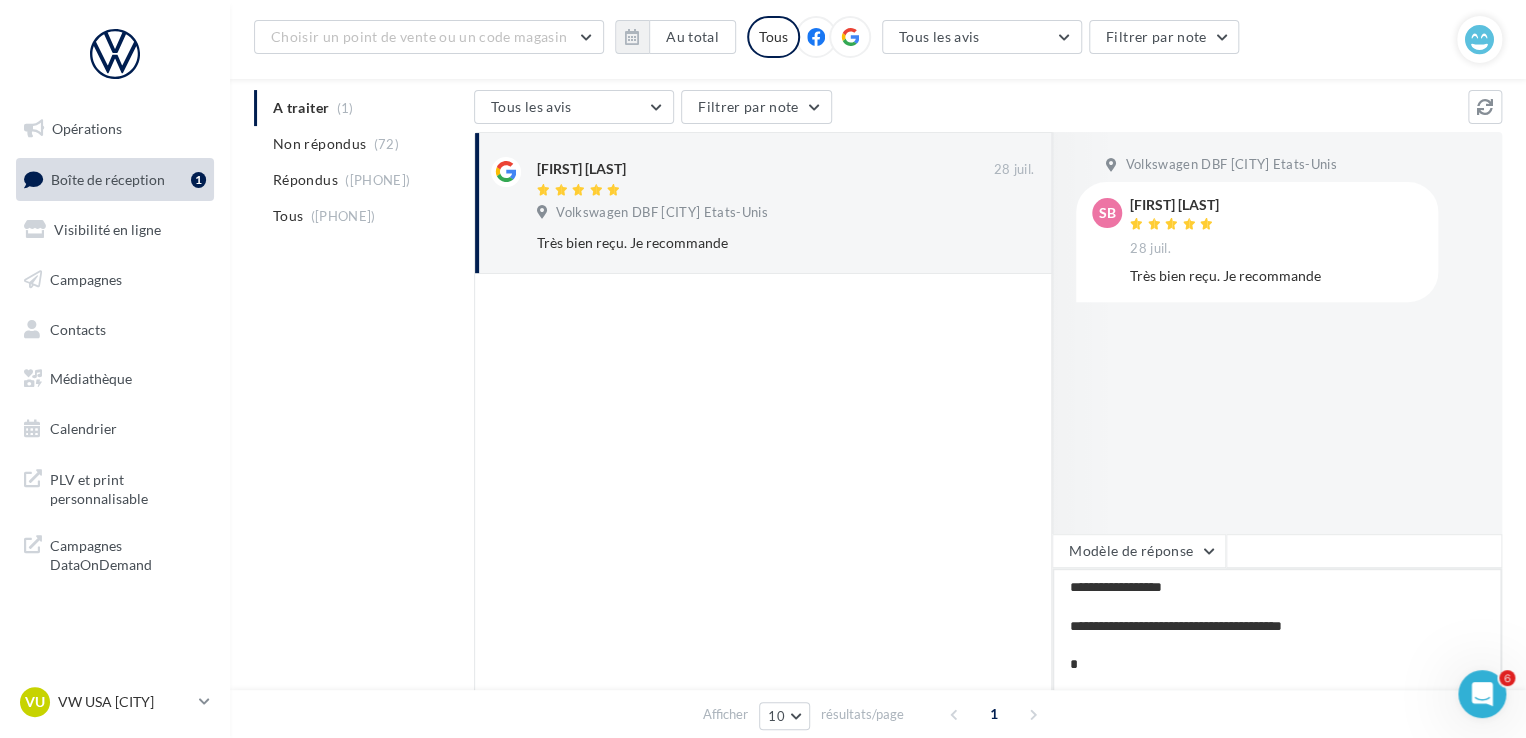 type on "**********" 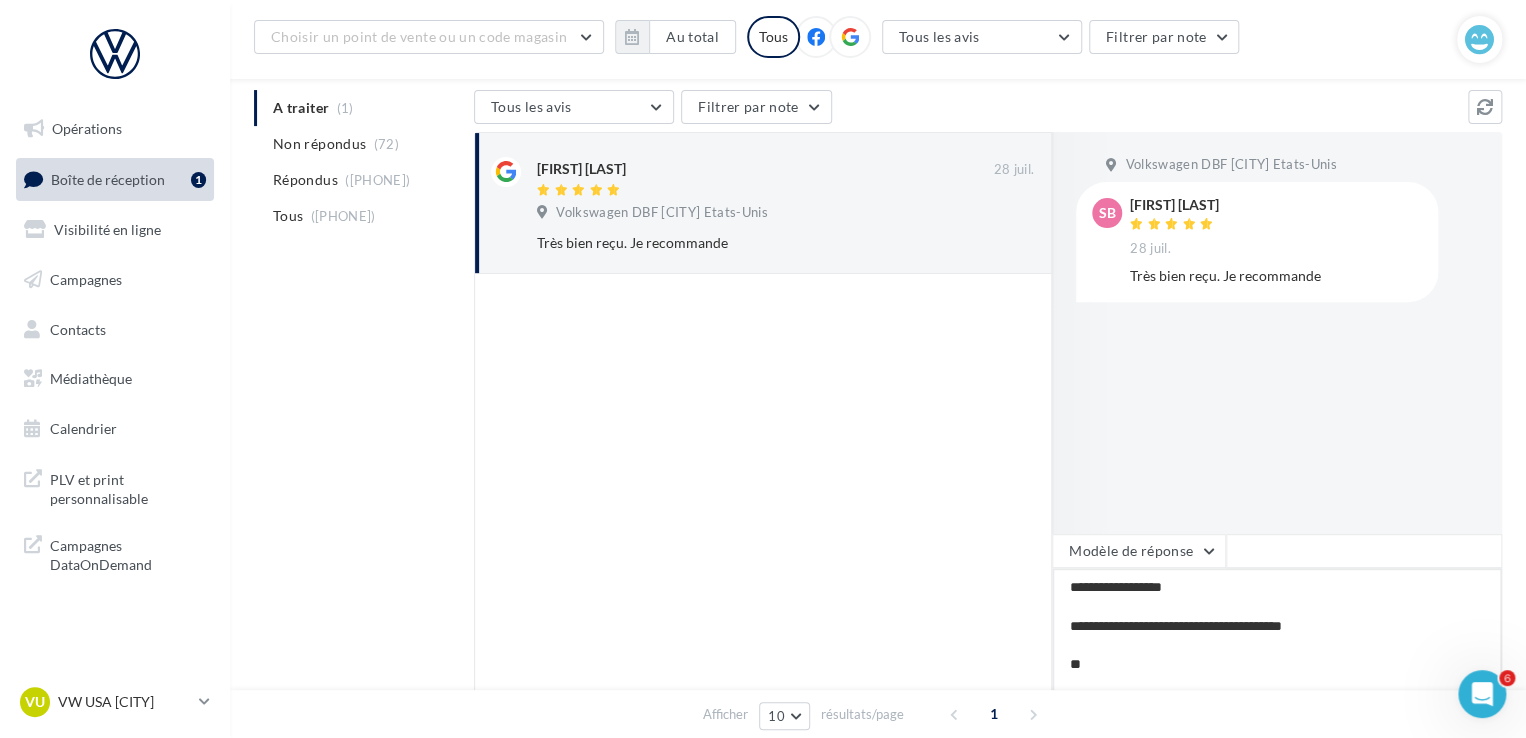 type on "**********" 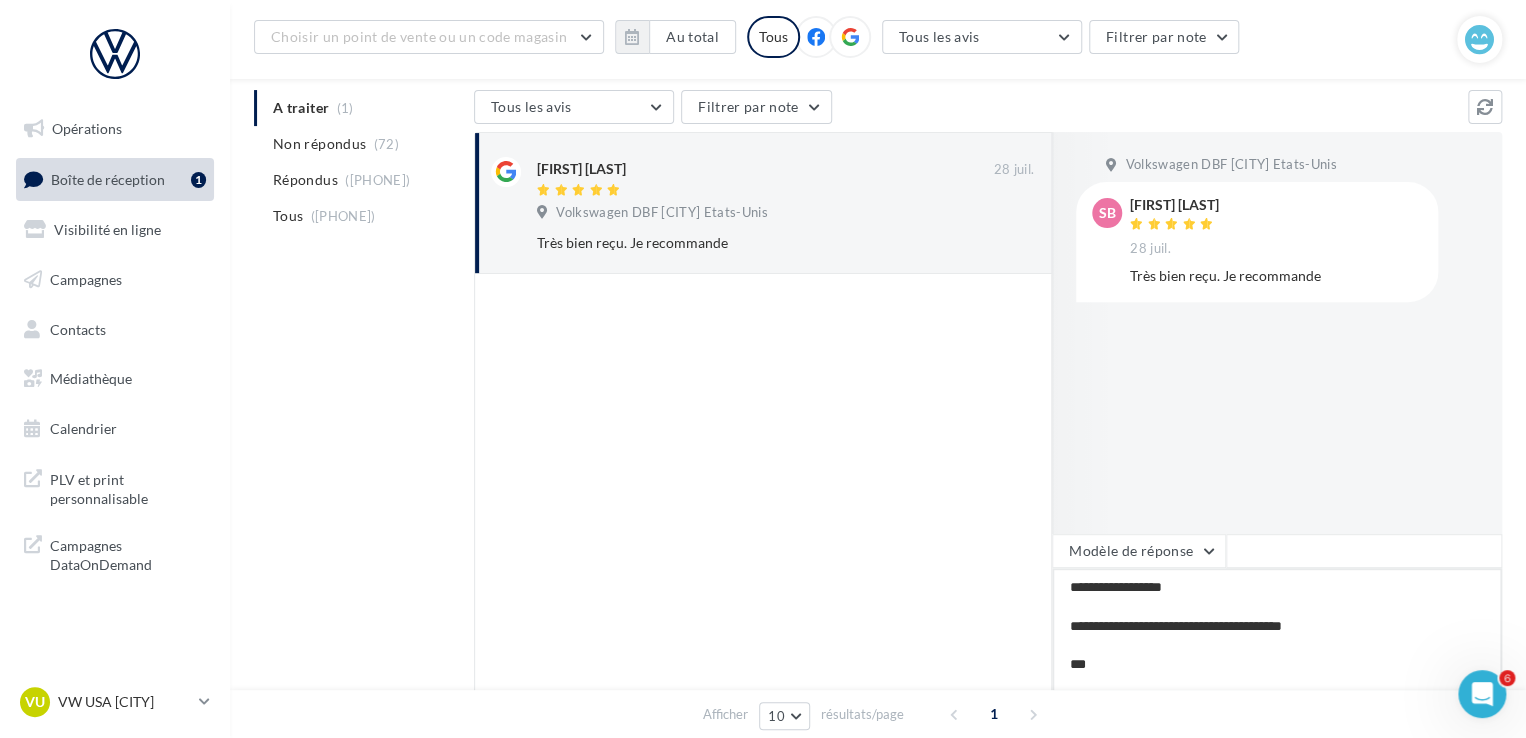 type on "**********" 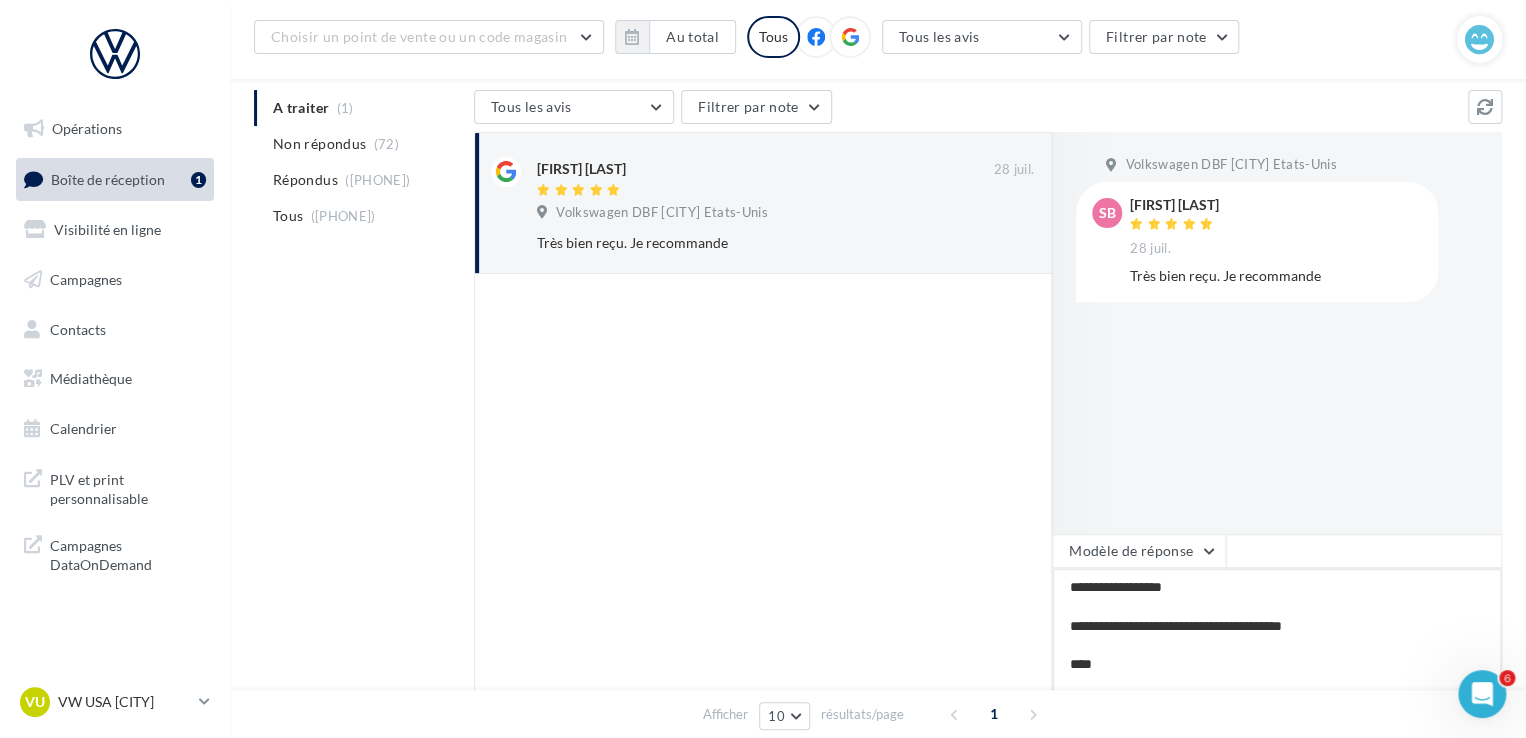 type on "**********" 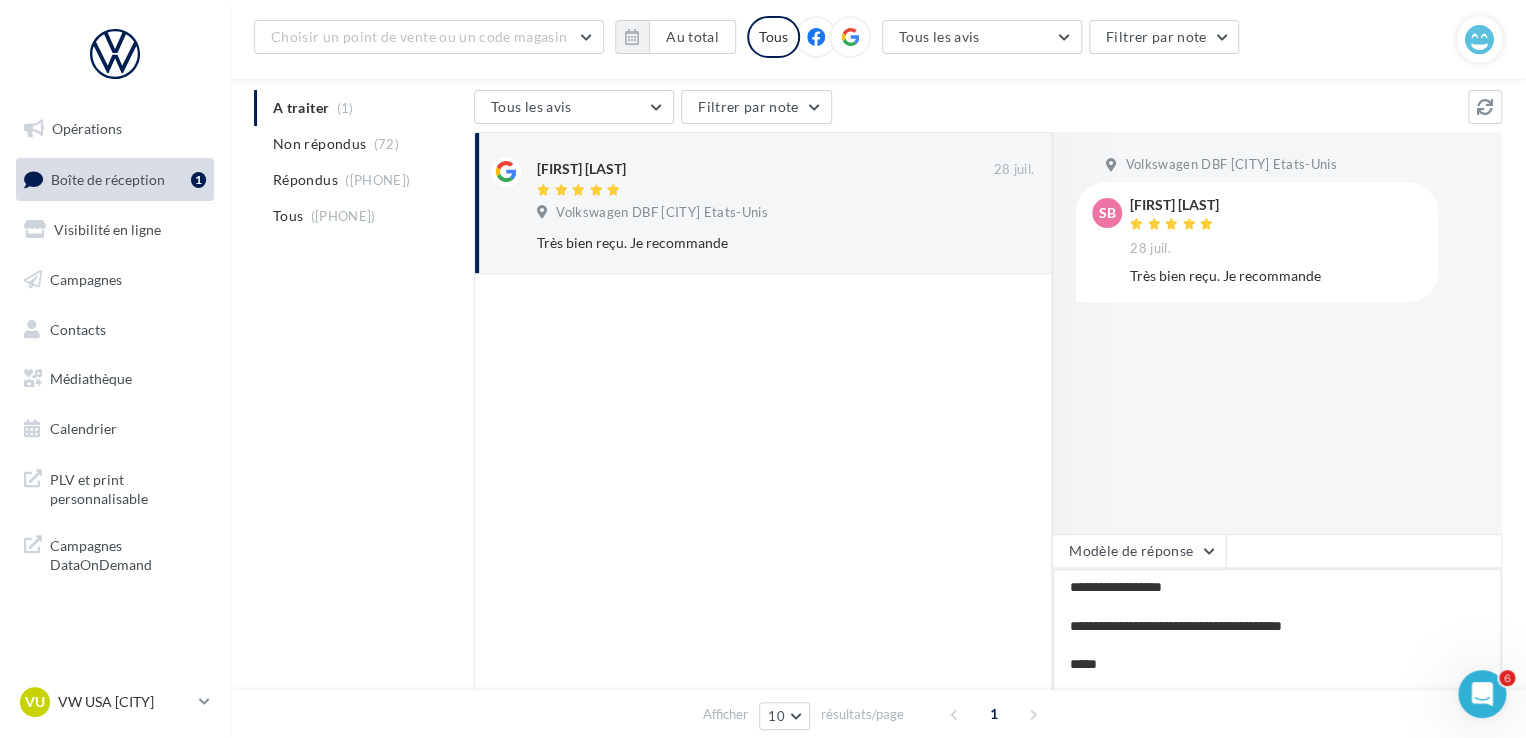 type on "**********" 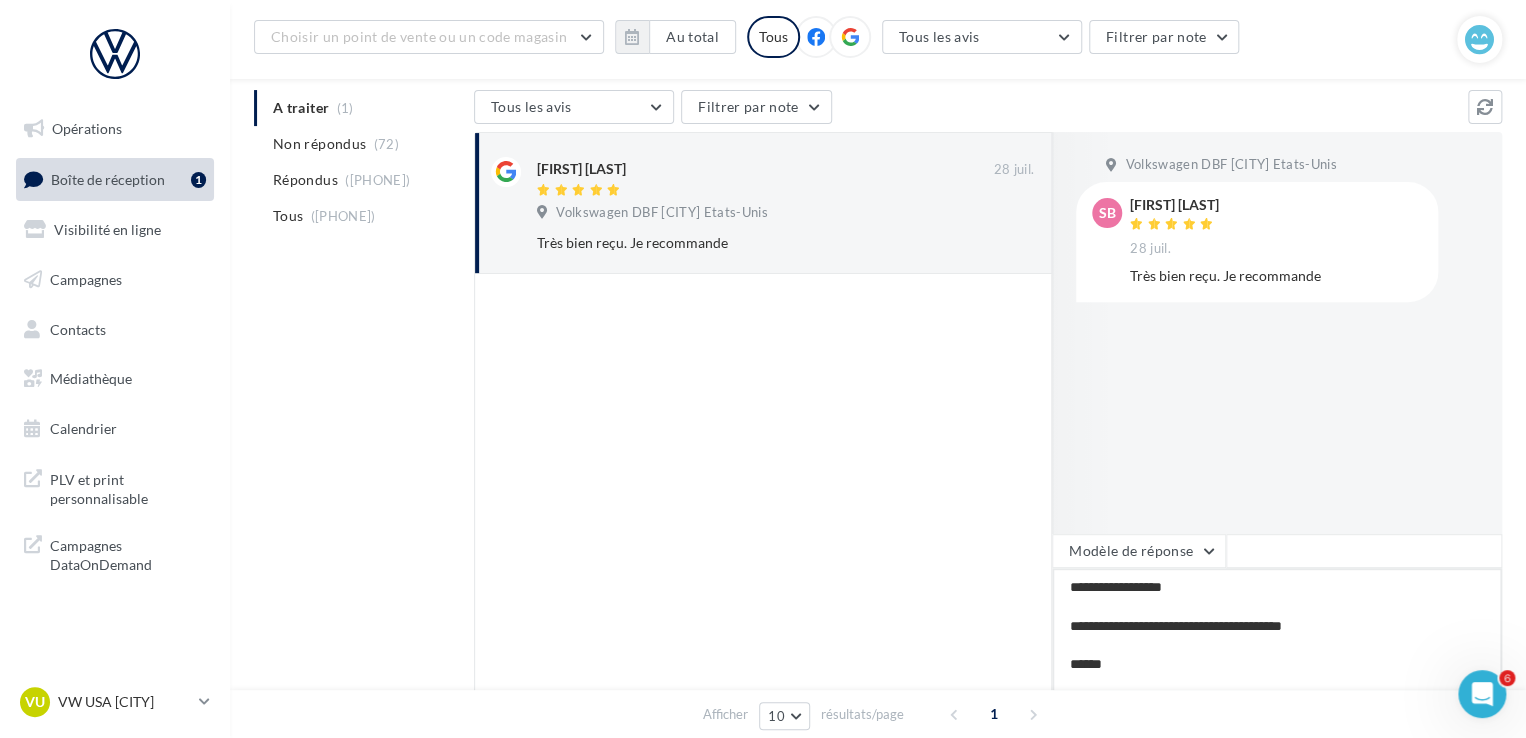 type on "**********" 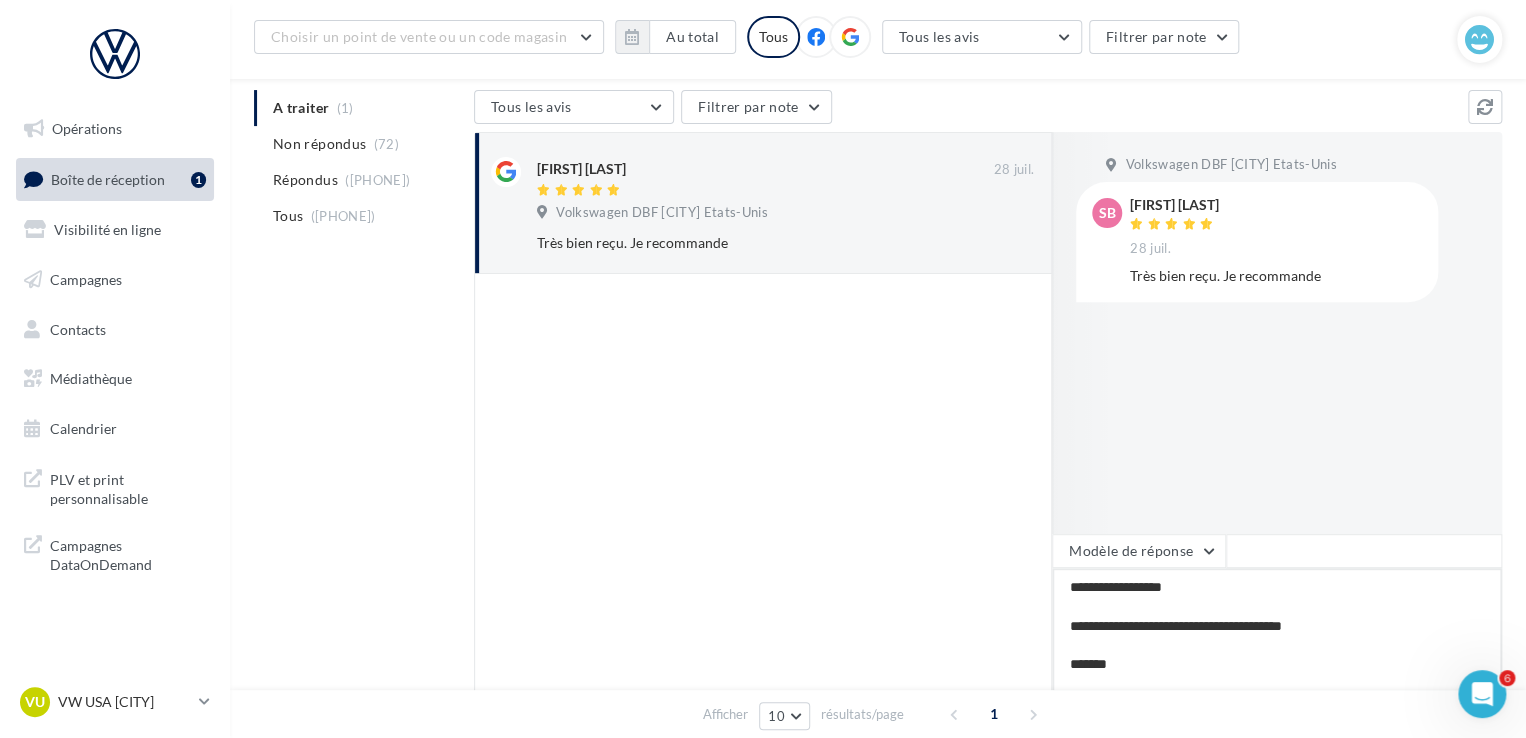 type on "**********" 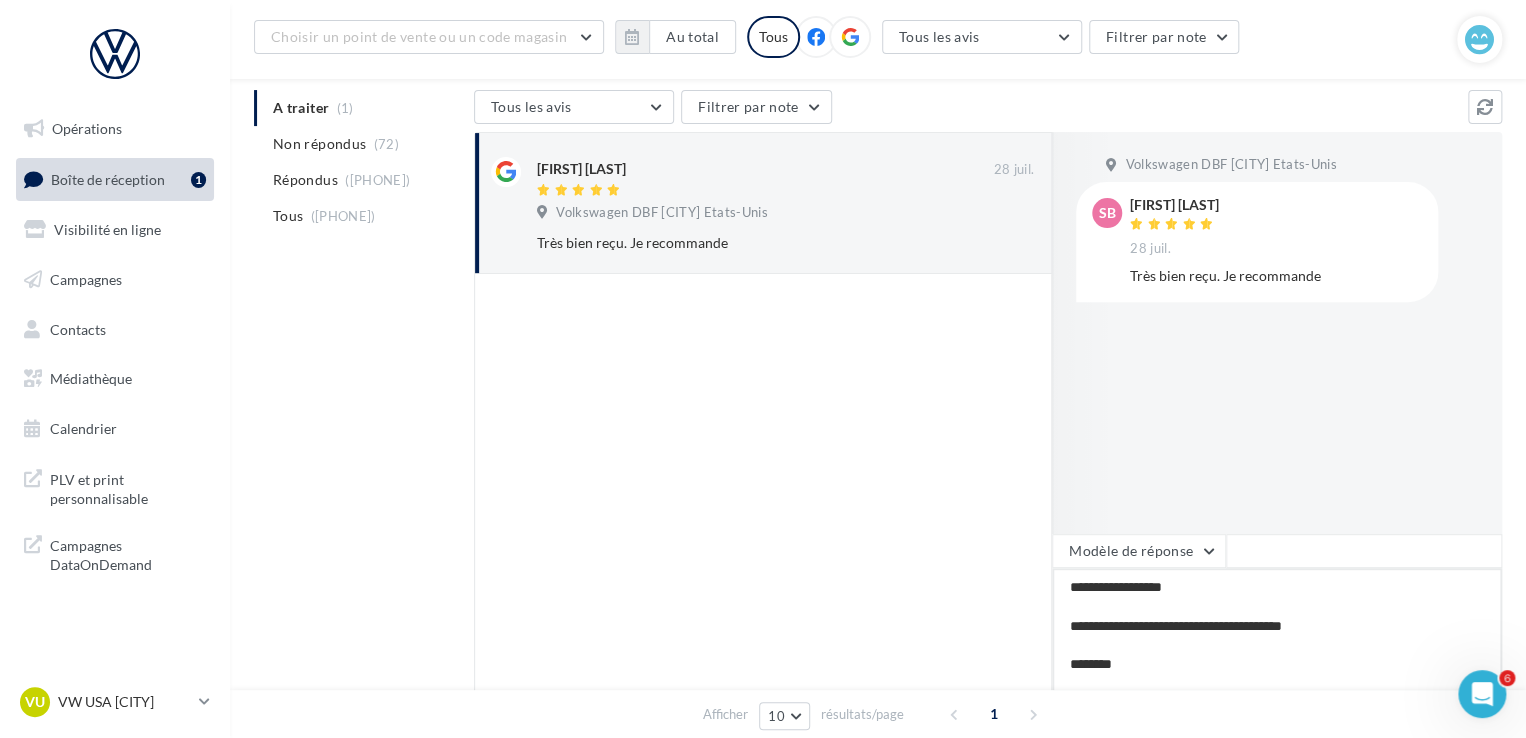 type on "**********" 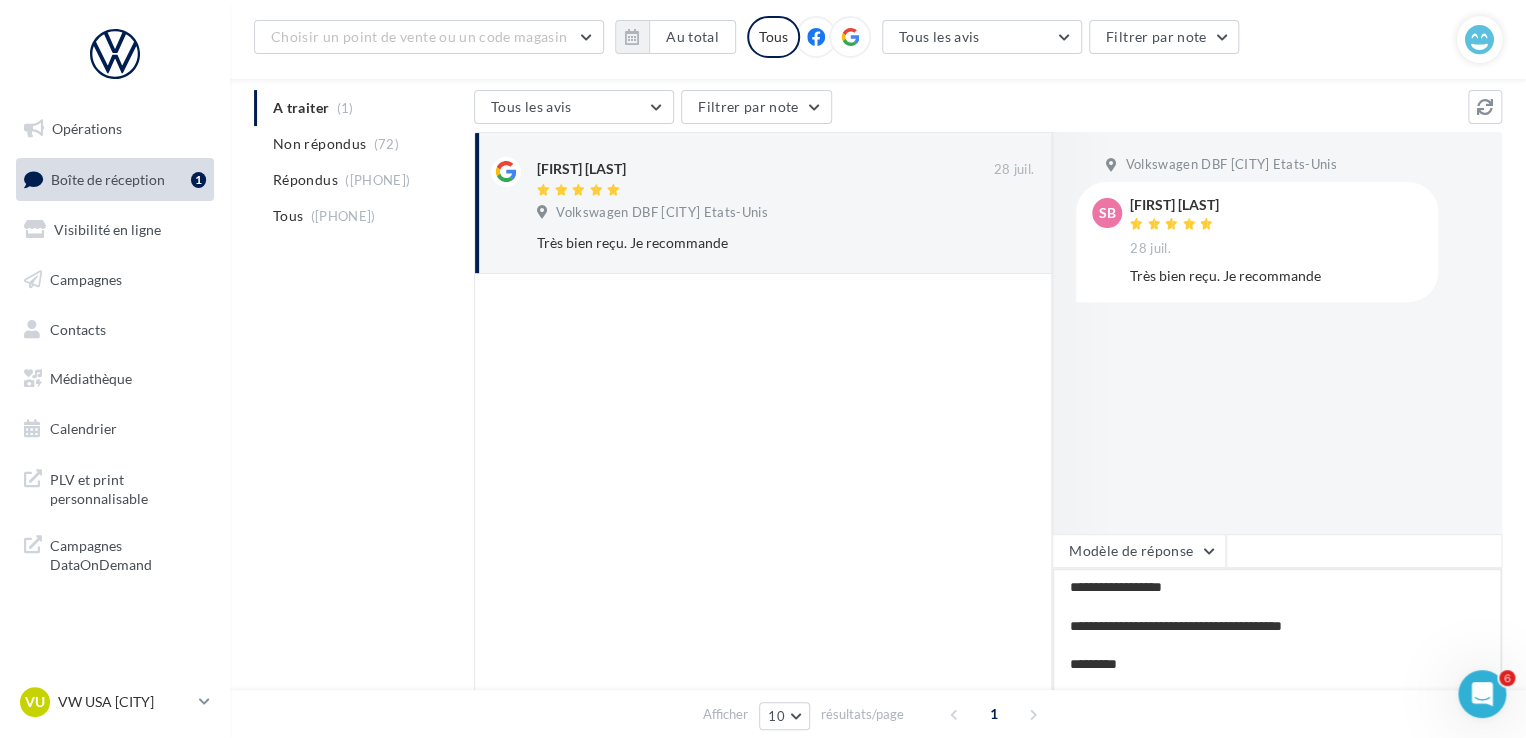 type on "**********" 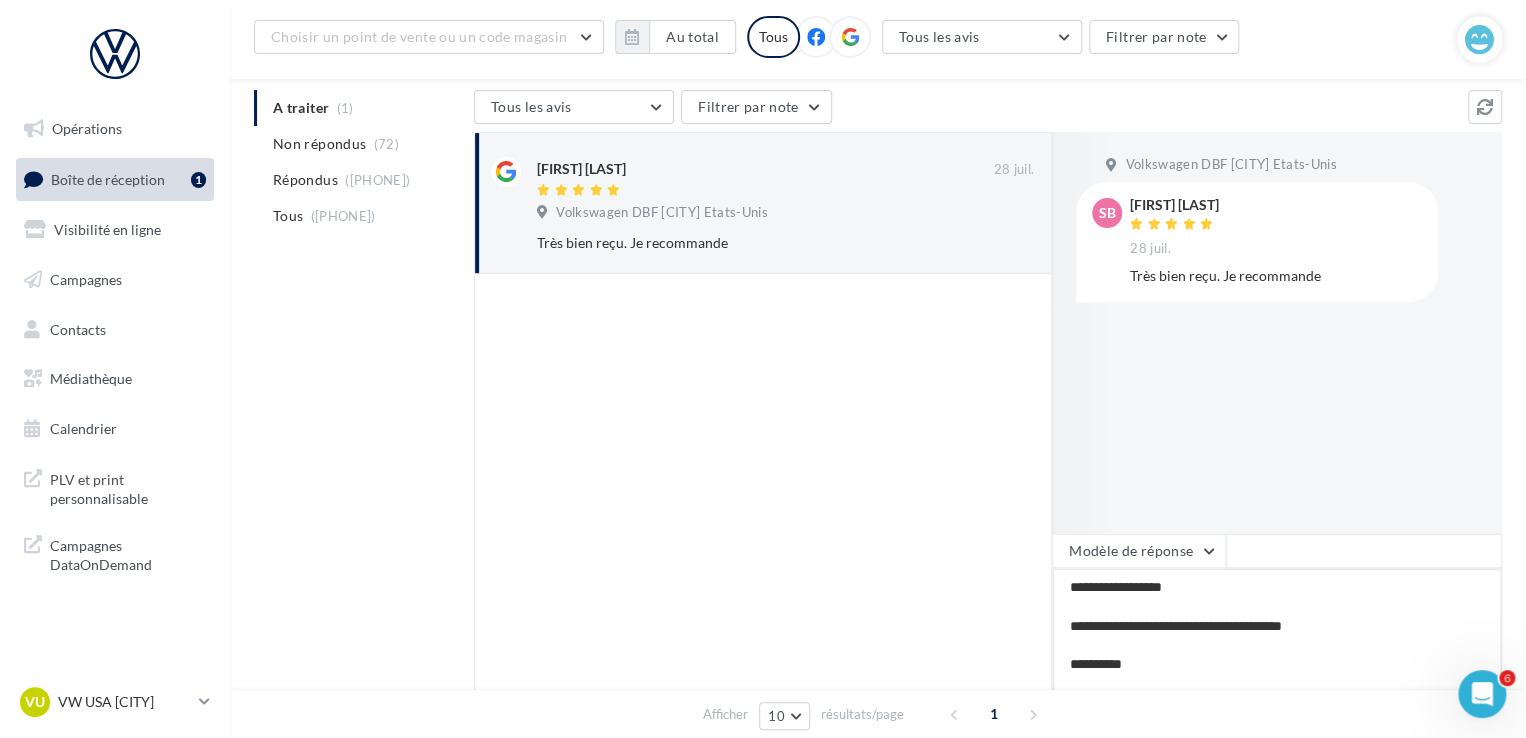 type on "**********" 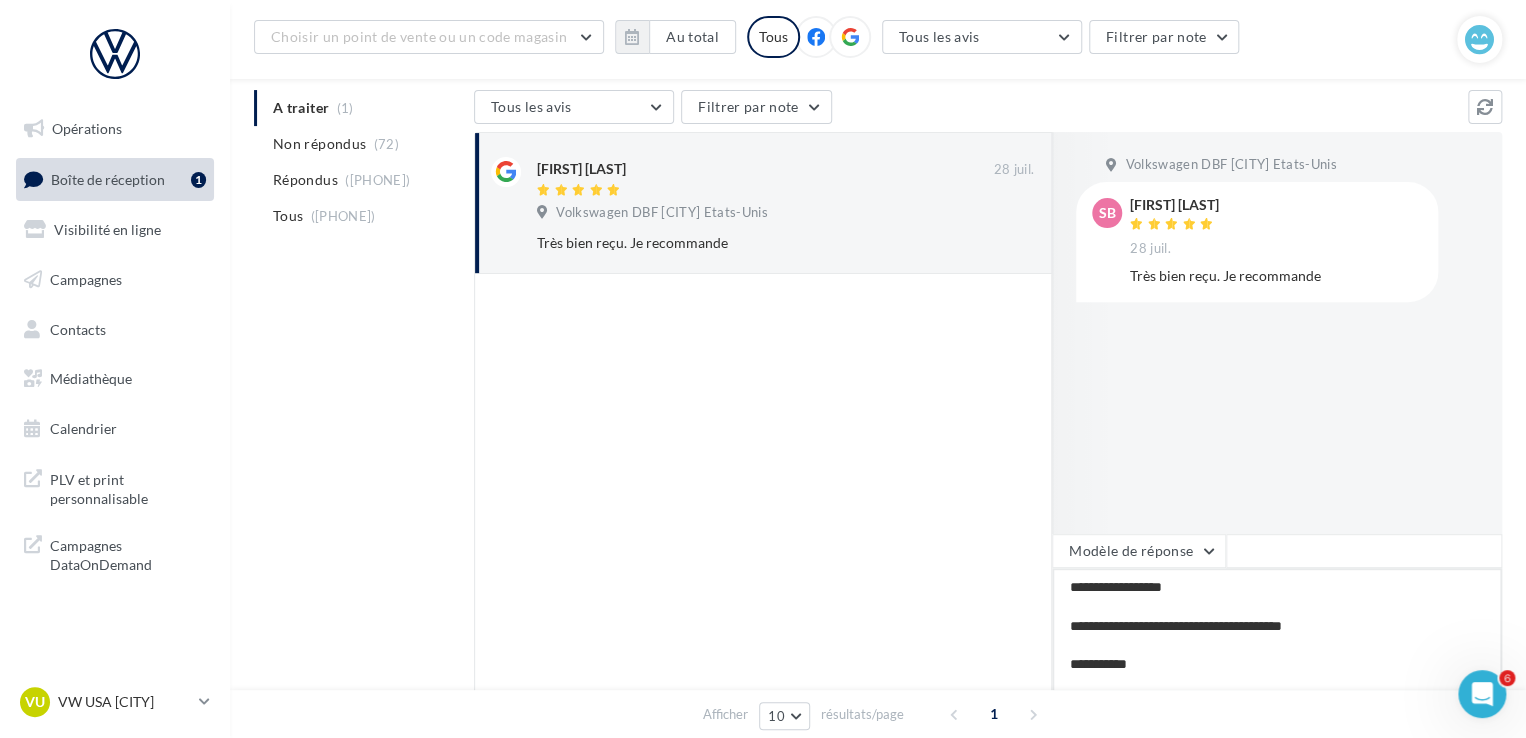 type on "**********" 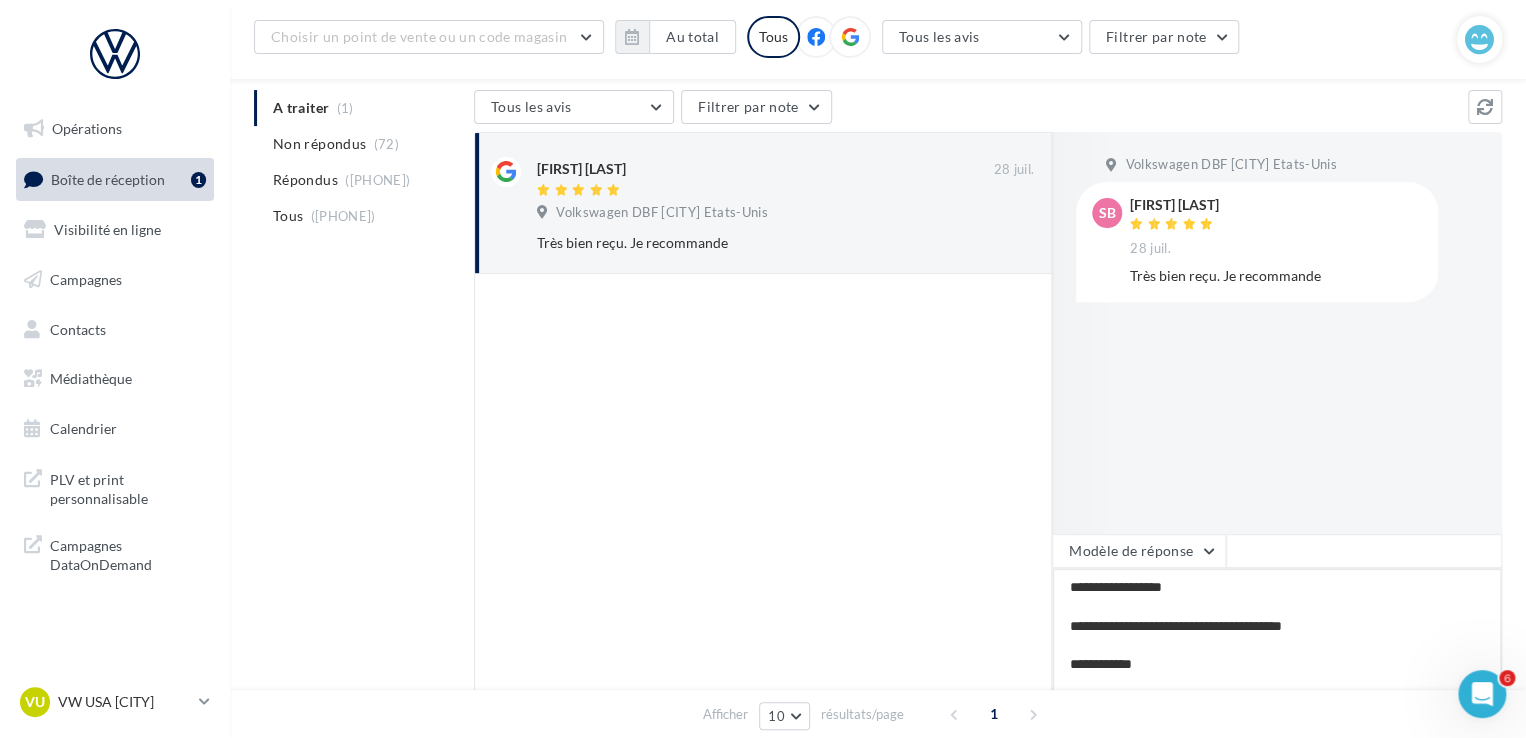 type on "**********" 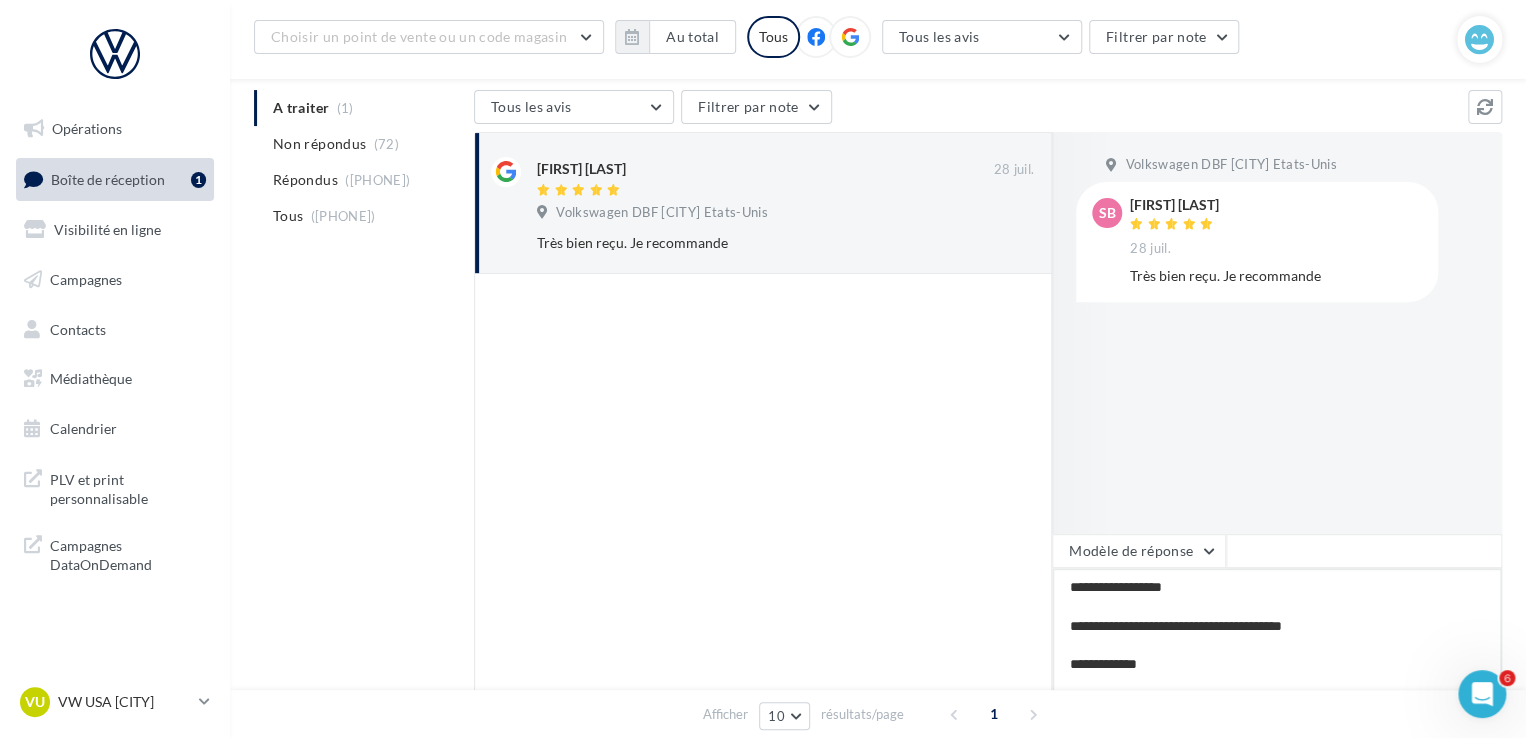type on "**********" 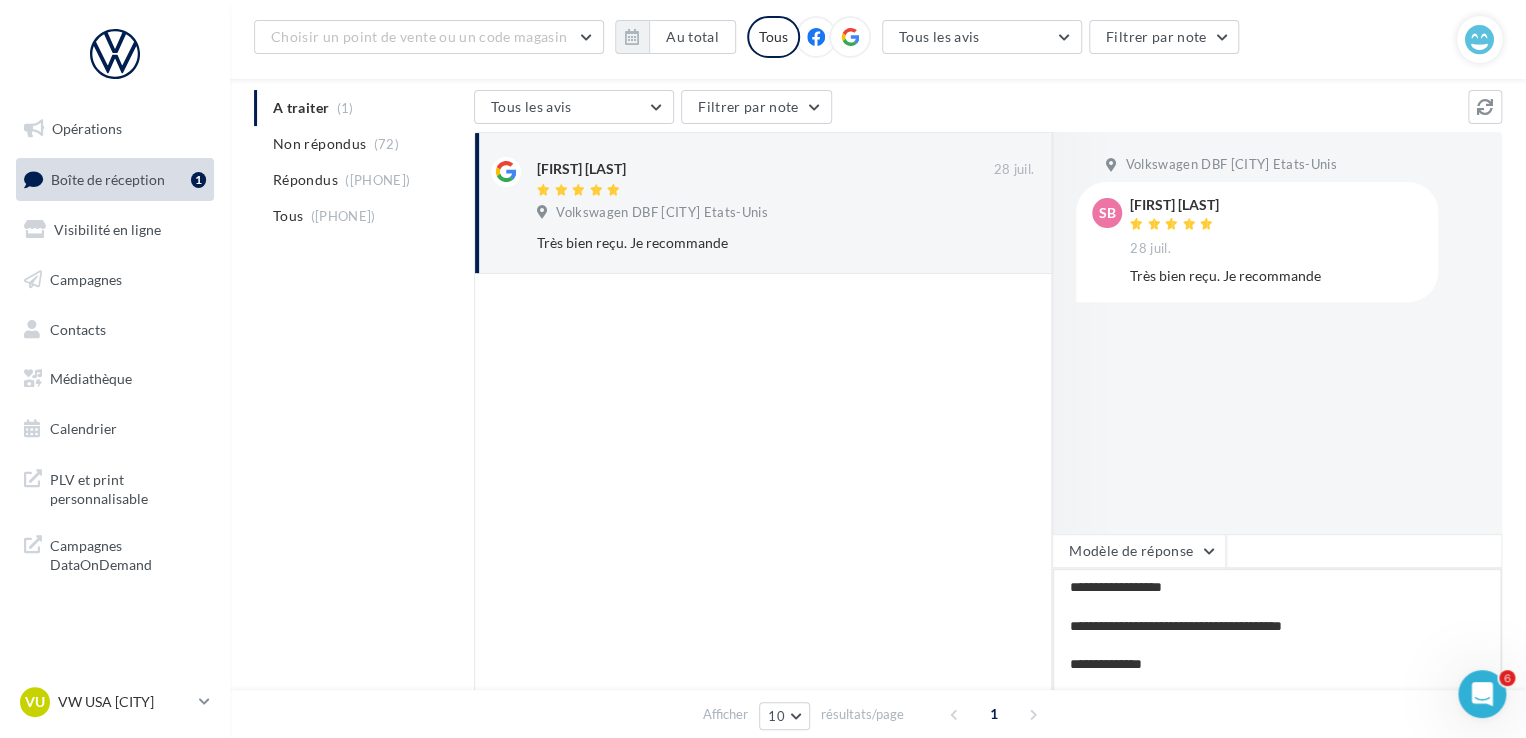 type on "**********" 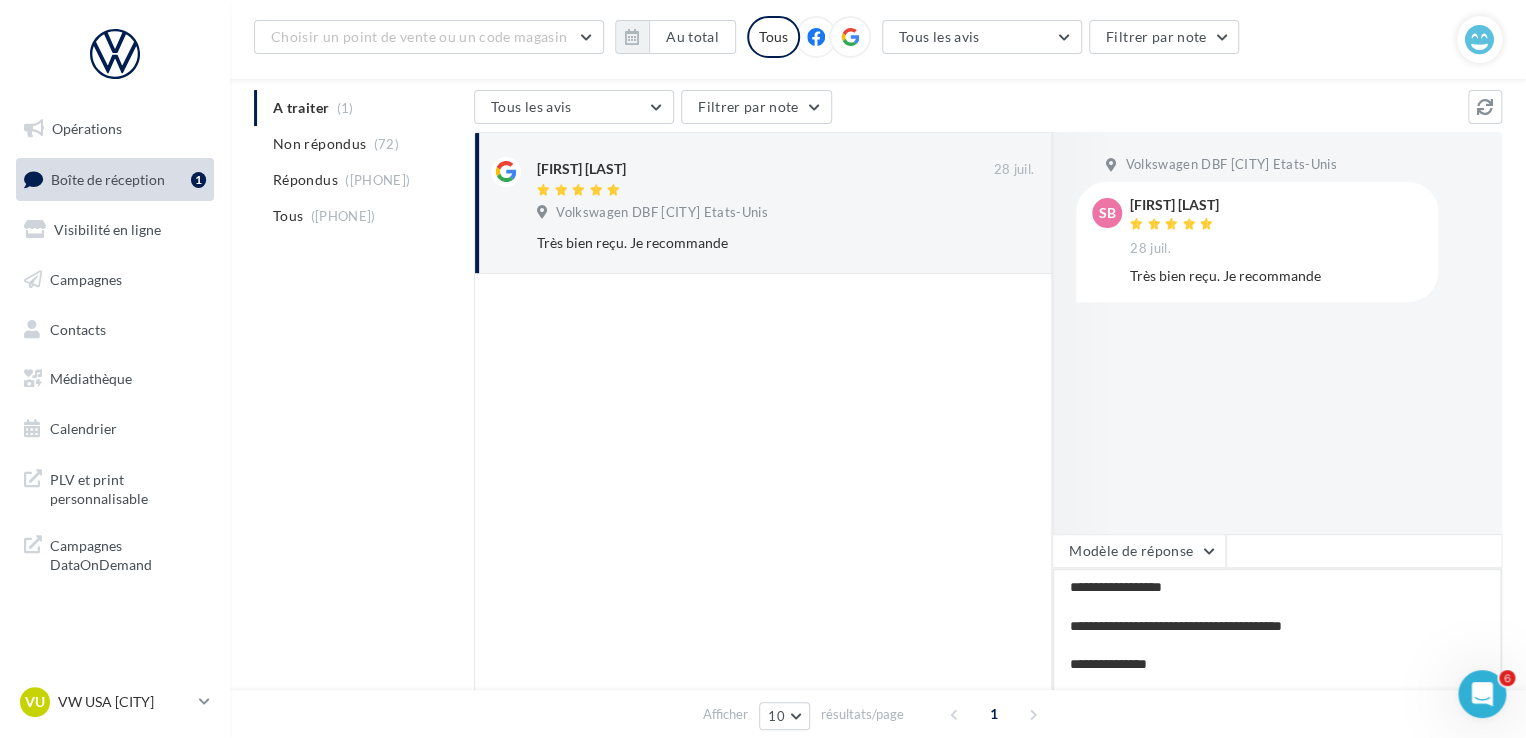 type on "**********" 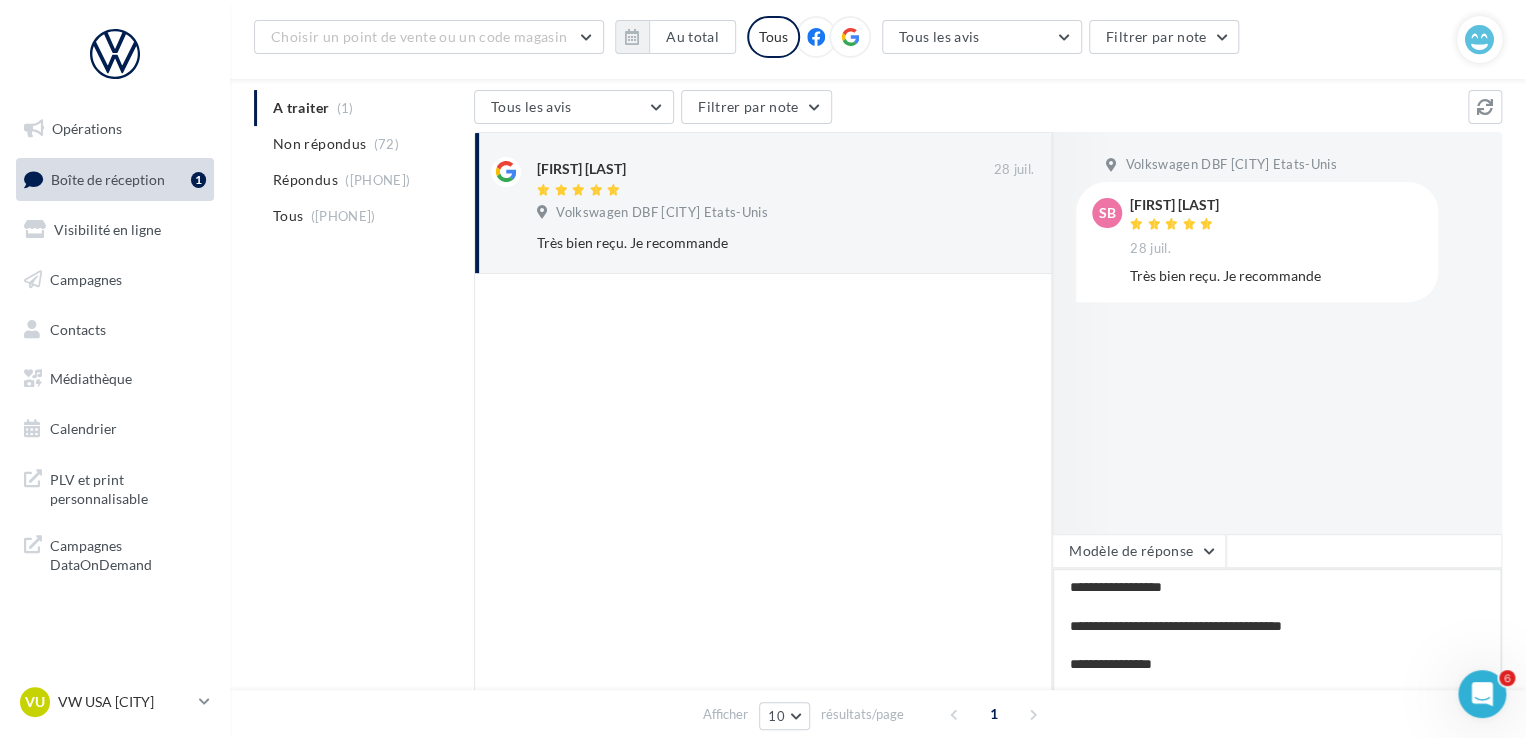 type on "**********" 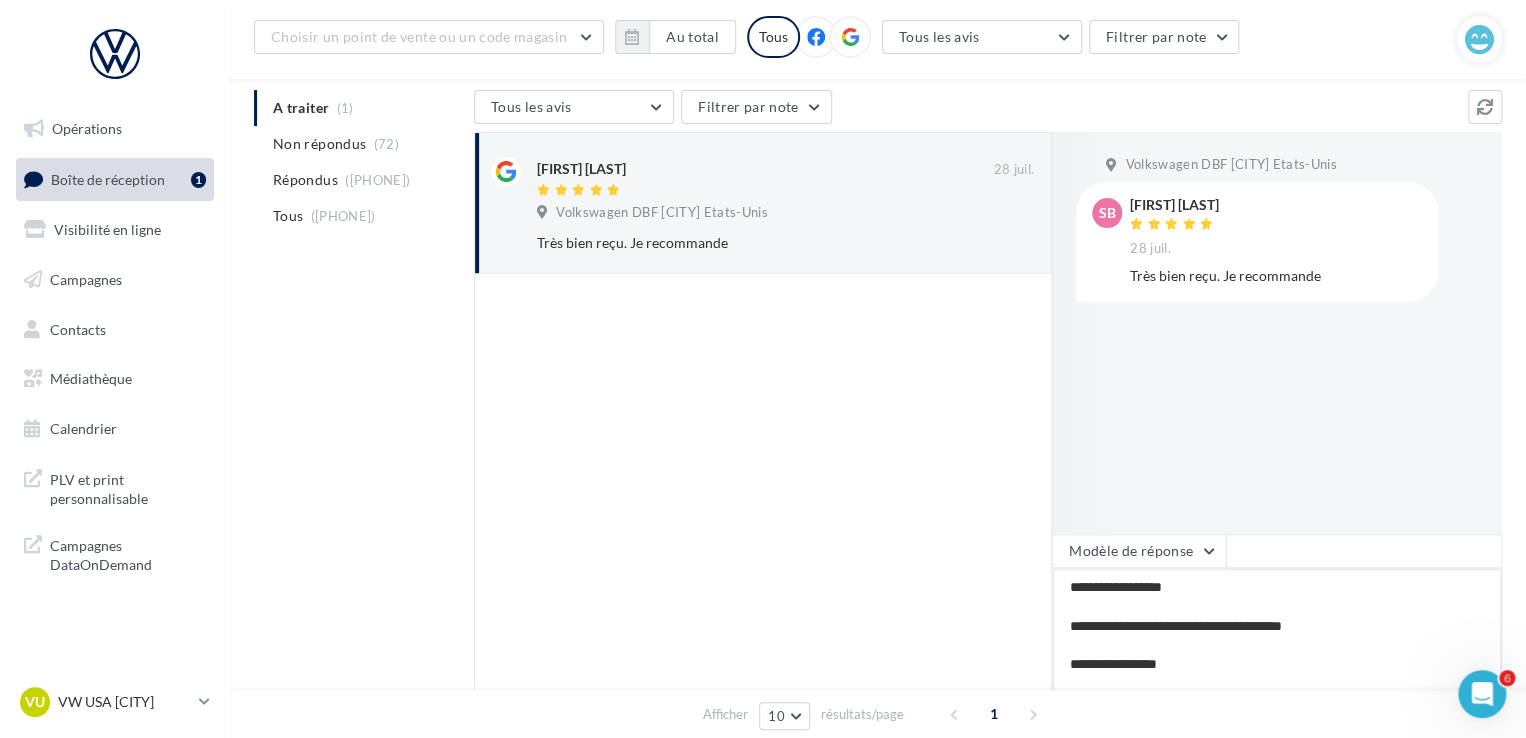 type on "**********" 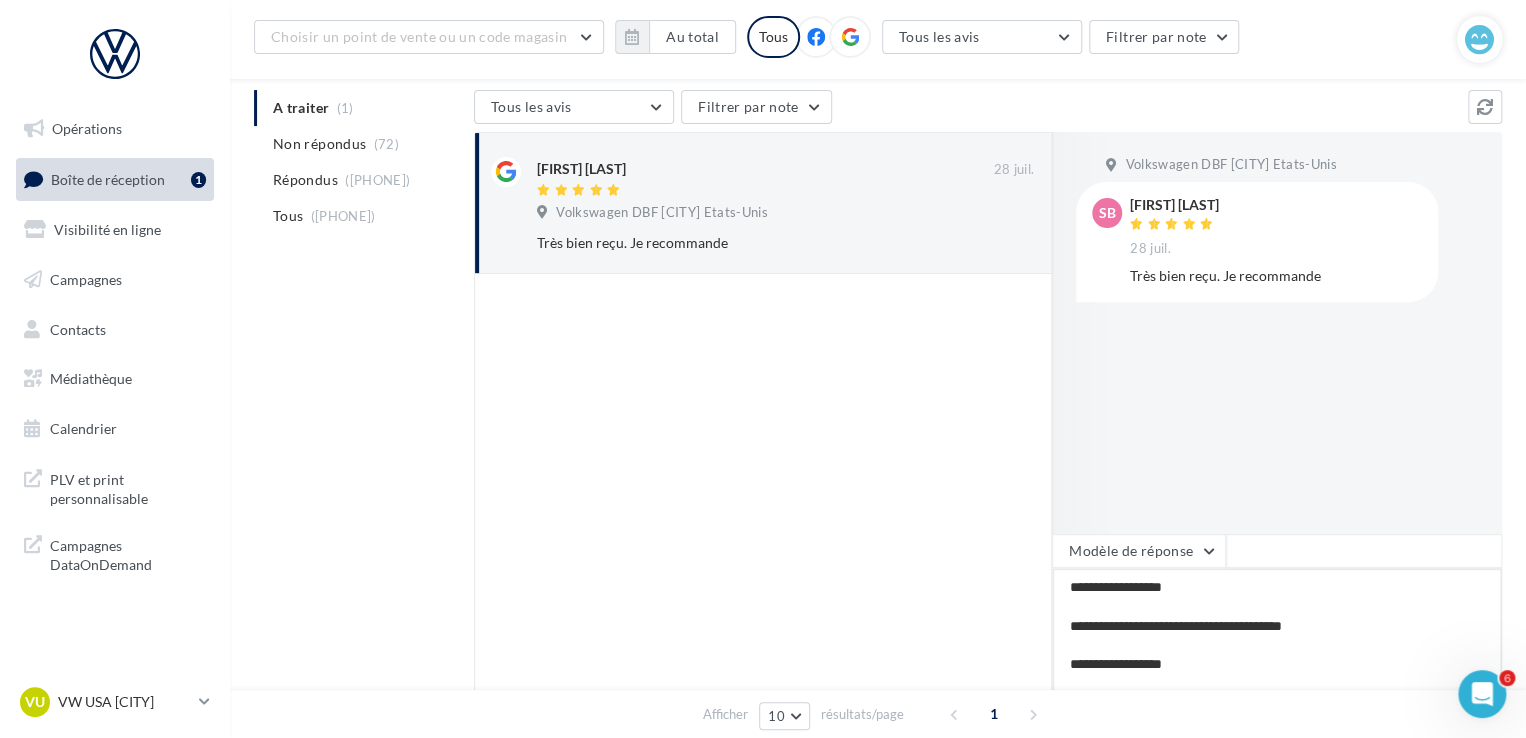scroll, scrollTop: 20, scrollLeft: 0, axis: vertical 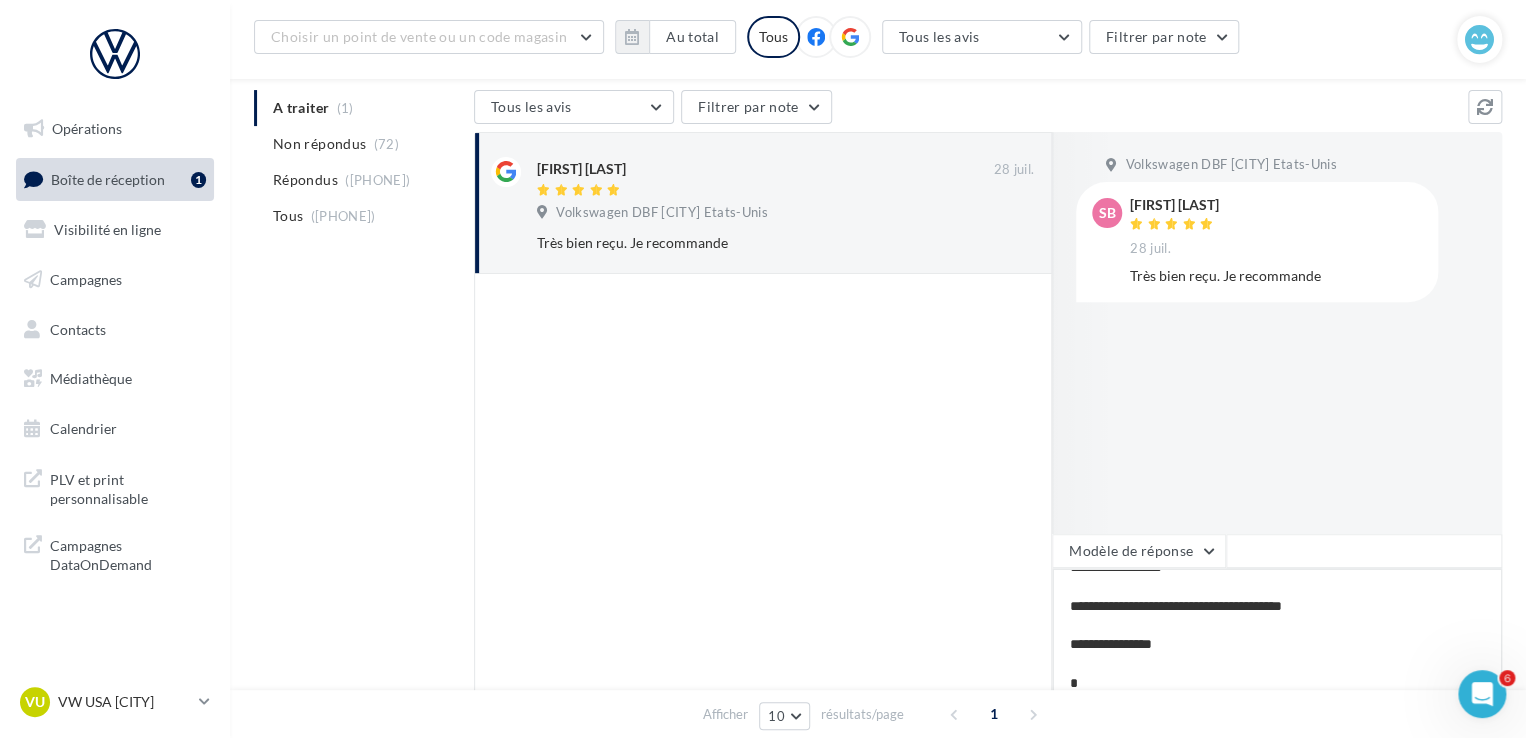 type on "**********" 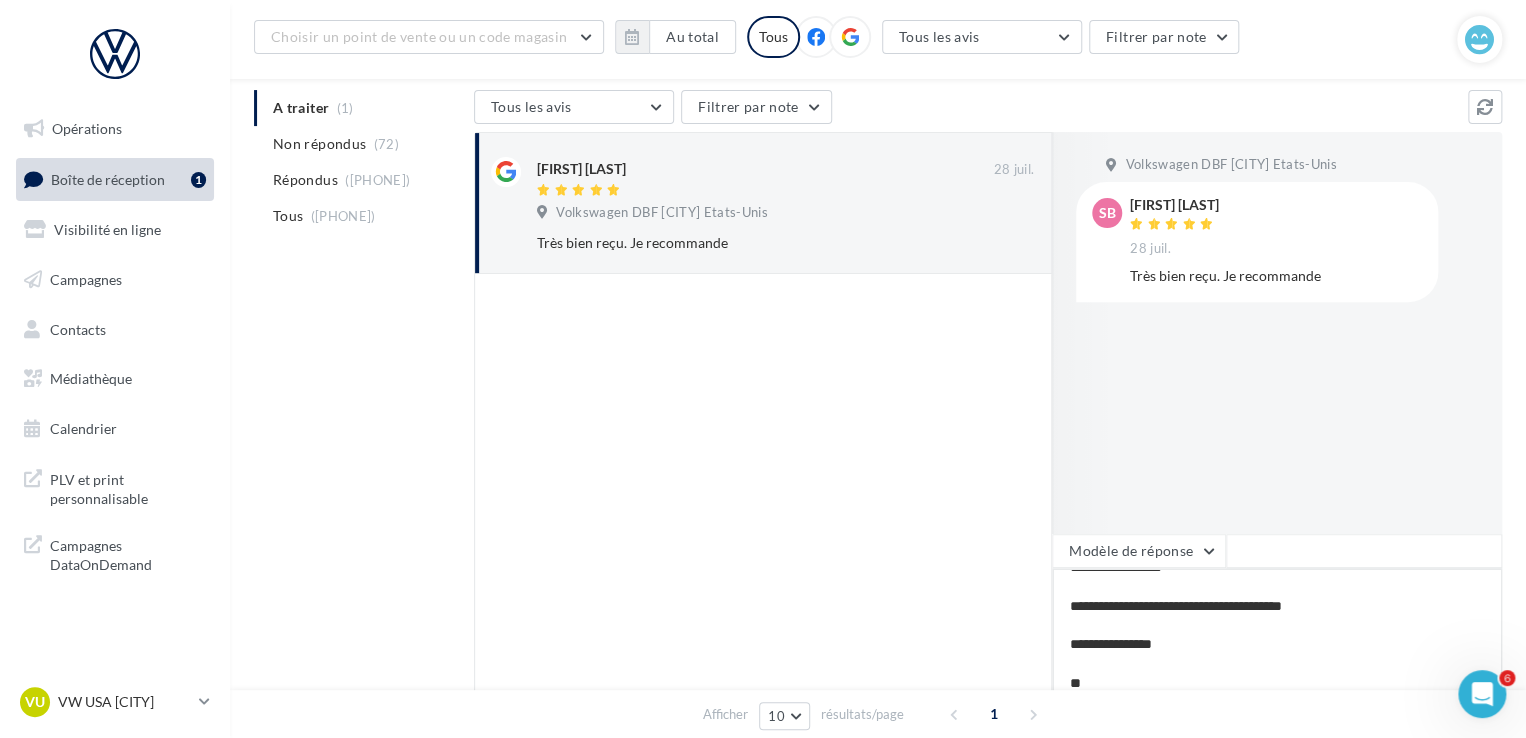 type on "**********" 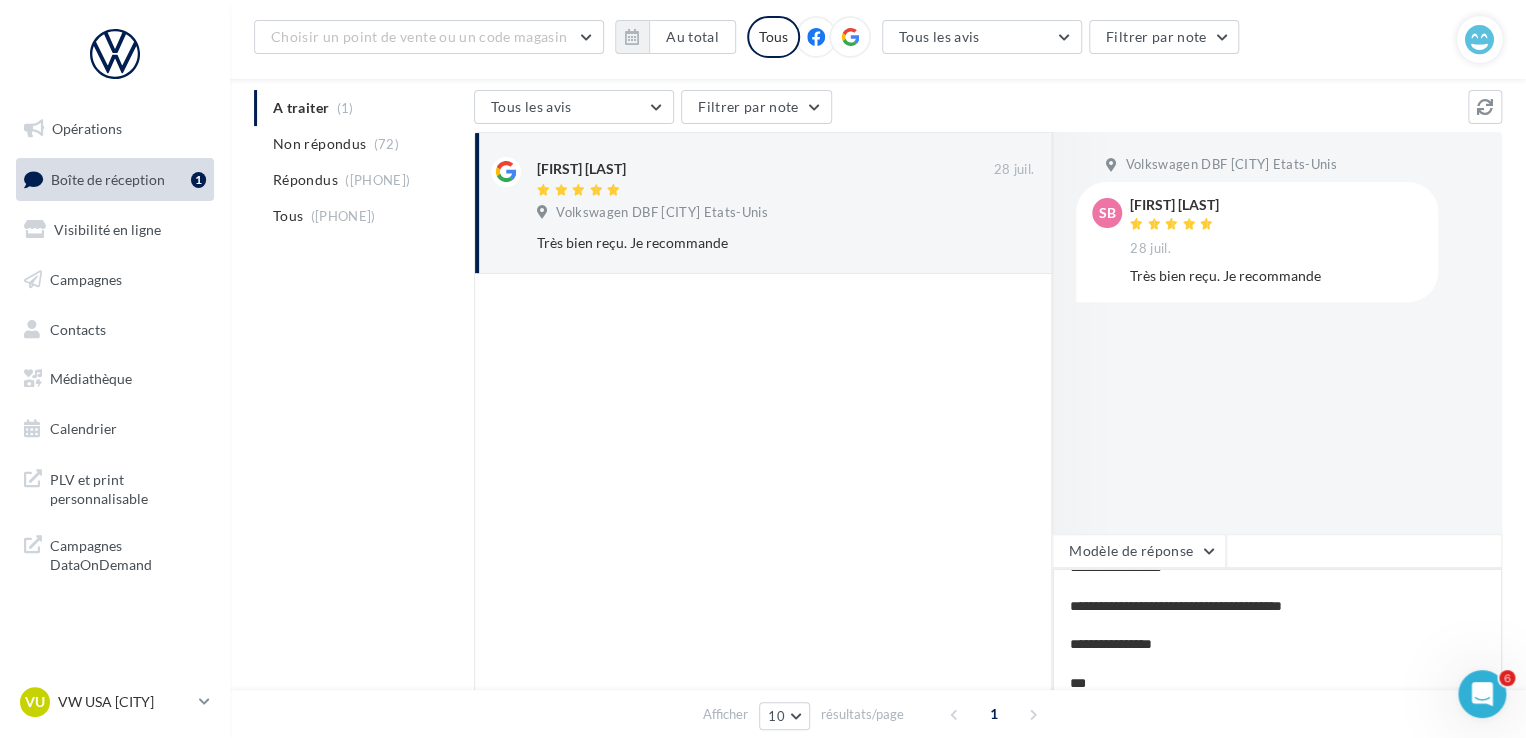type on "**********" 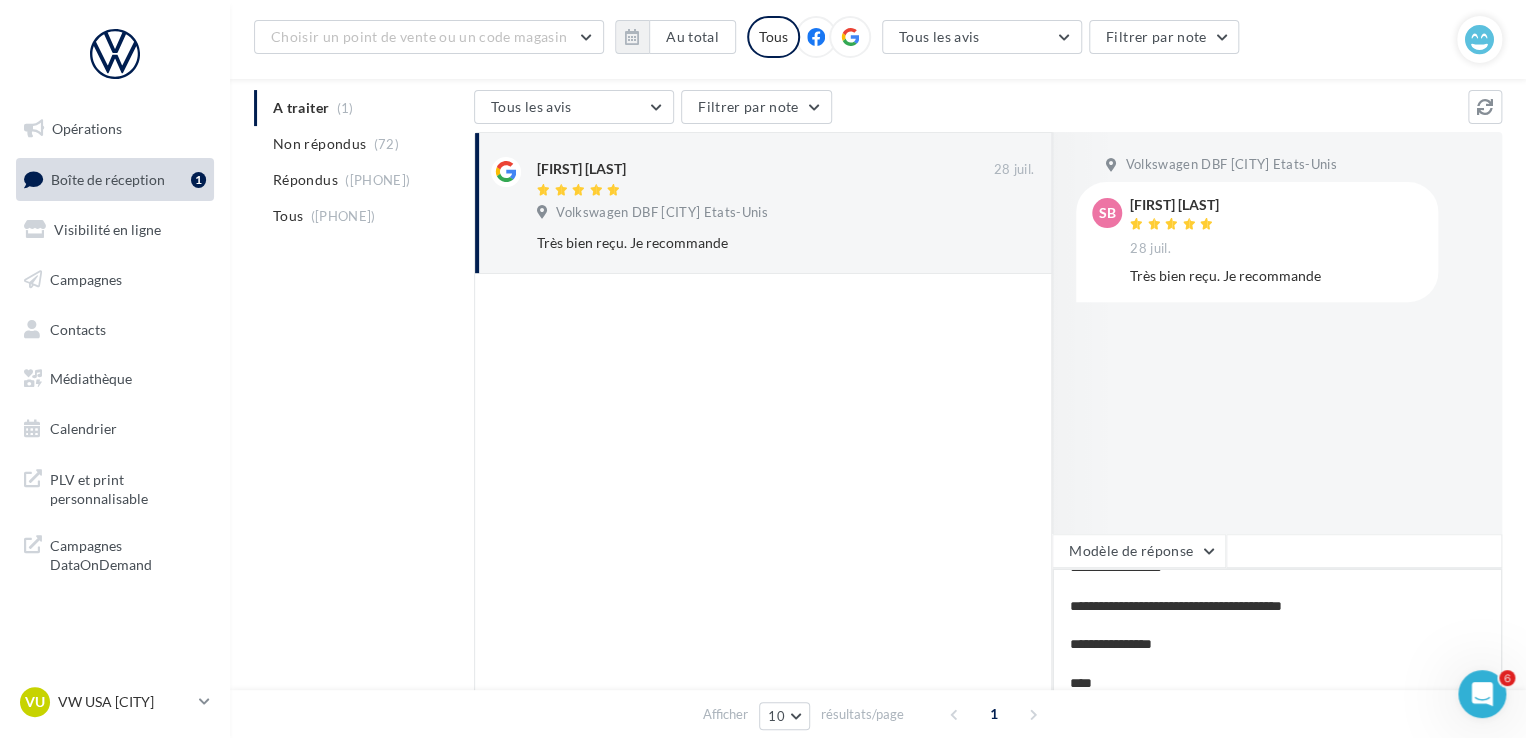 type on "**********" 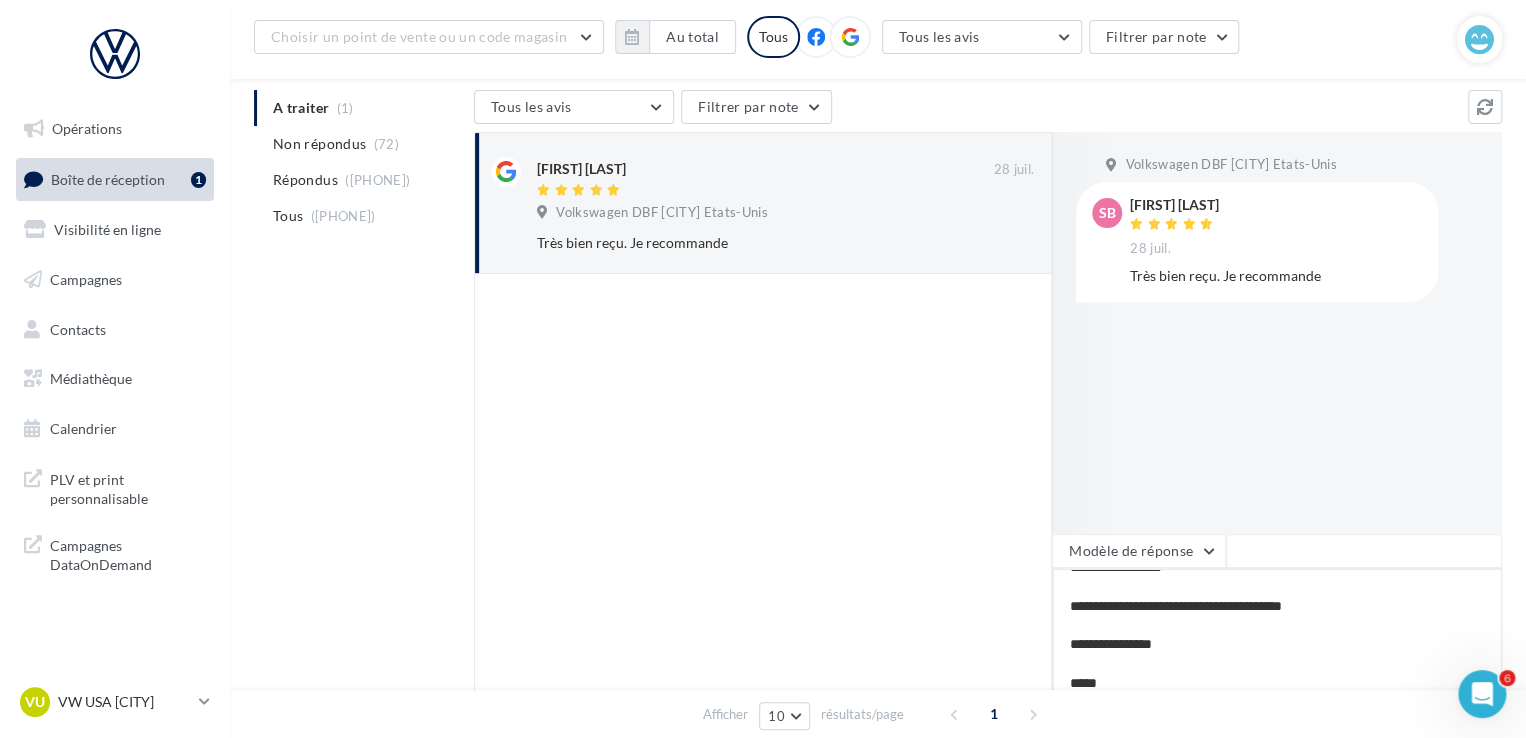 type on "**********" 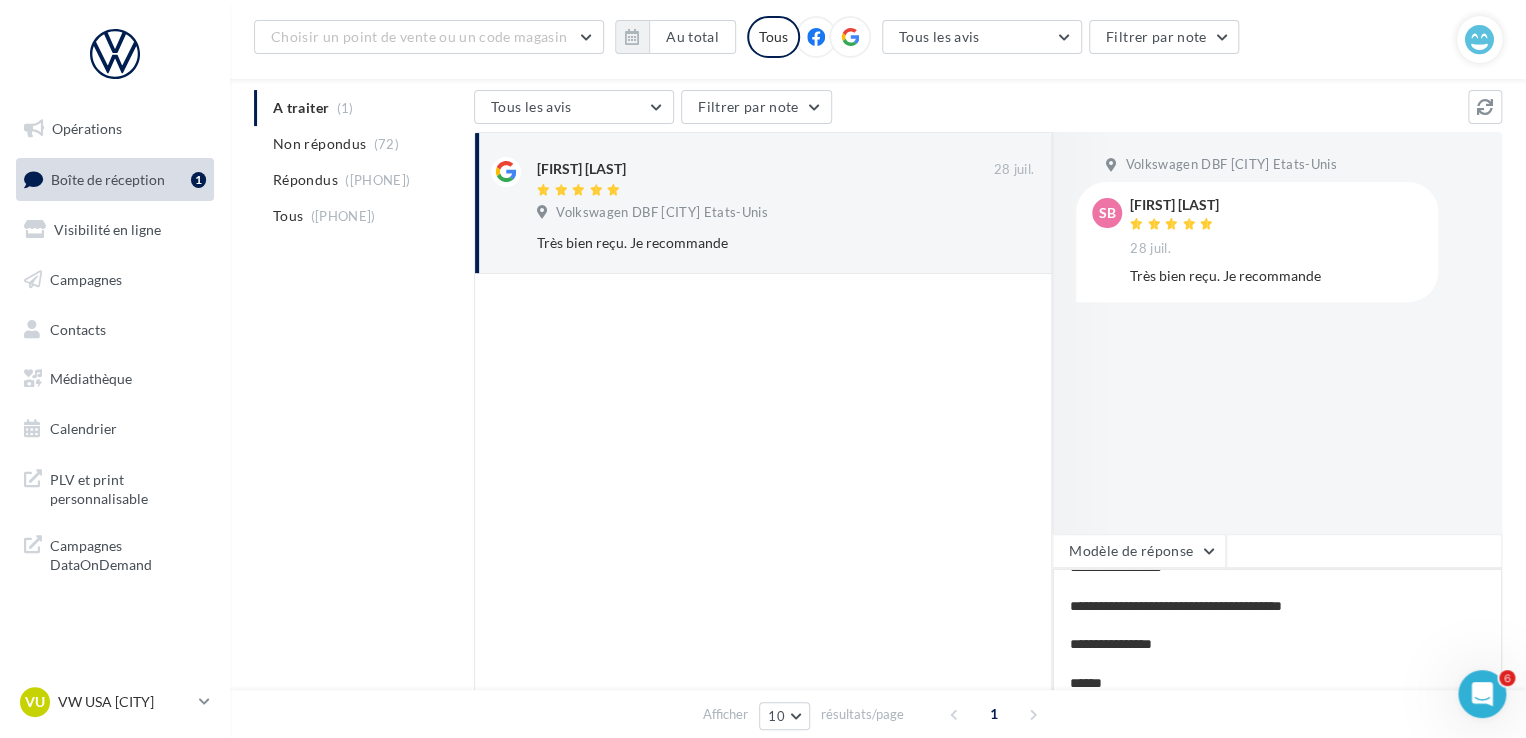 type on "**********" 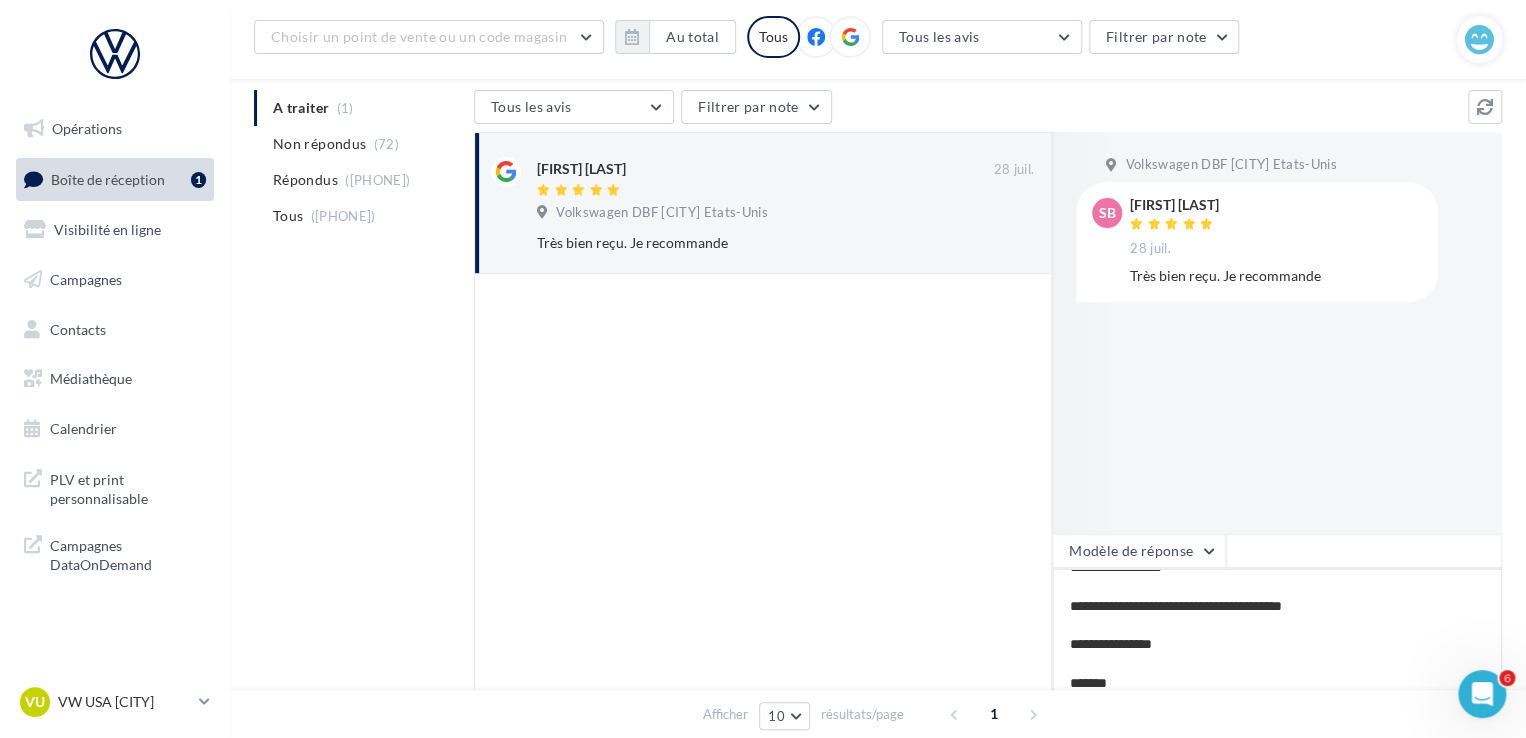 type on "**********" 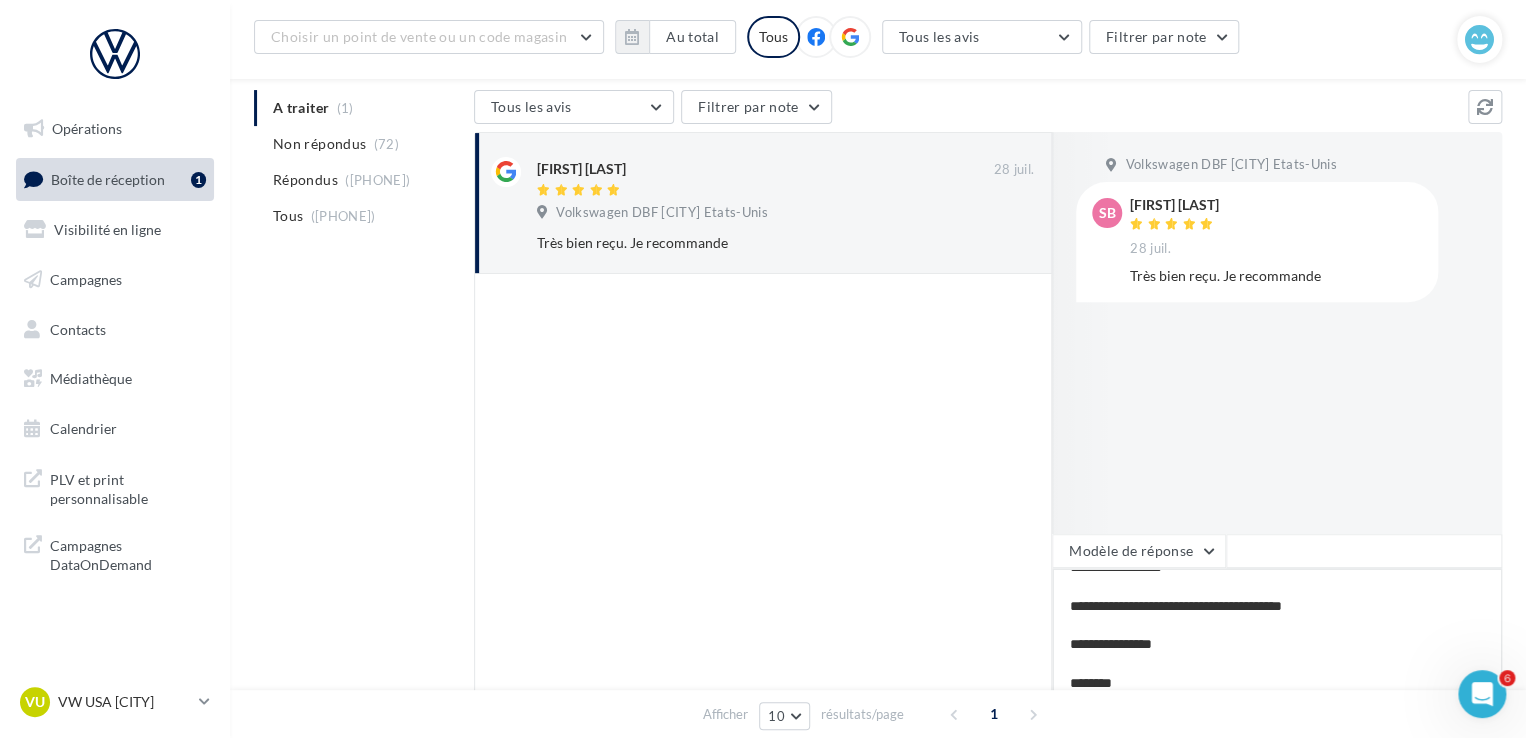 type on "**********" 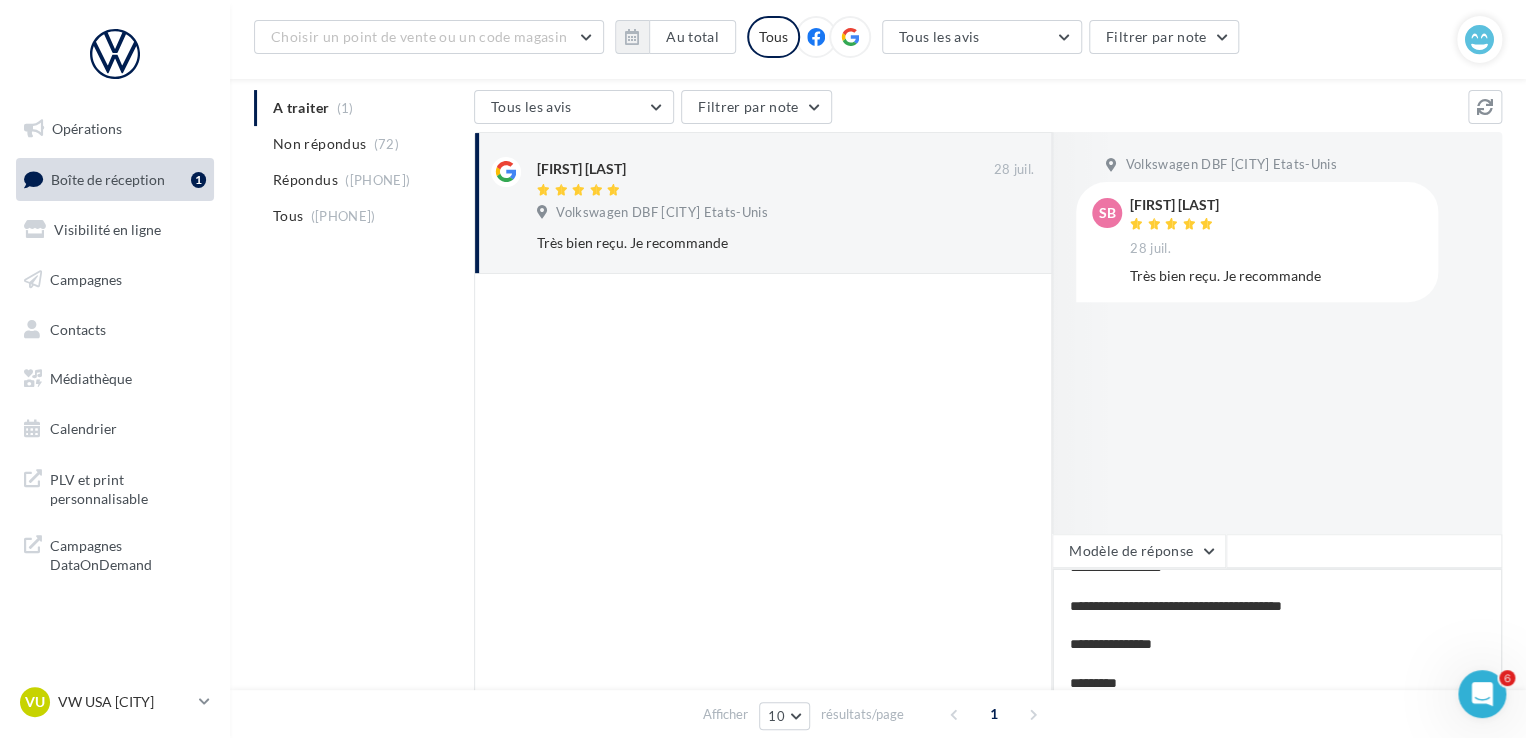 type on "**********" 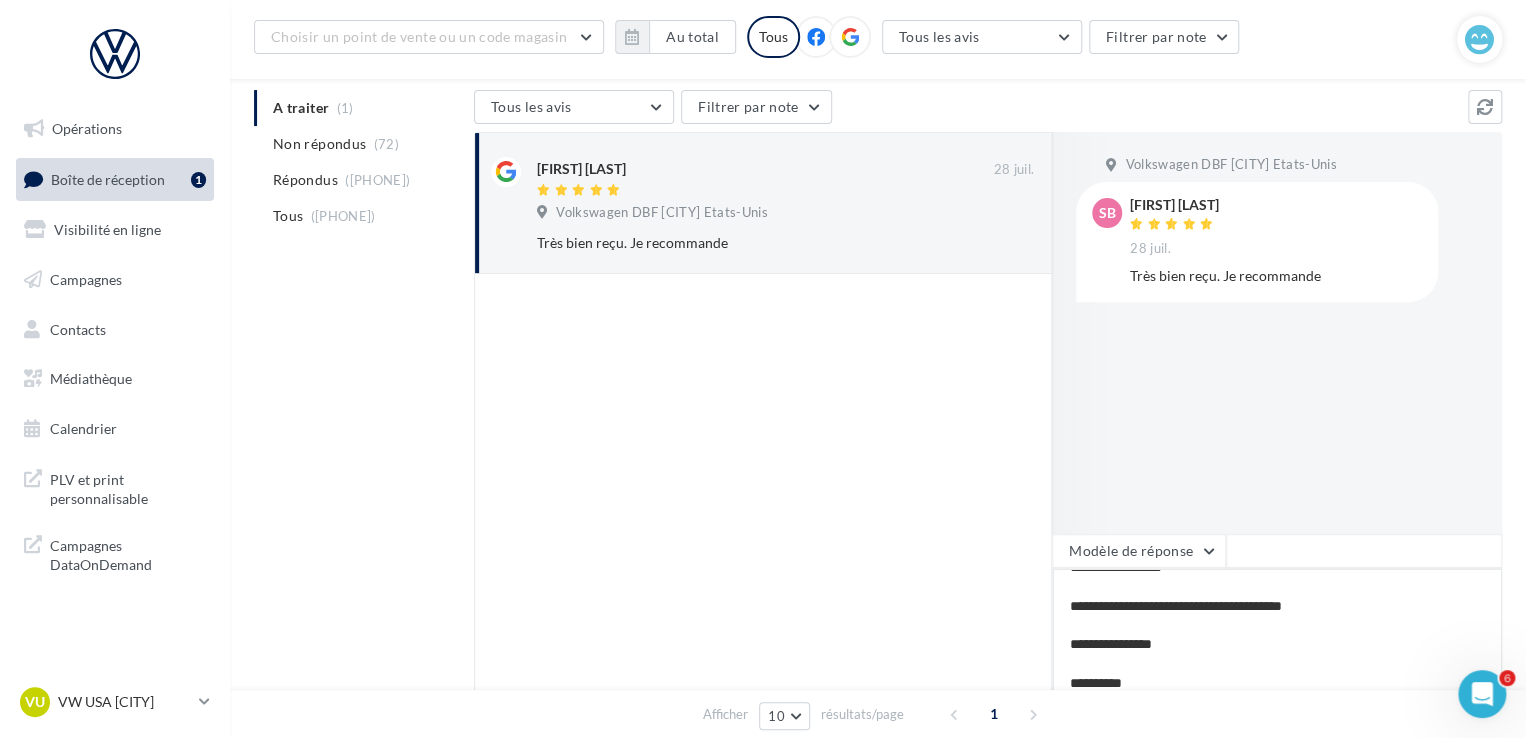 type on "**********" 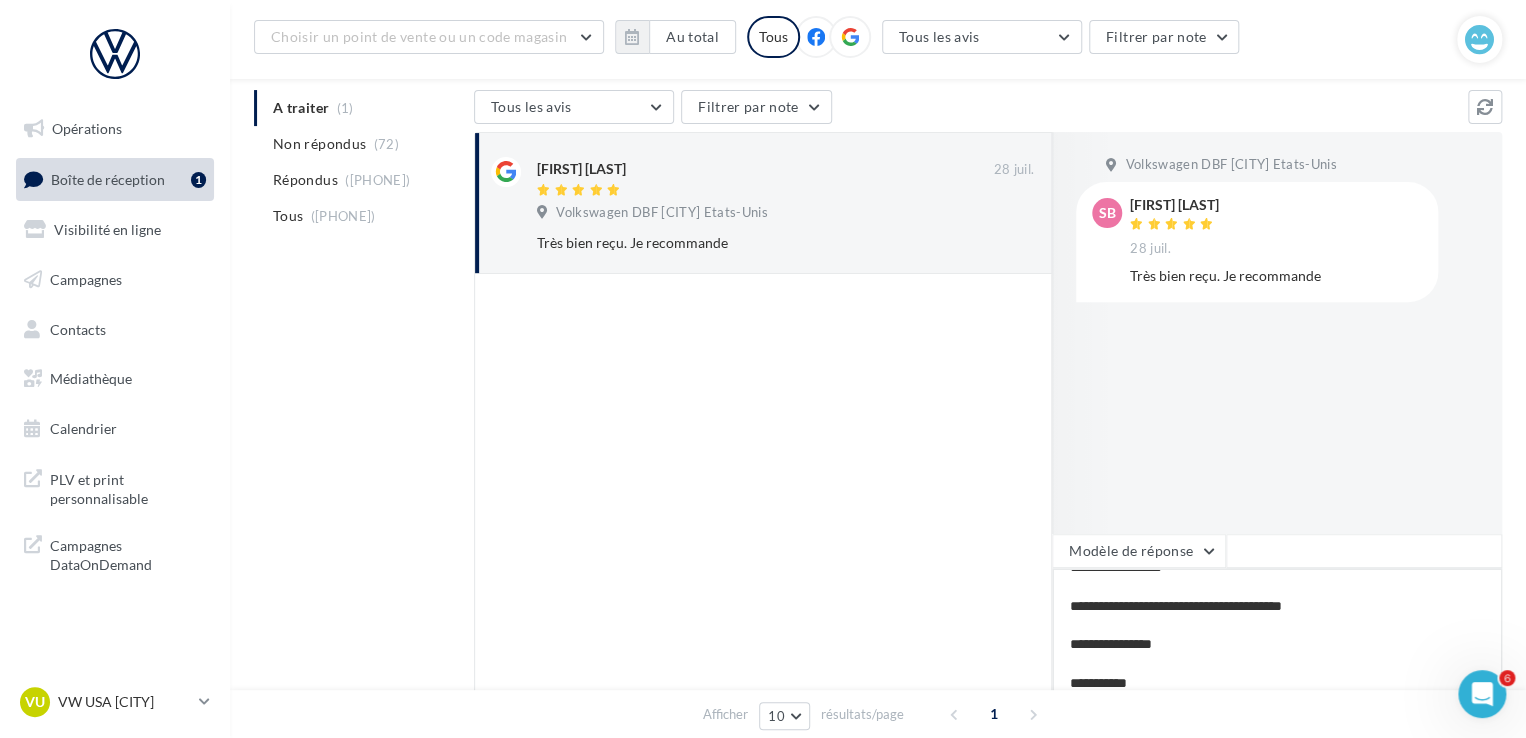 type on "**********" 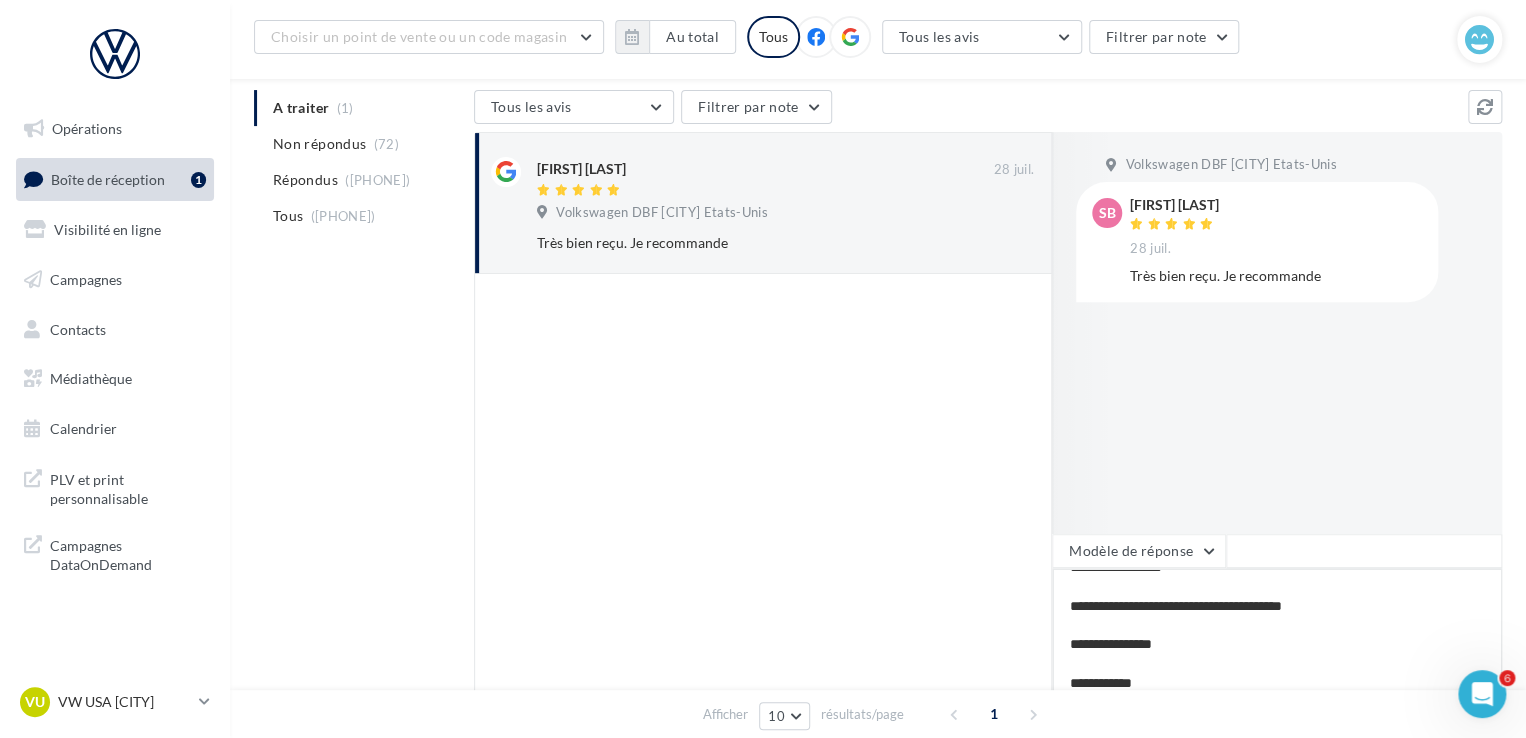 type on "**********" 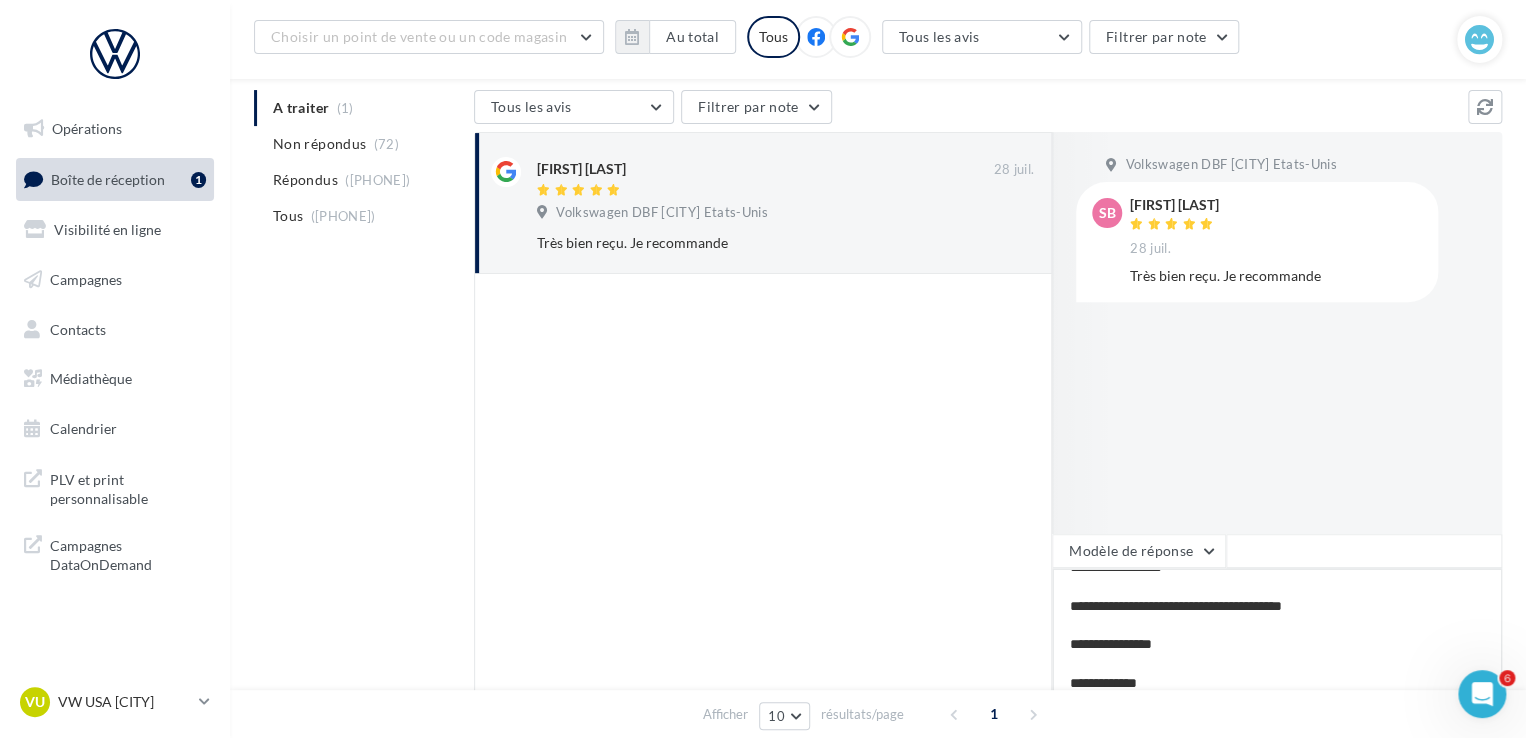 type on "**********" 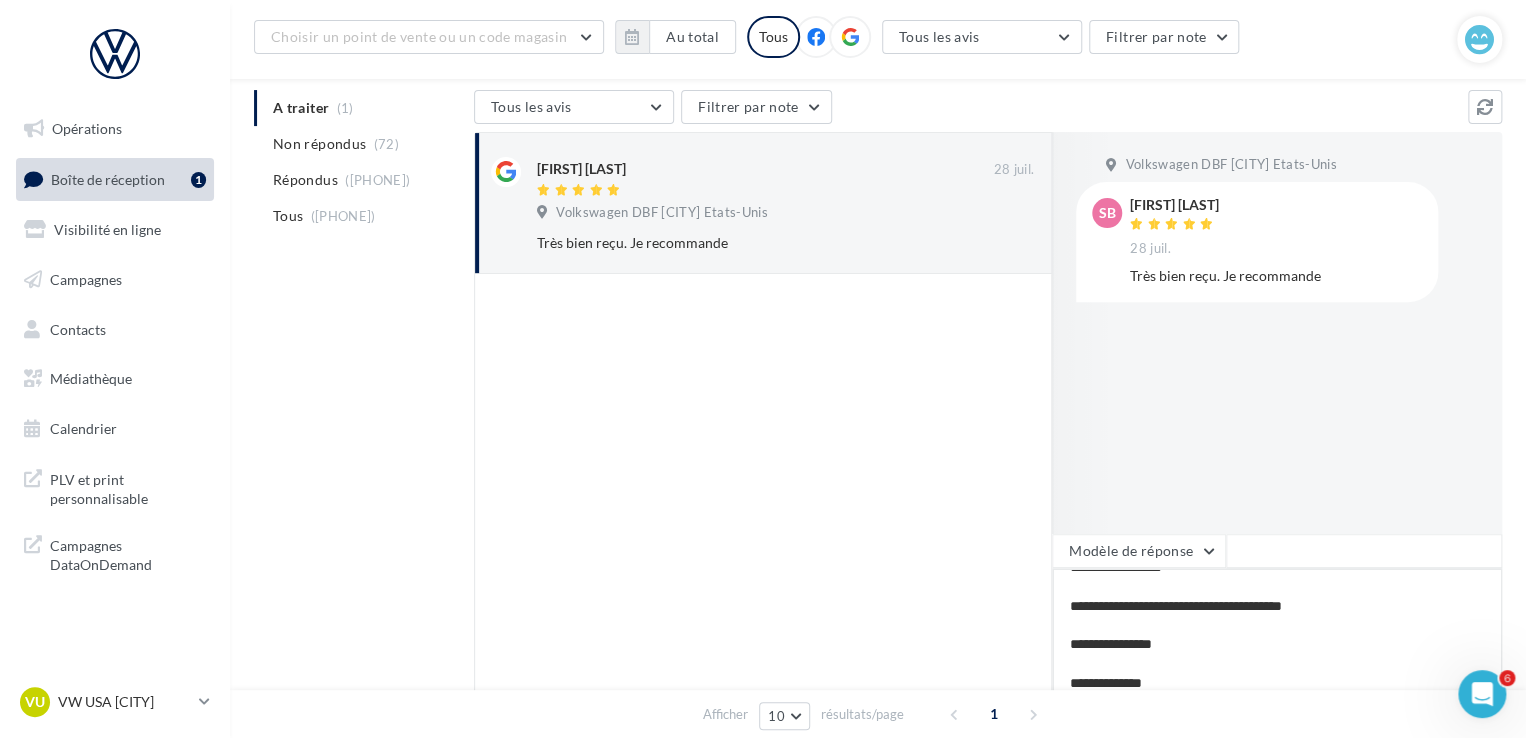 type on "**********" 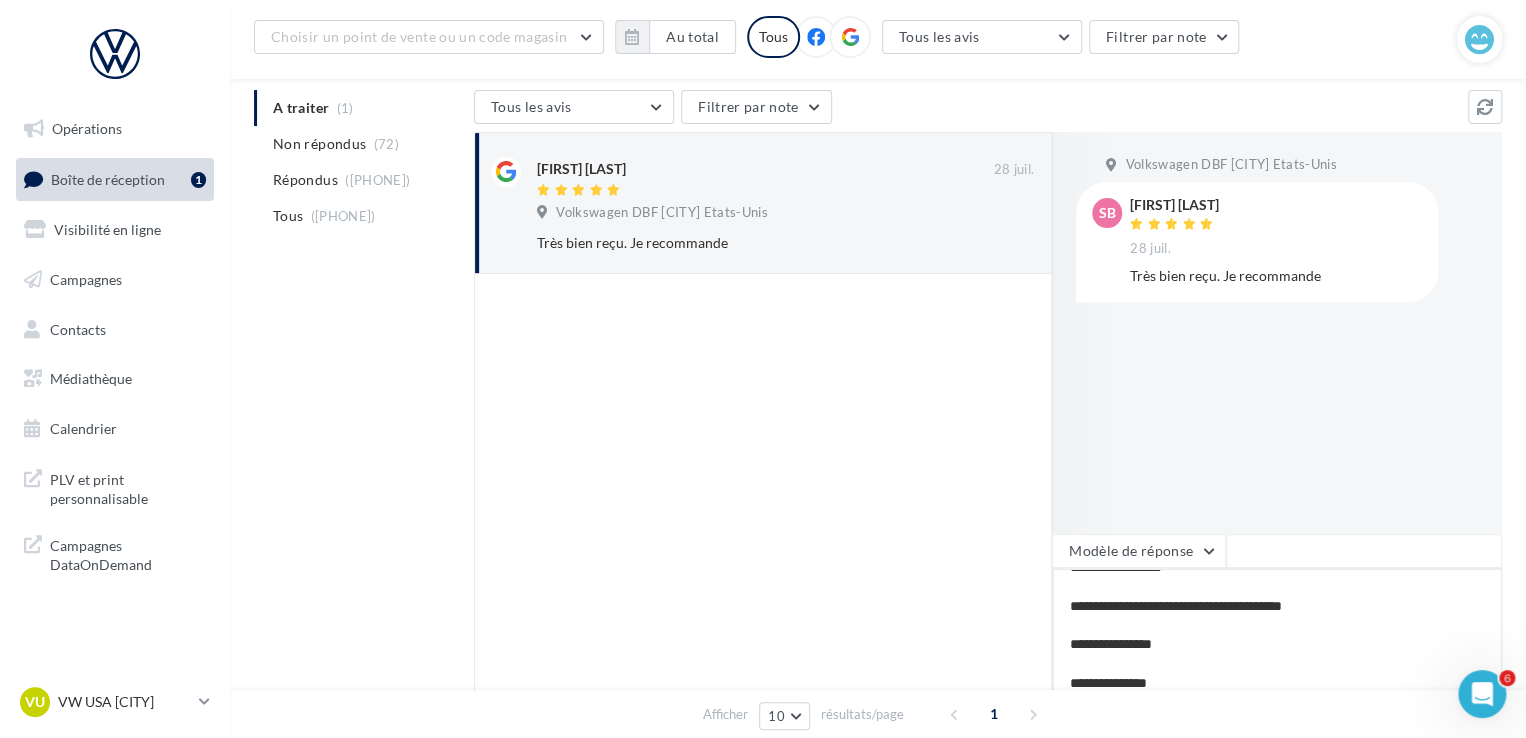 type on "**********" 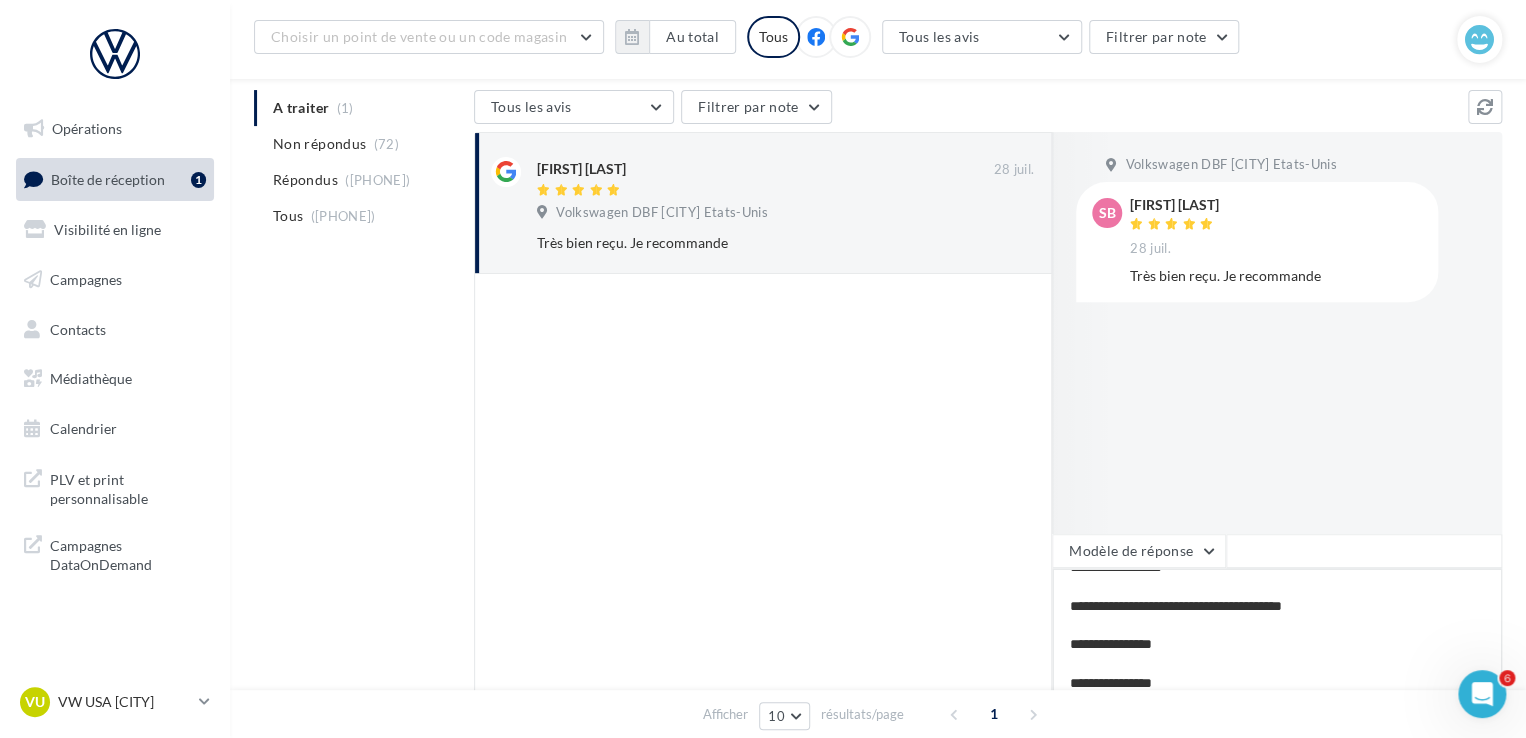 type 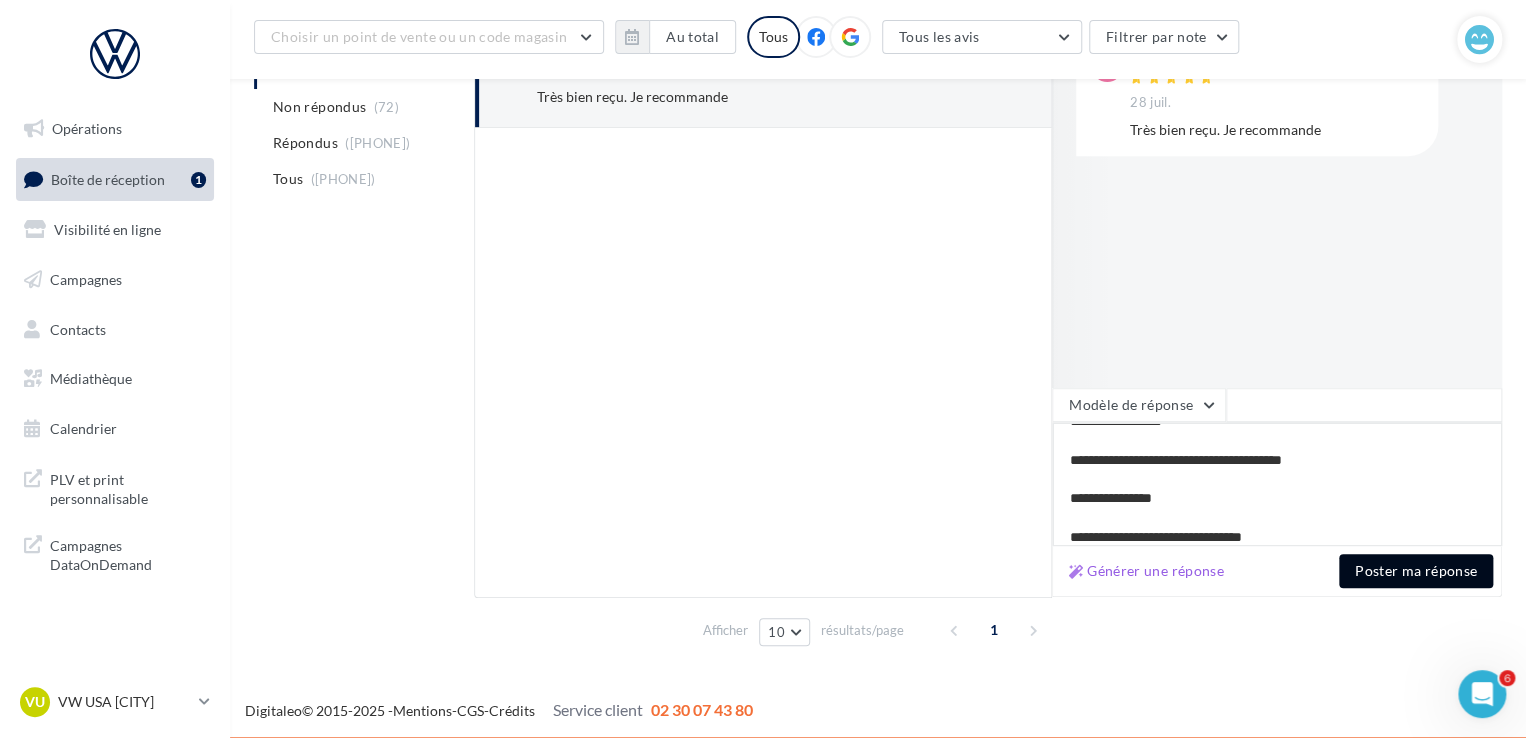 scroll, scrollTop: 348, scrollLeft: 0, axis: vertical 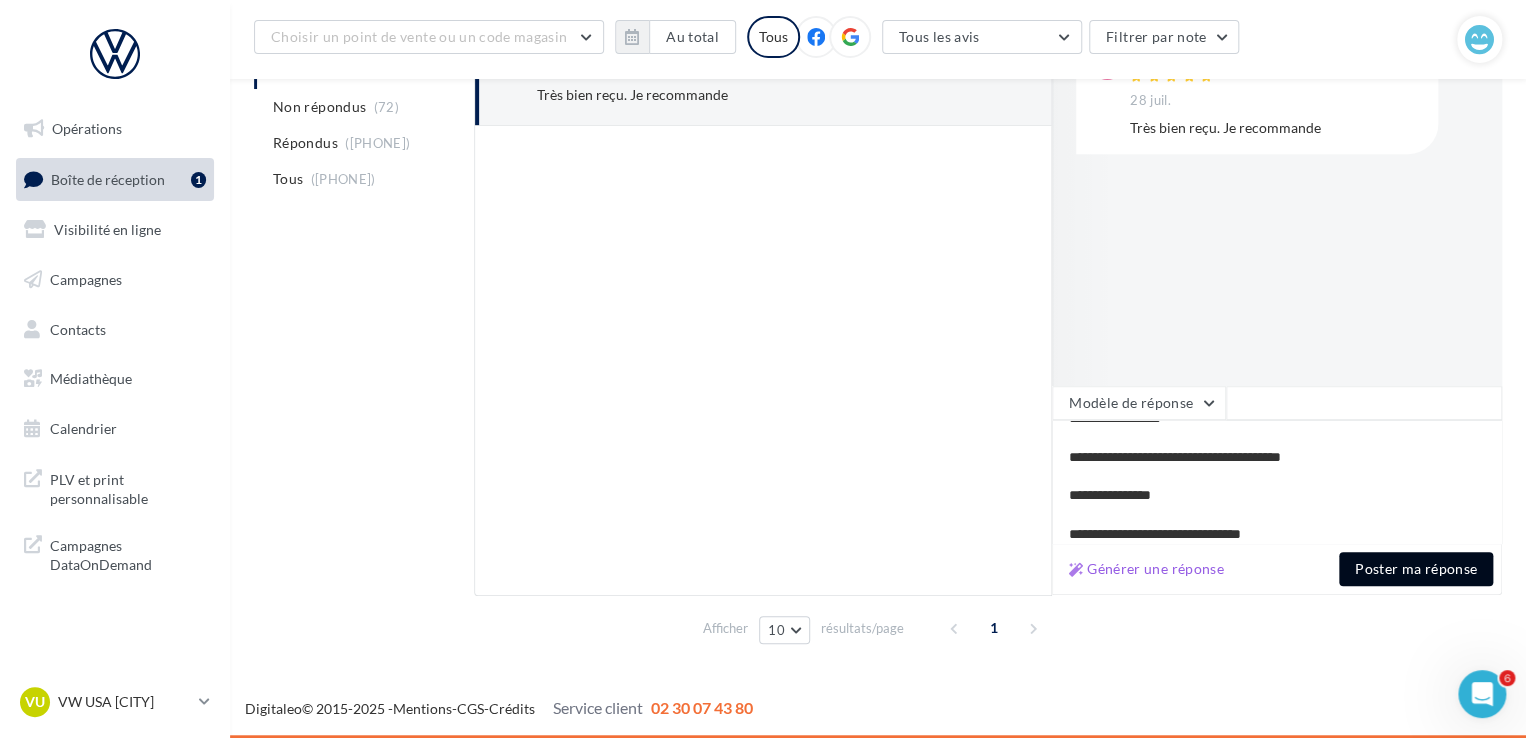click on "Poster ma réponse" at bounding box center (1416, 569) 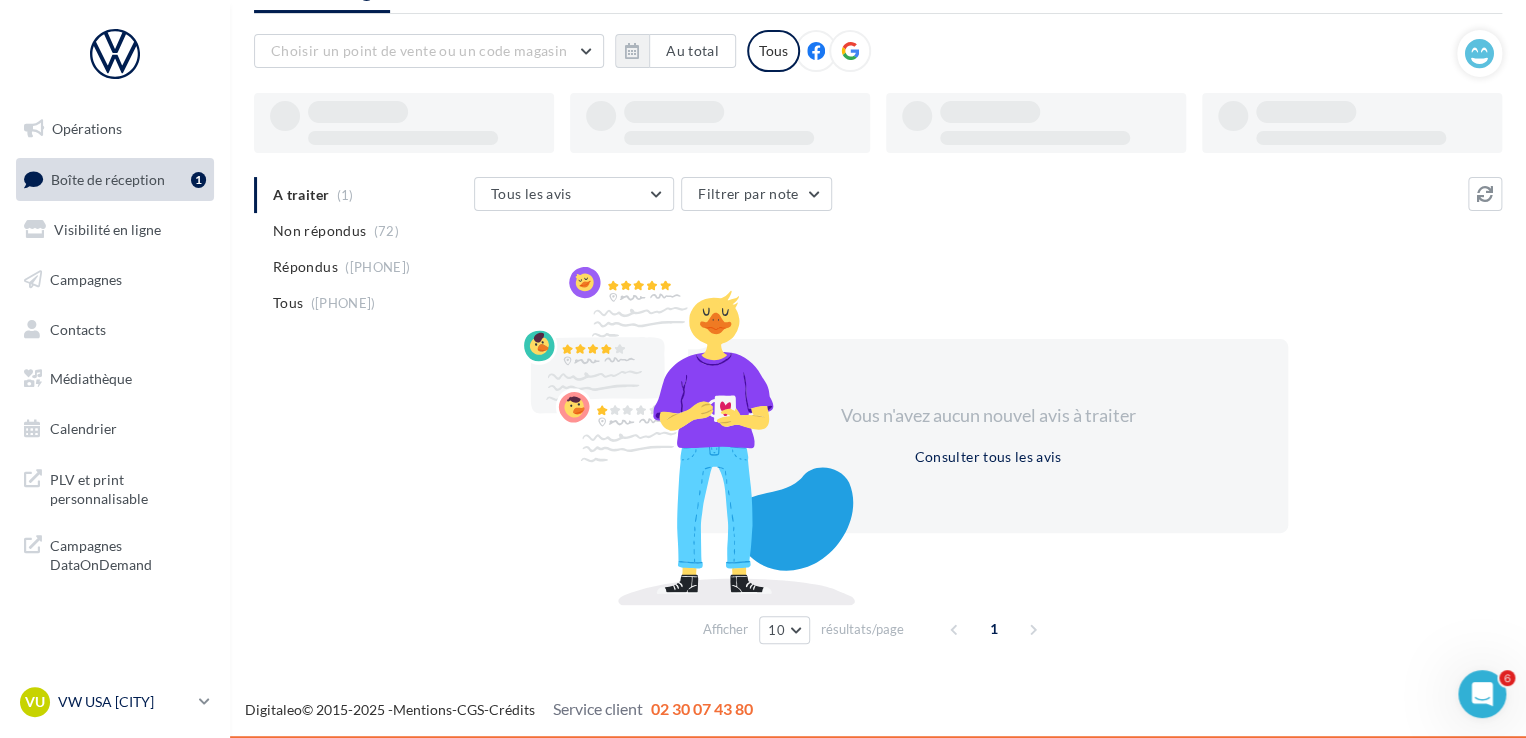 scroll, scrollTop: 97, scrollLeft: 0, axis: vertical 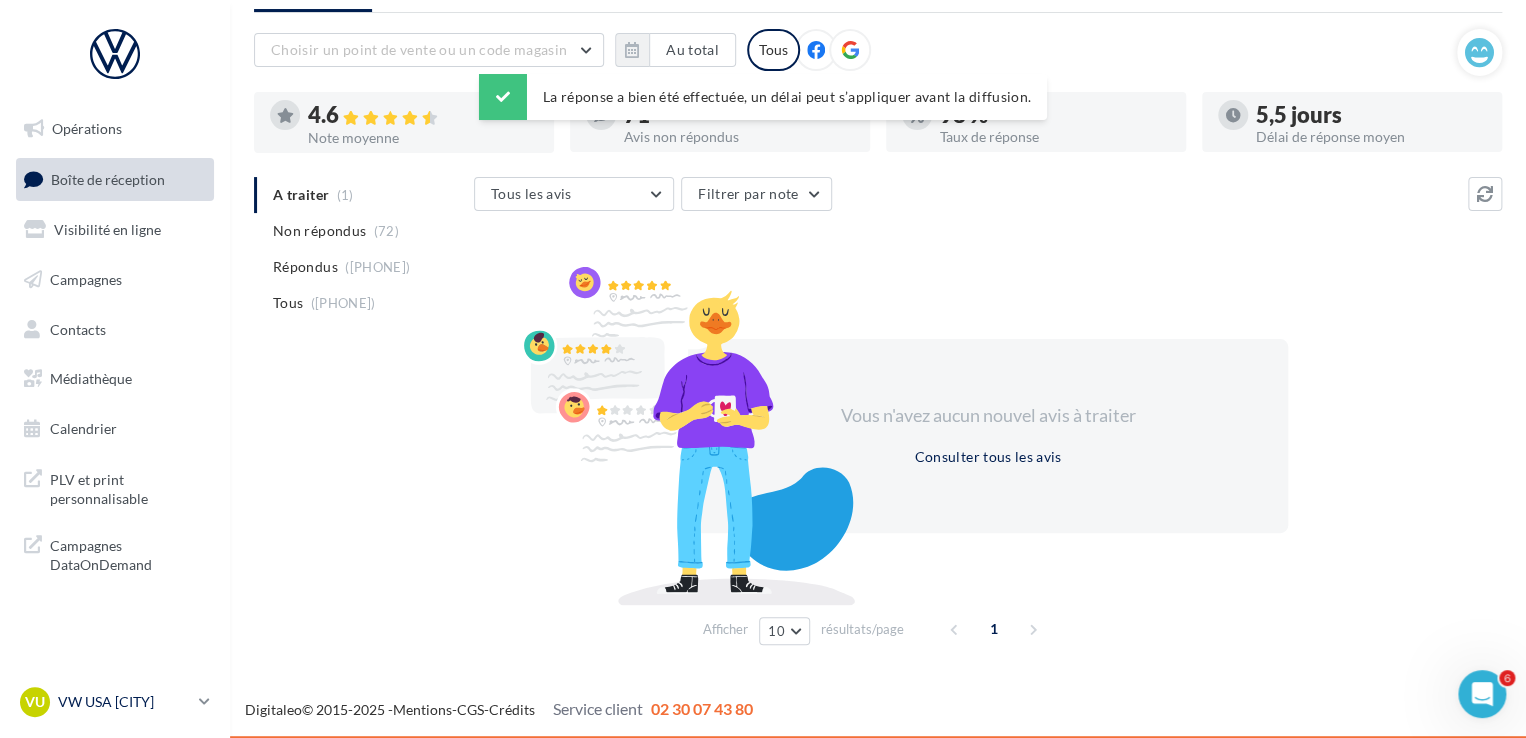 click on "VW USA [CITY]" at bounding box center [124, 702] 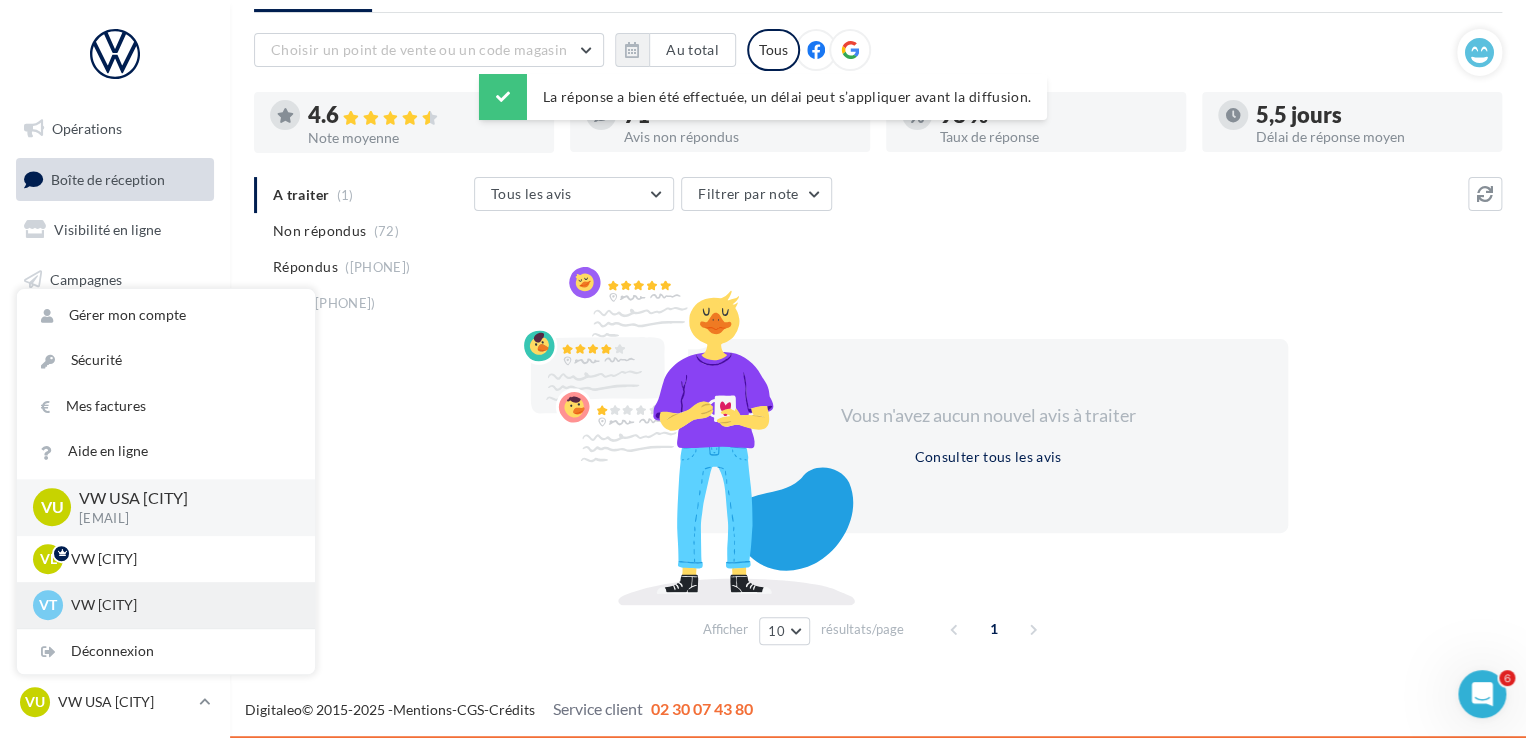 click on "VW [CITY]" at bounding box center (181, 605) 